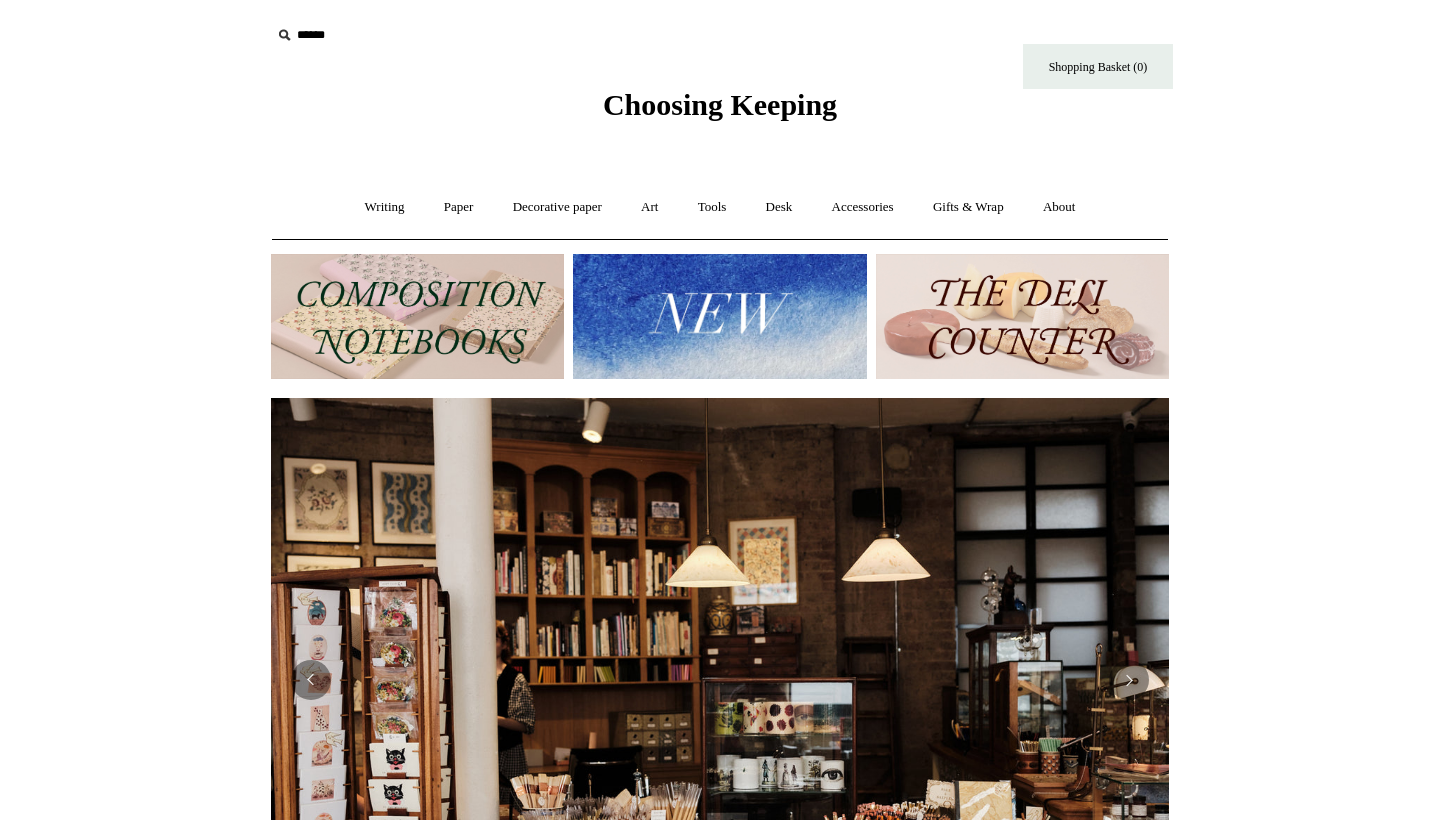 scroll, scrollTop: 0, scrollLeft: 0, axis: both 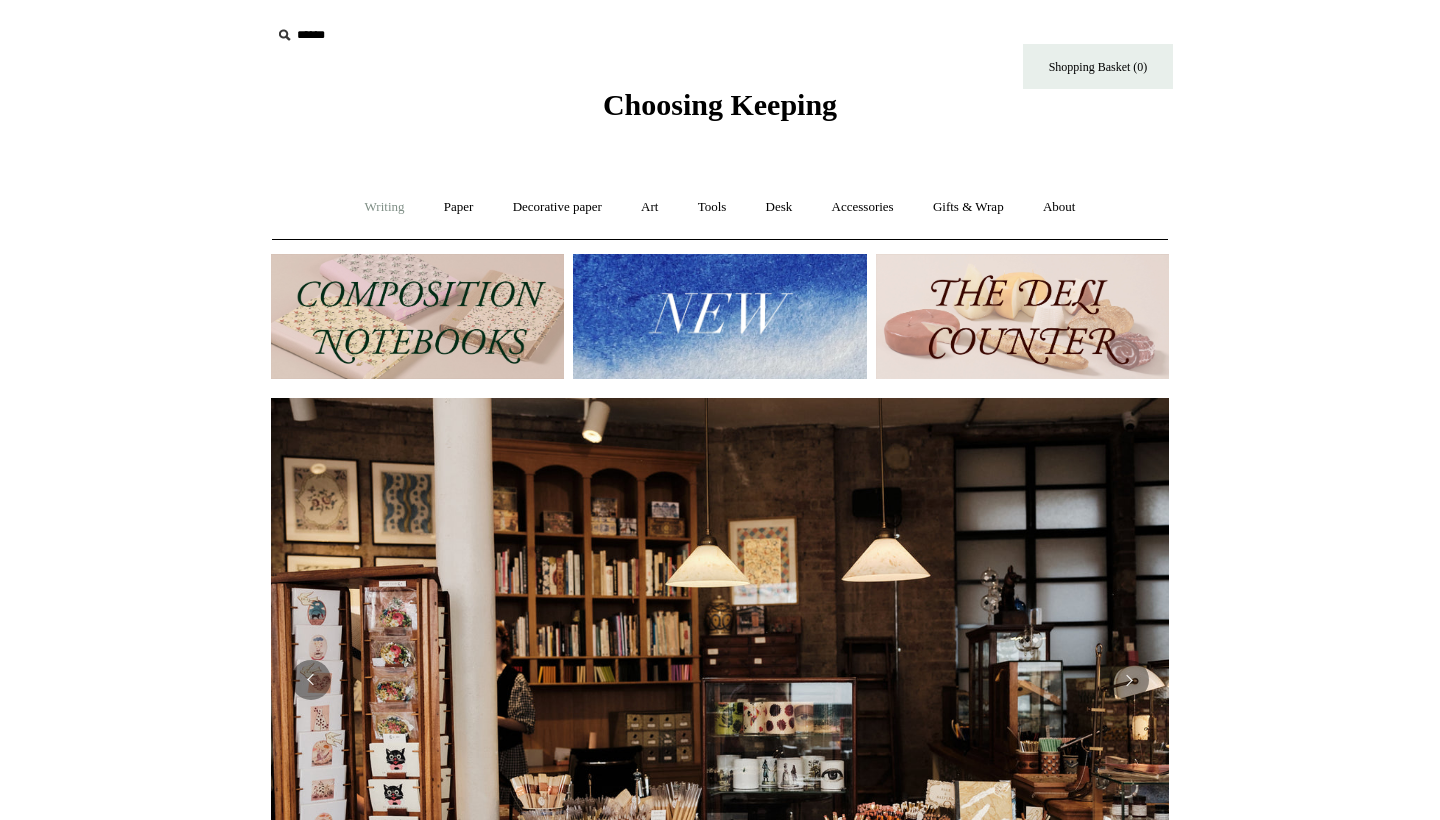 click on "Writing +" at bounding box center [385, 207] 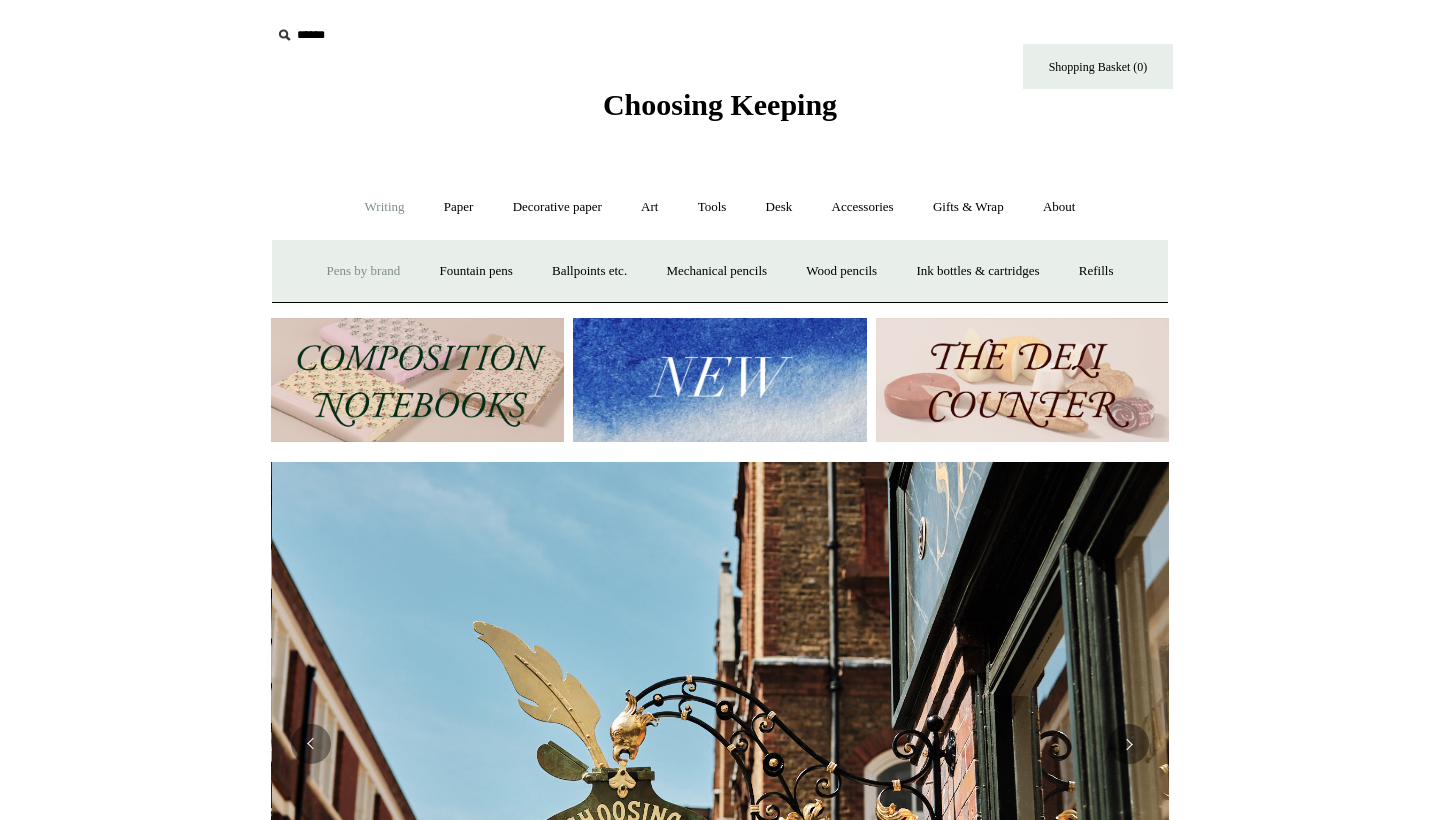 scroll, scrollTop: 0, scrollLeft: 898, axis: horizontal 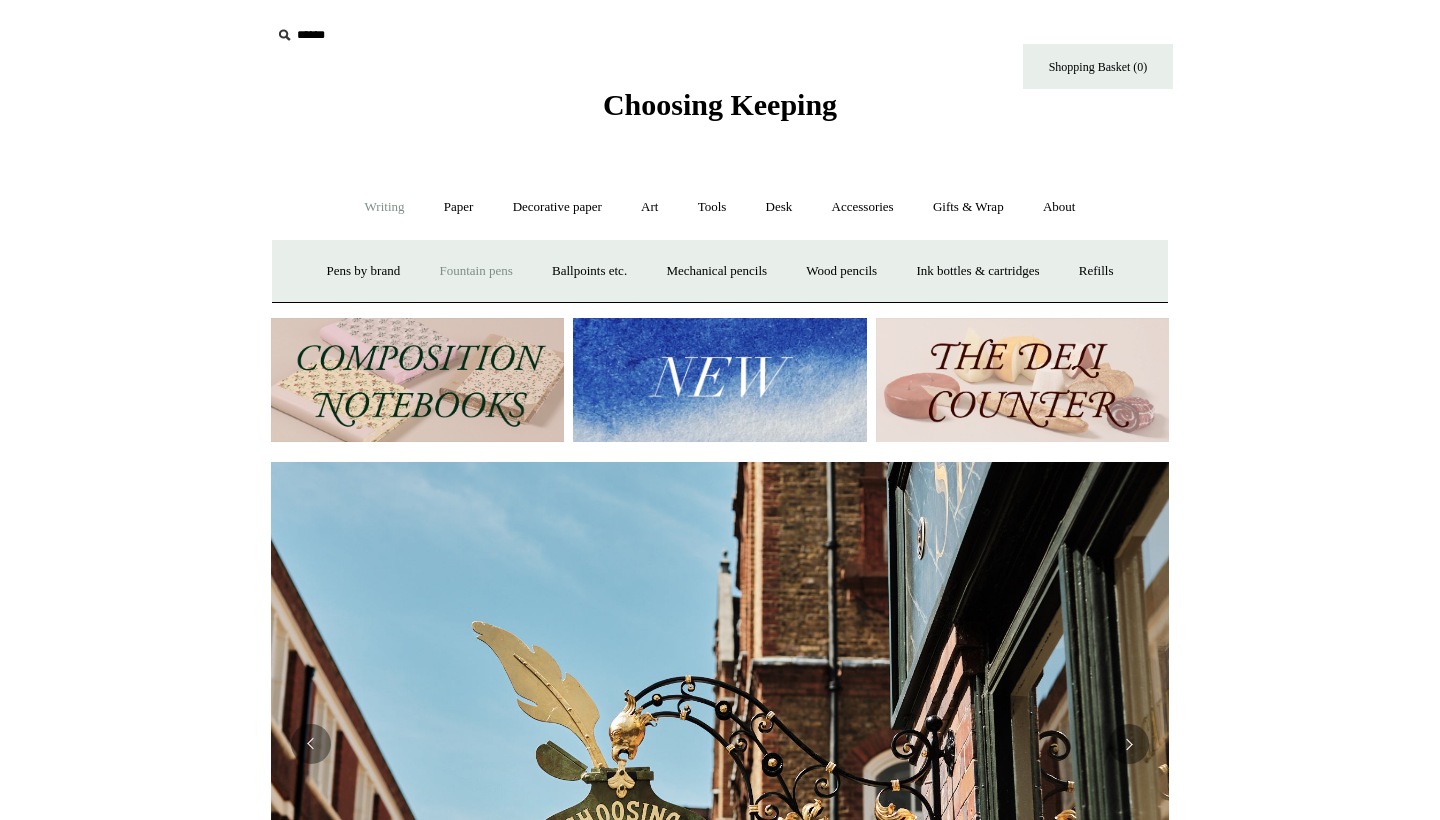 click on "Fountain pens +" at bounding box center [475, 271] 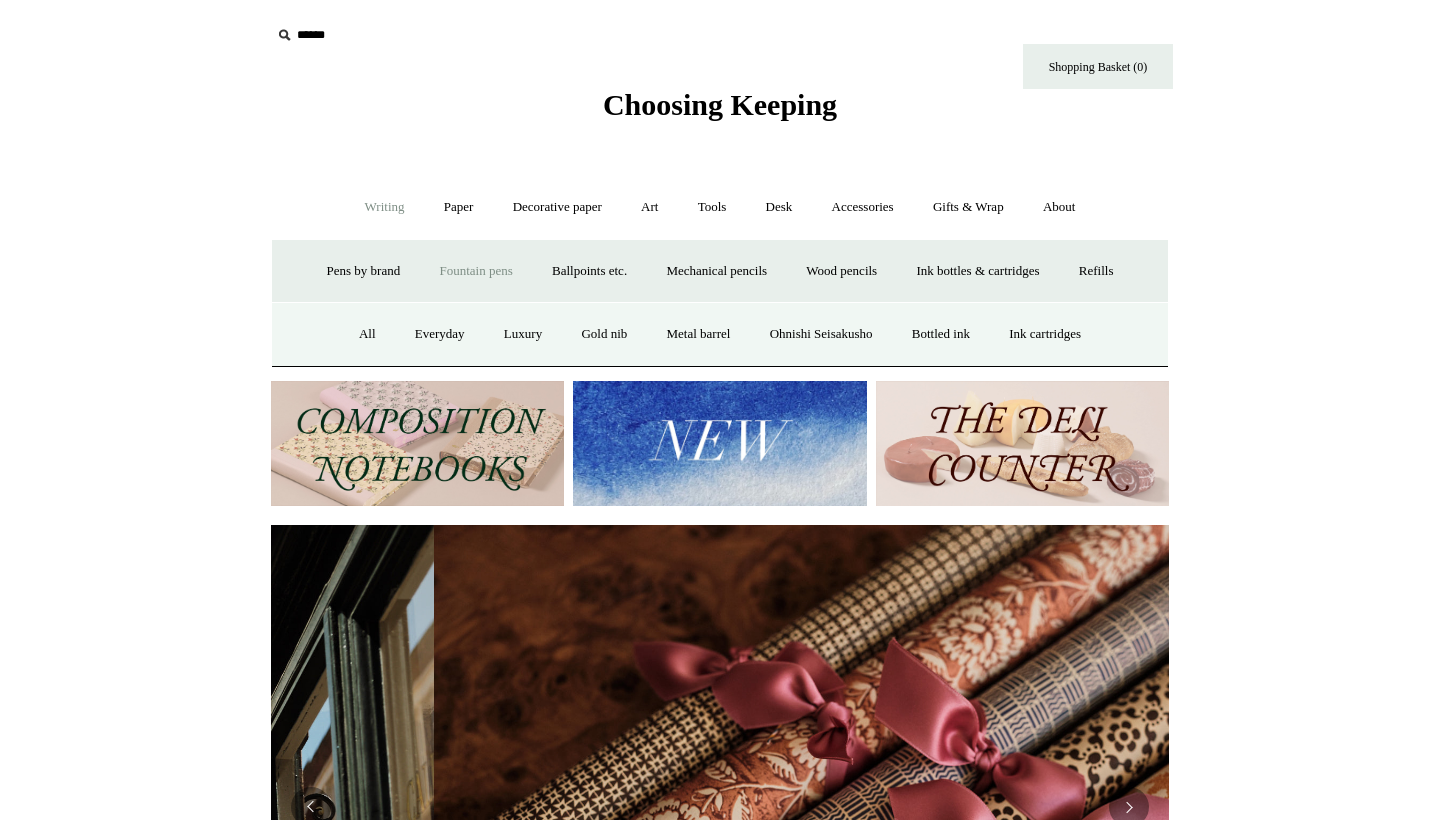 scroll, scrollTop: 0, scrollLeft: 1796, axis: horizontal 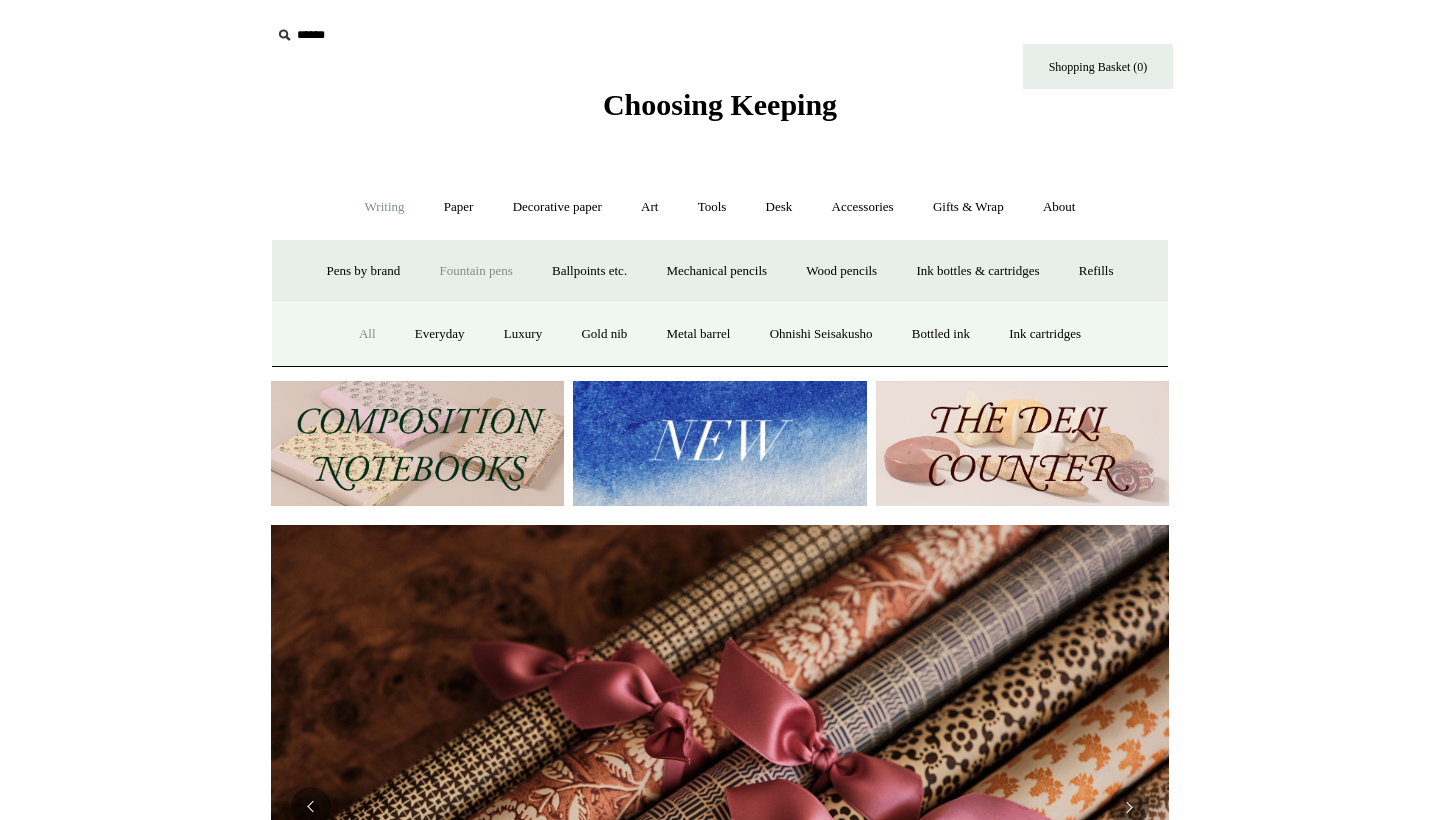 click on "All" at bounding box center [367, 334] 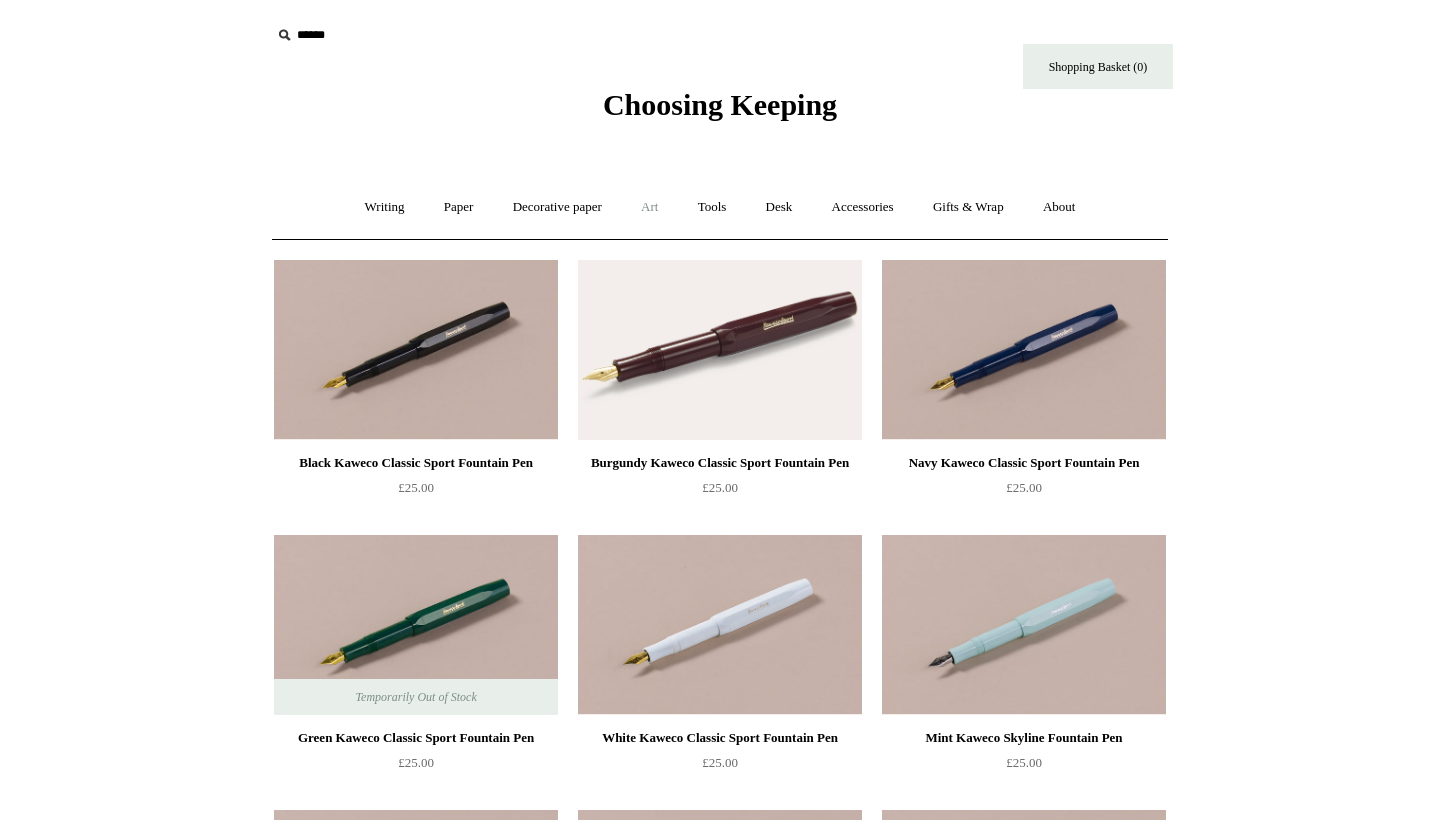 scroll, scrollTop: 0, scrollLeft: 0, axis: both 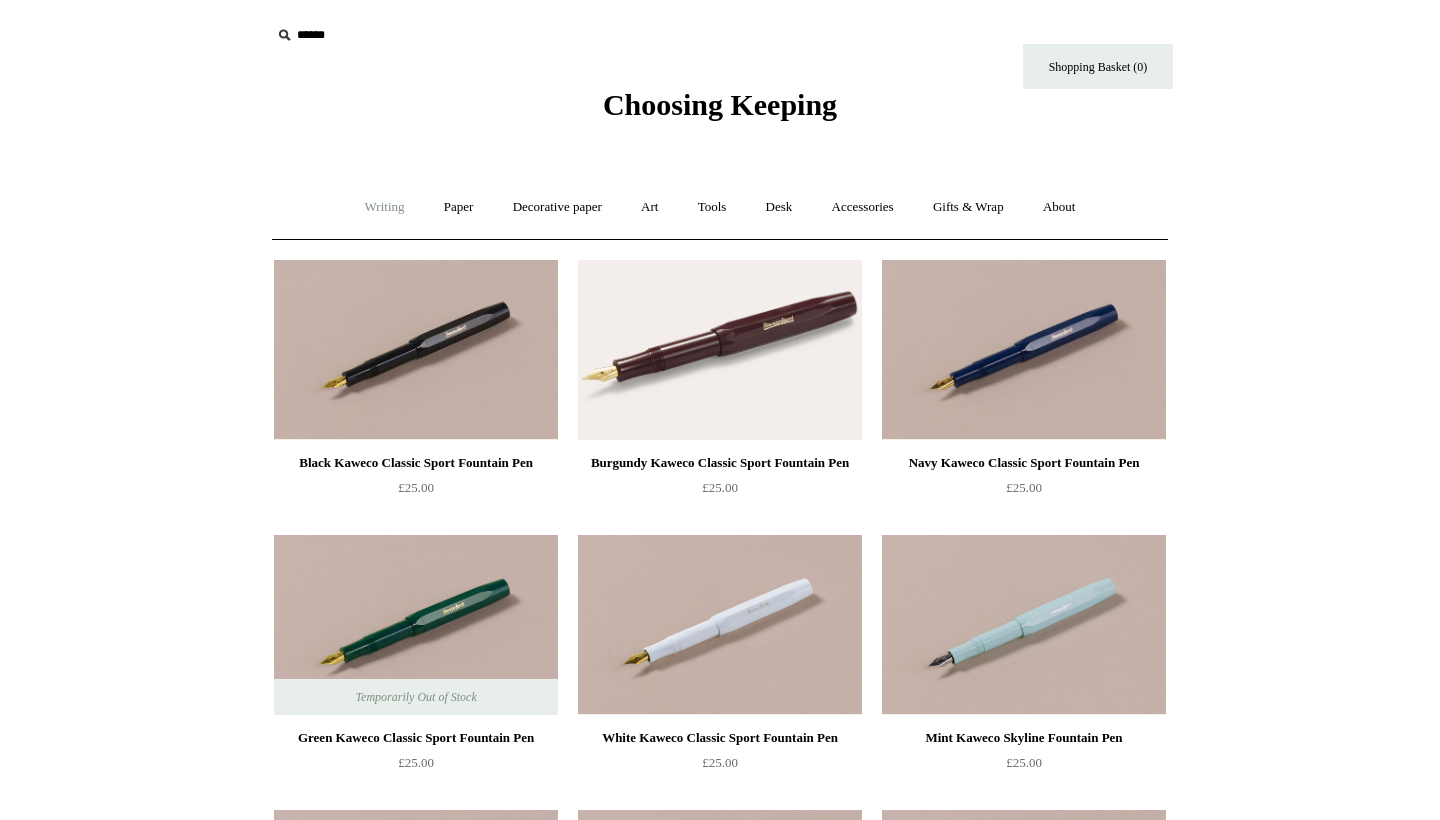 click on "Writing +" at bounding box center (385, 207) 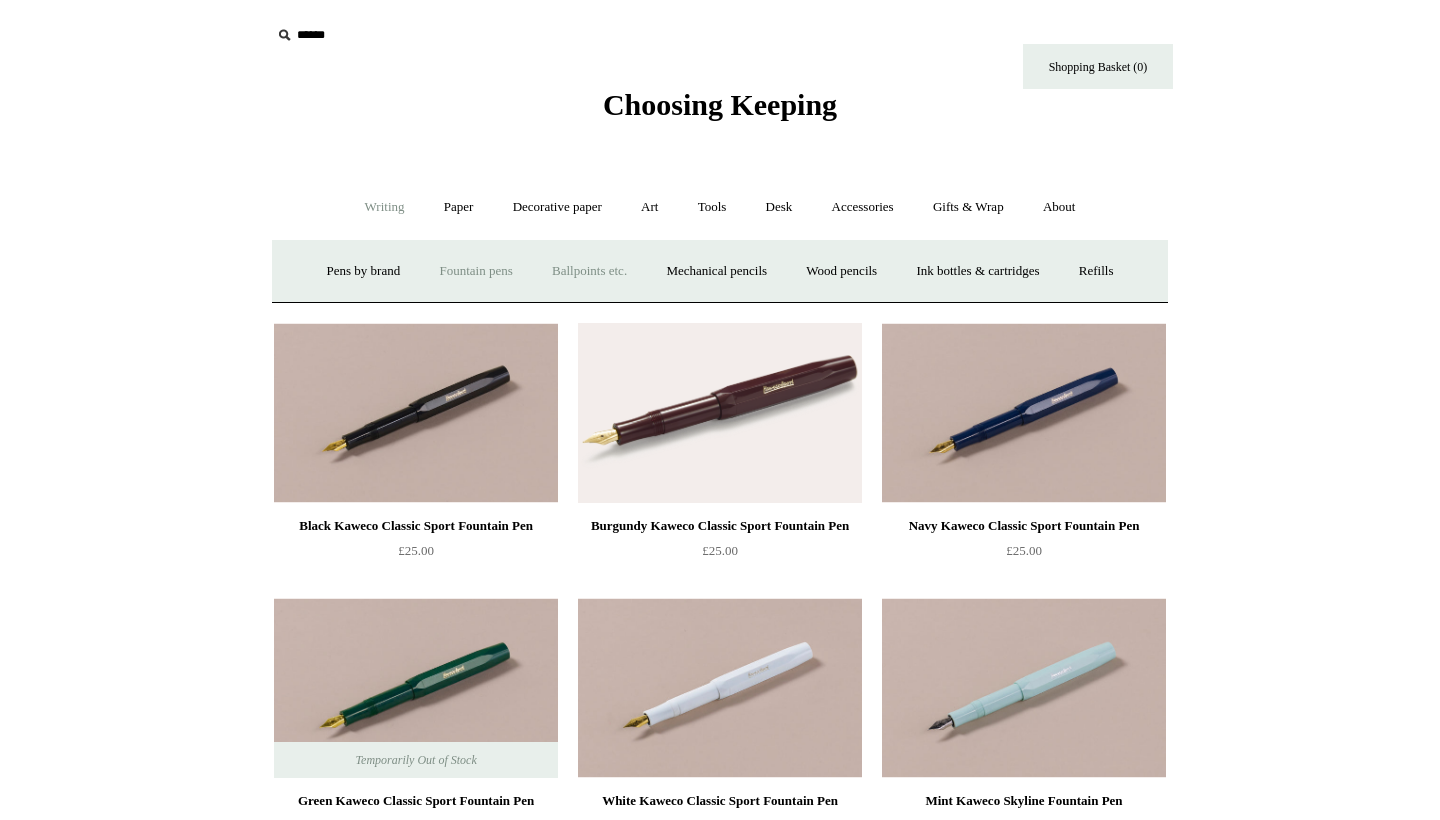 click on "Ballpoints etc. +" at bounding box center [589, 271] 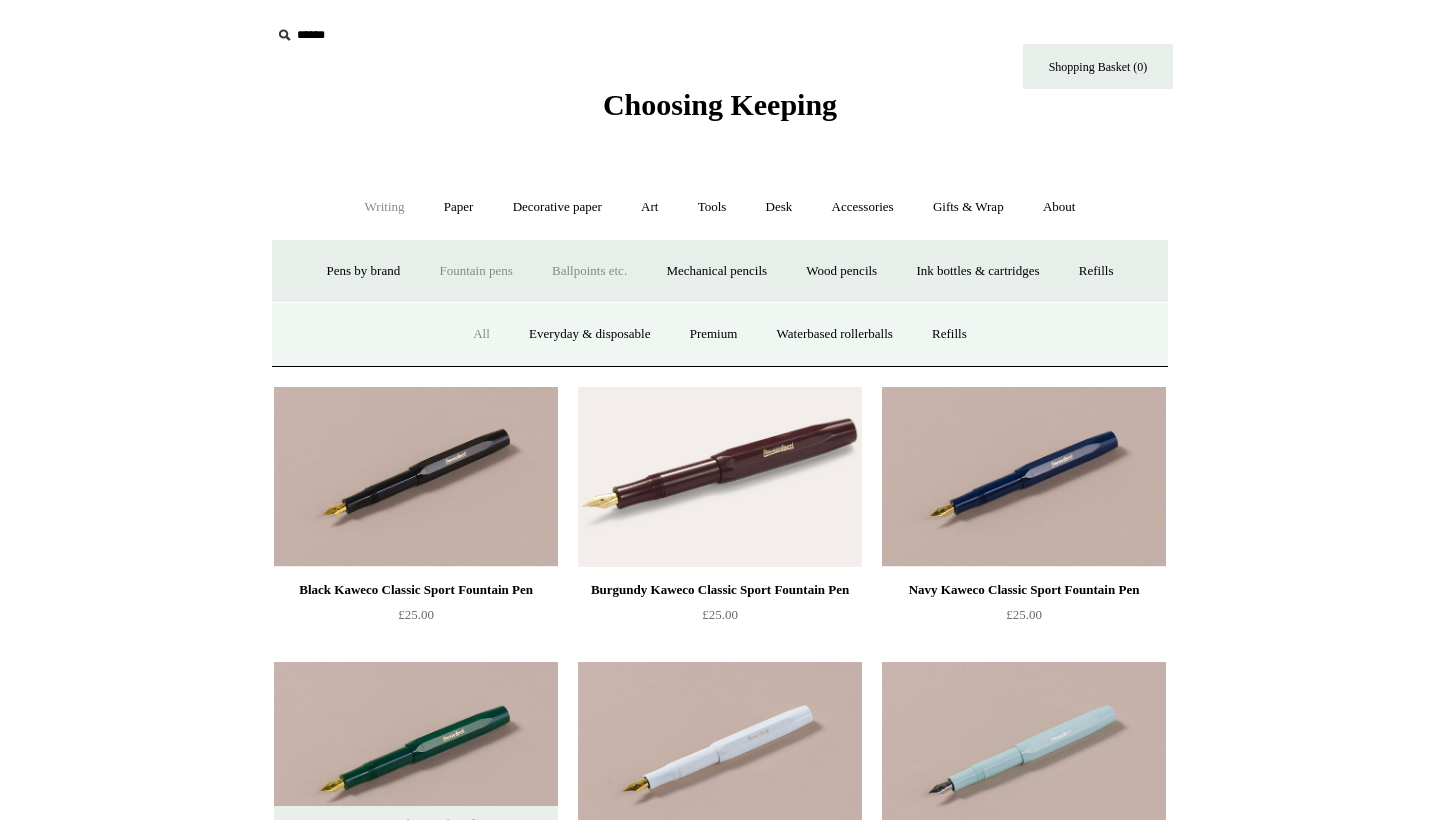 click on "All" at bounding box center (481, 334) 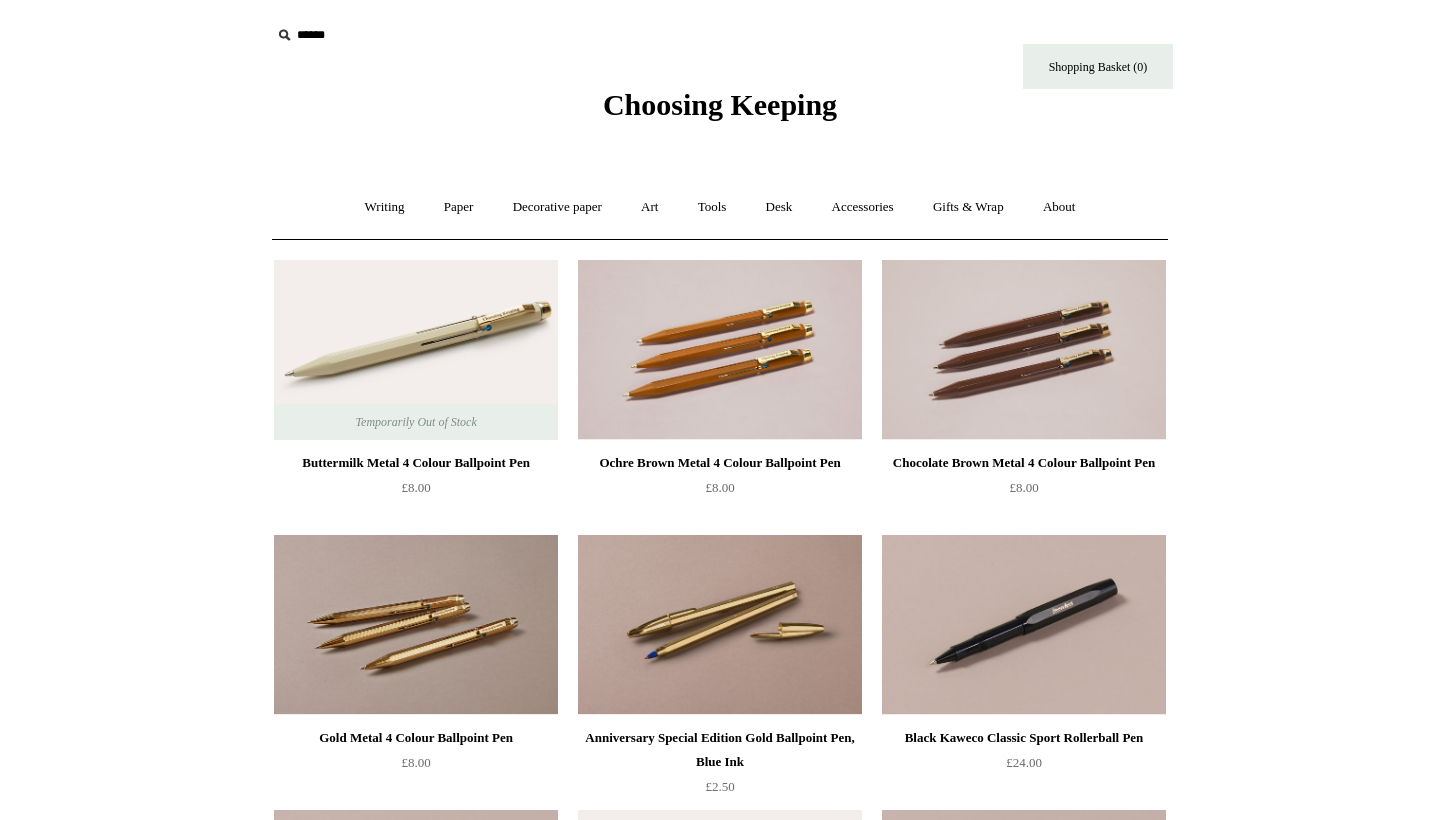 scroll, scrollTop: 0, scrollLeft: 0, axis: both 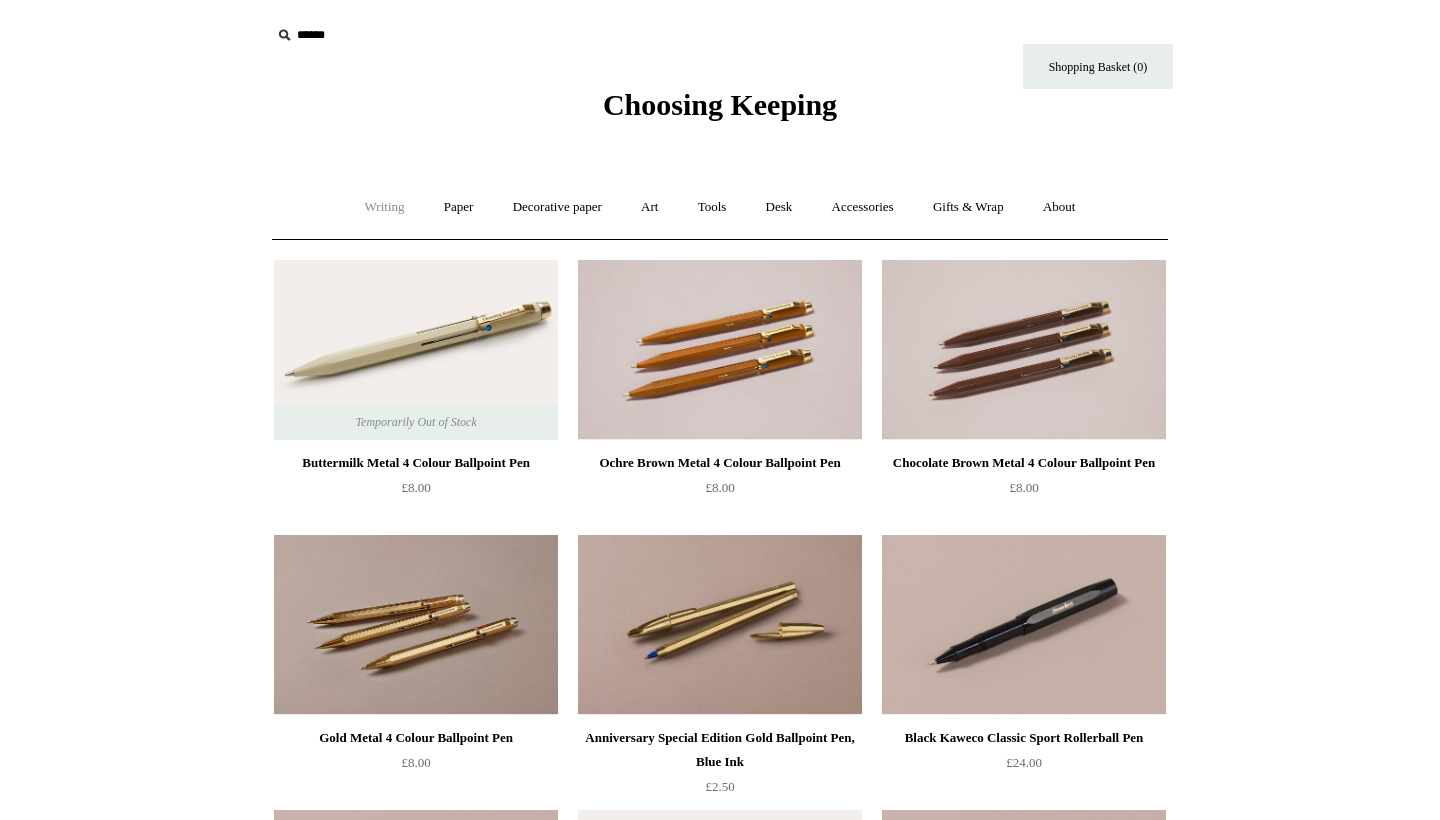 click on "Writing +" at bounding box center (385, 207) 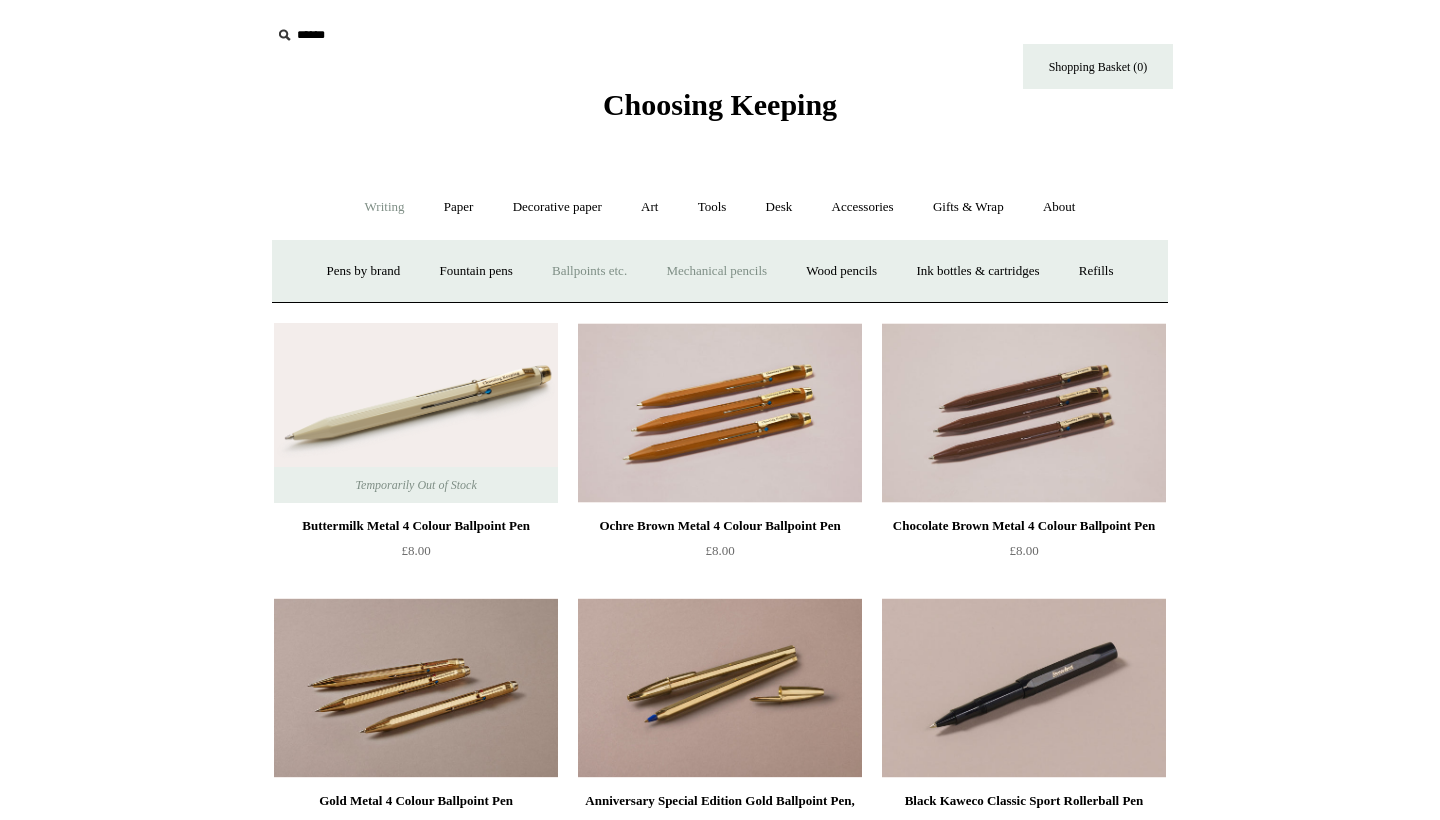 click on "Mechanical pencils +" at bounding box center (716, 271) 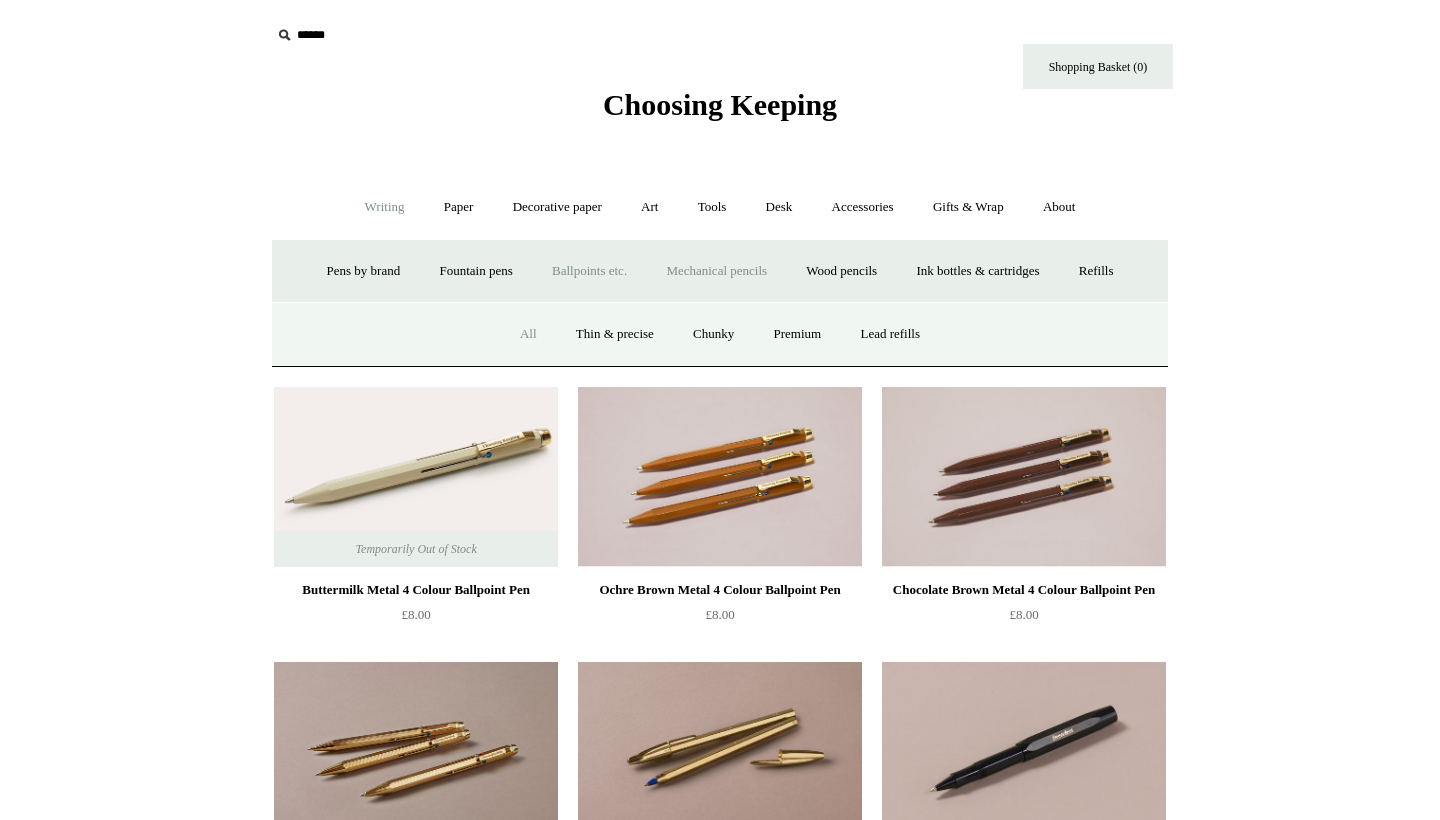 click on "All" at bounding box center [528, 334] 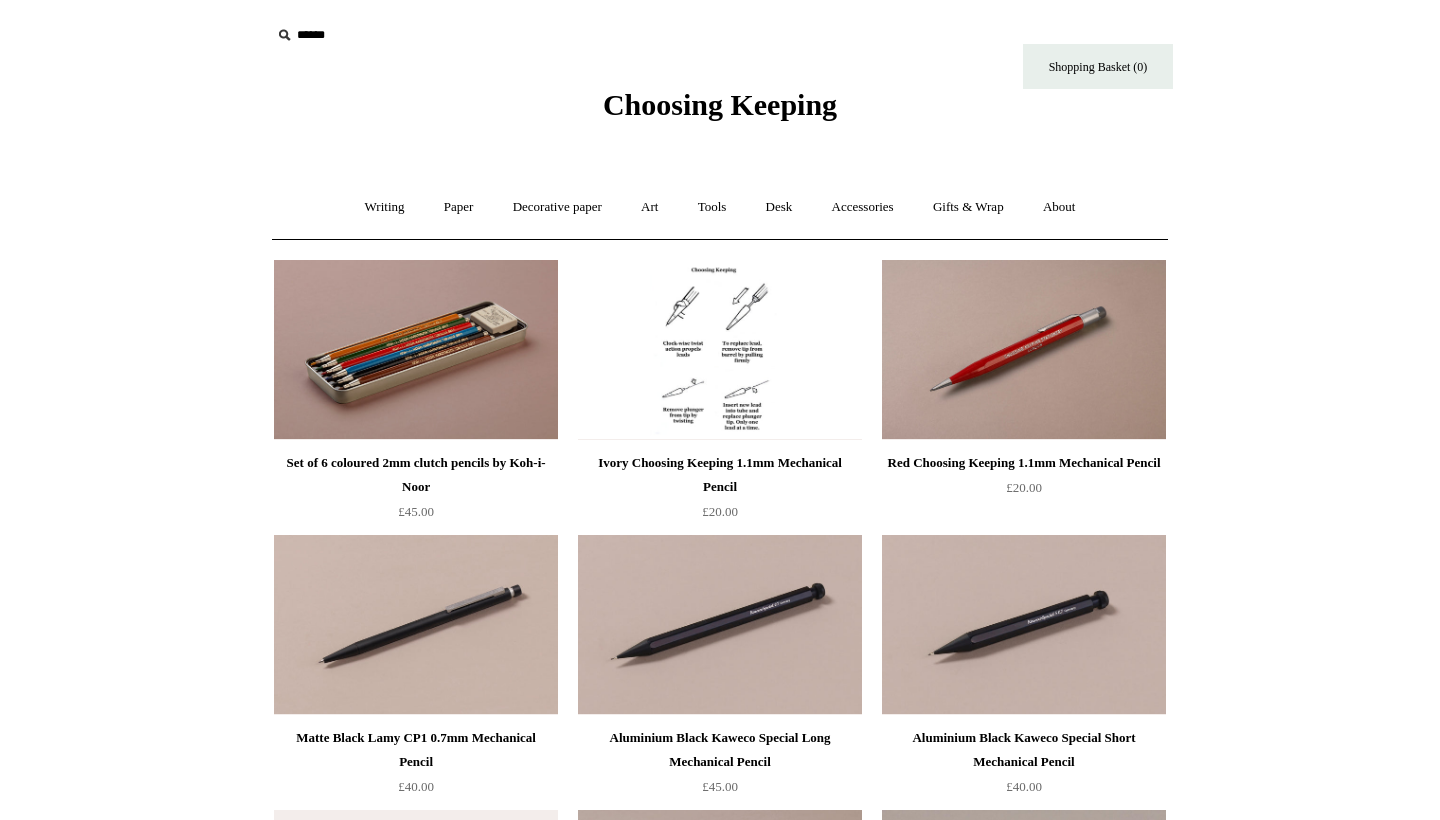 scroll, scrollTop: 0, scrollLeft: 0, axis: both 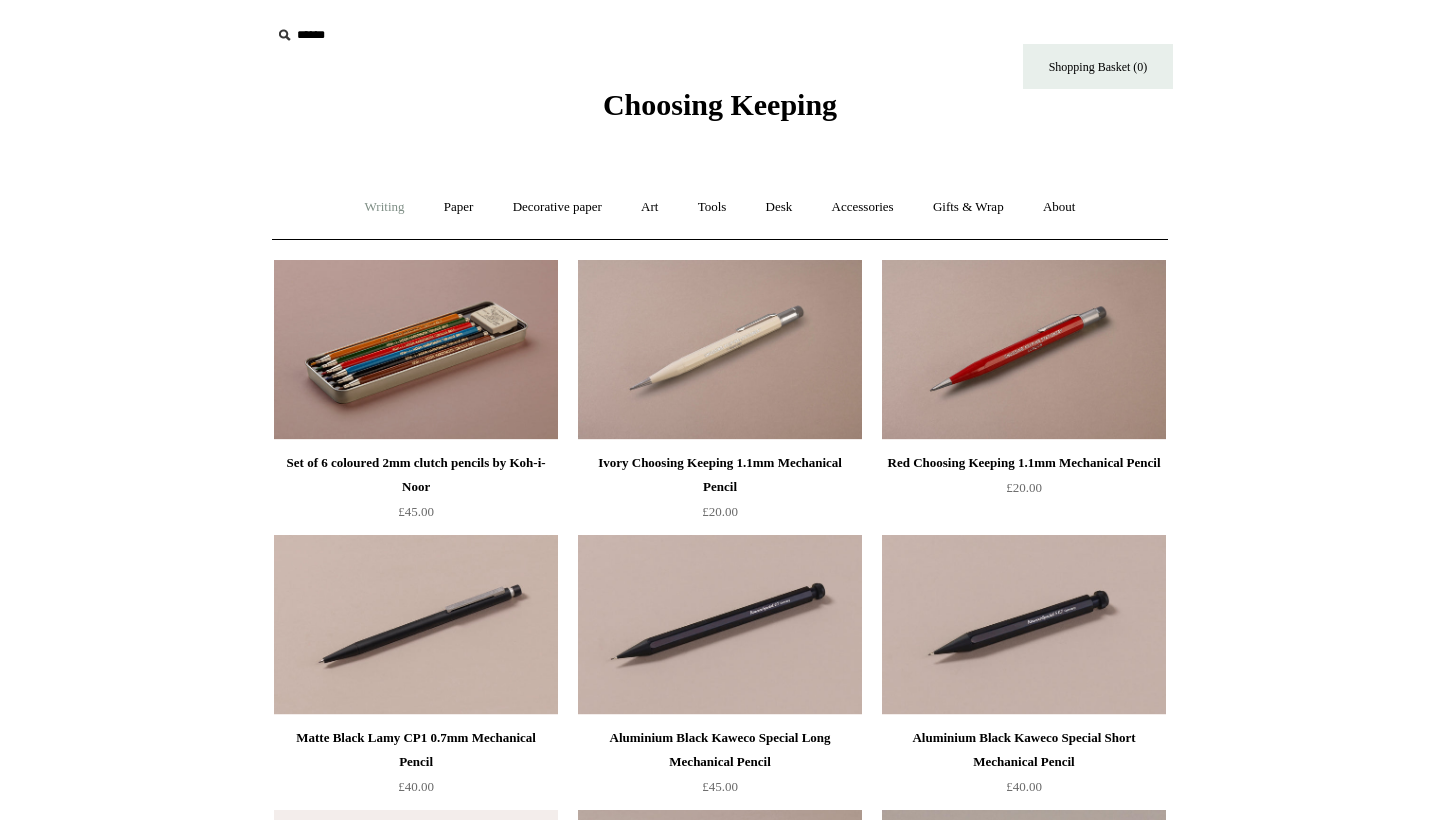 click on "Writing +" at bounding box center (385, 207) 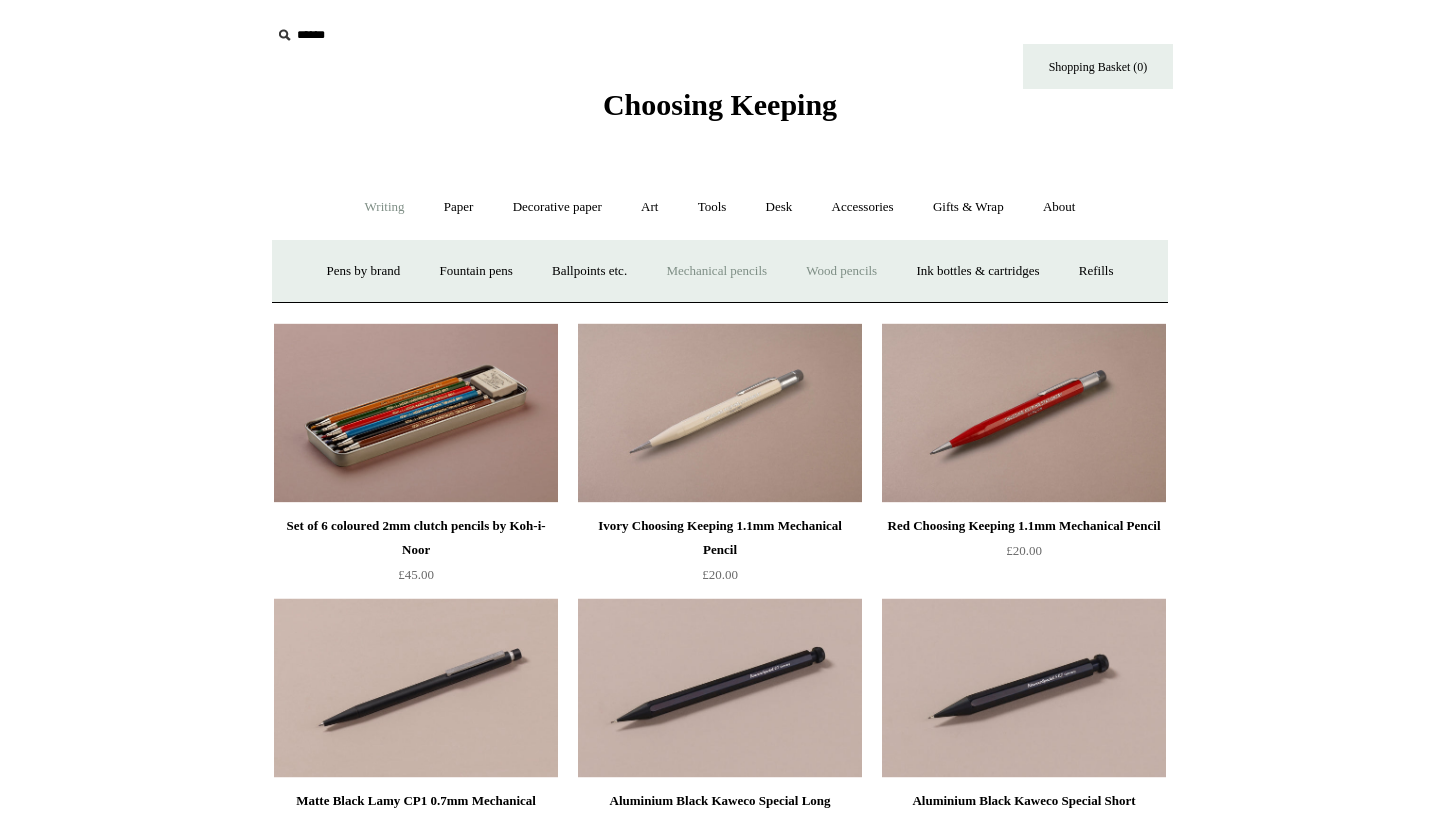 click on "Wood pencils +" at bounding box center (841, 271) 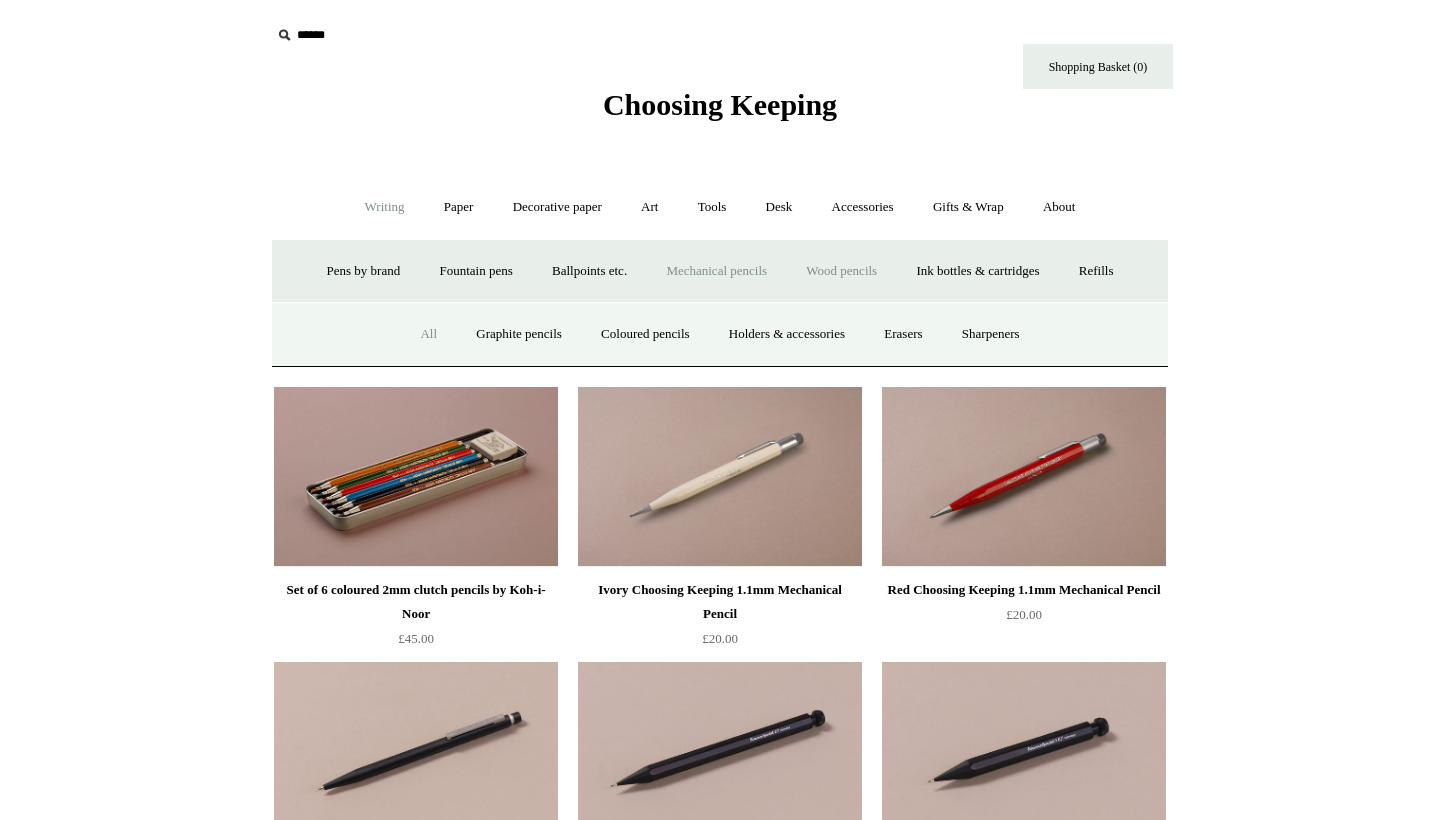 click on "All" at bounding box center (428, 334) 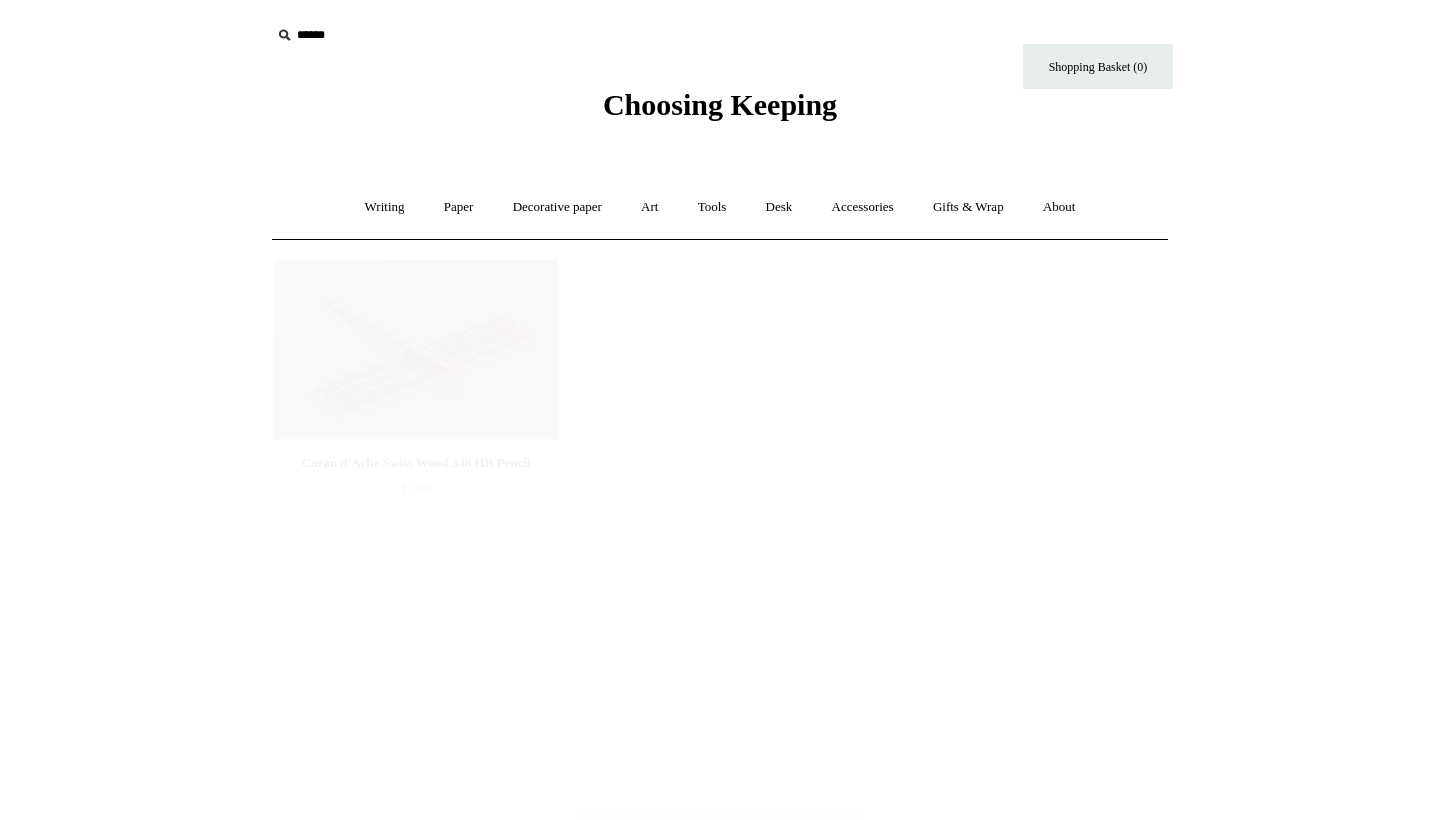 scroll, scrollTop: 0, scrollLeft: 0, axis: both 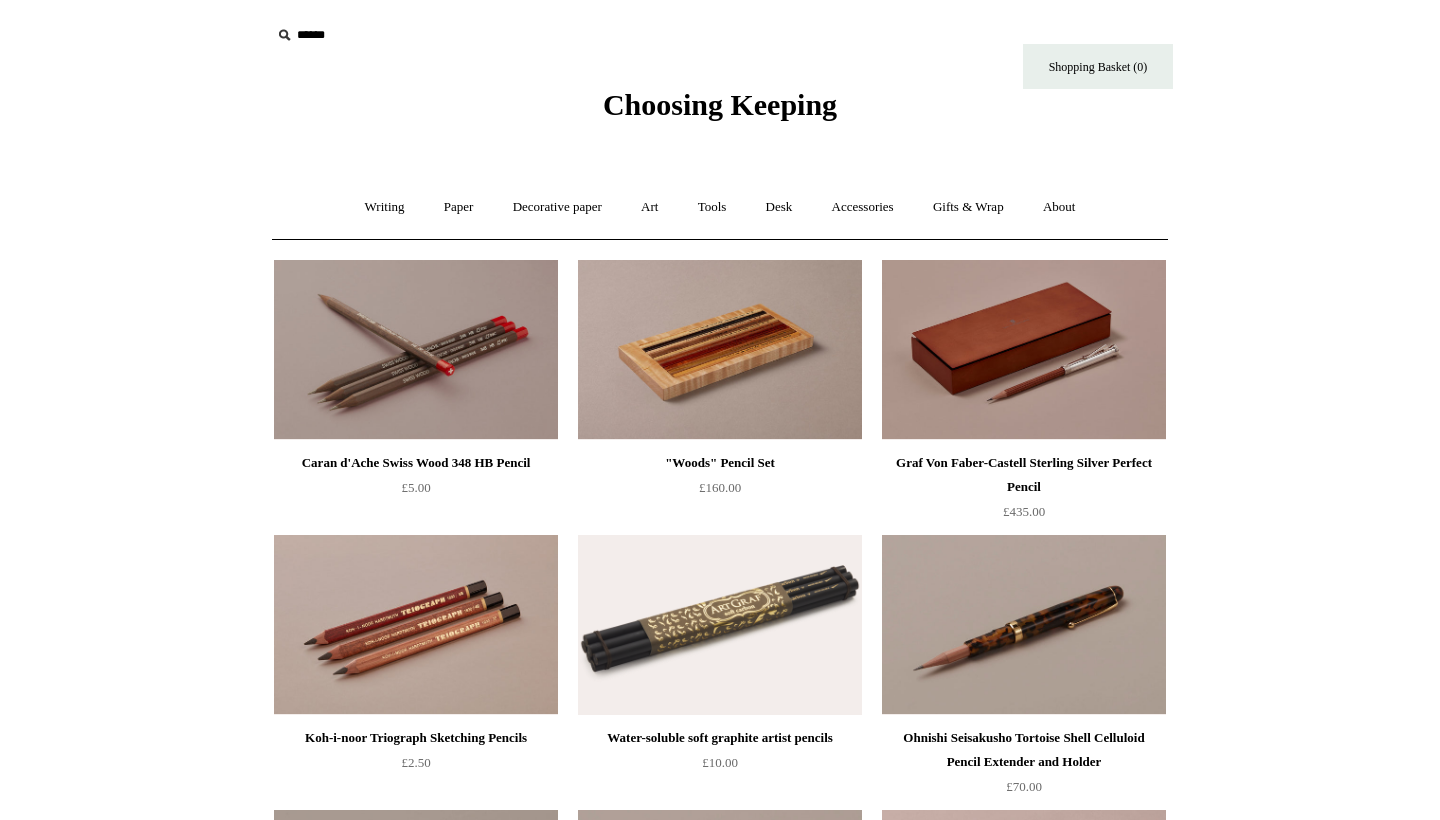 click at bounding box center (1024, 350) 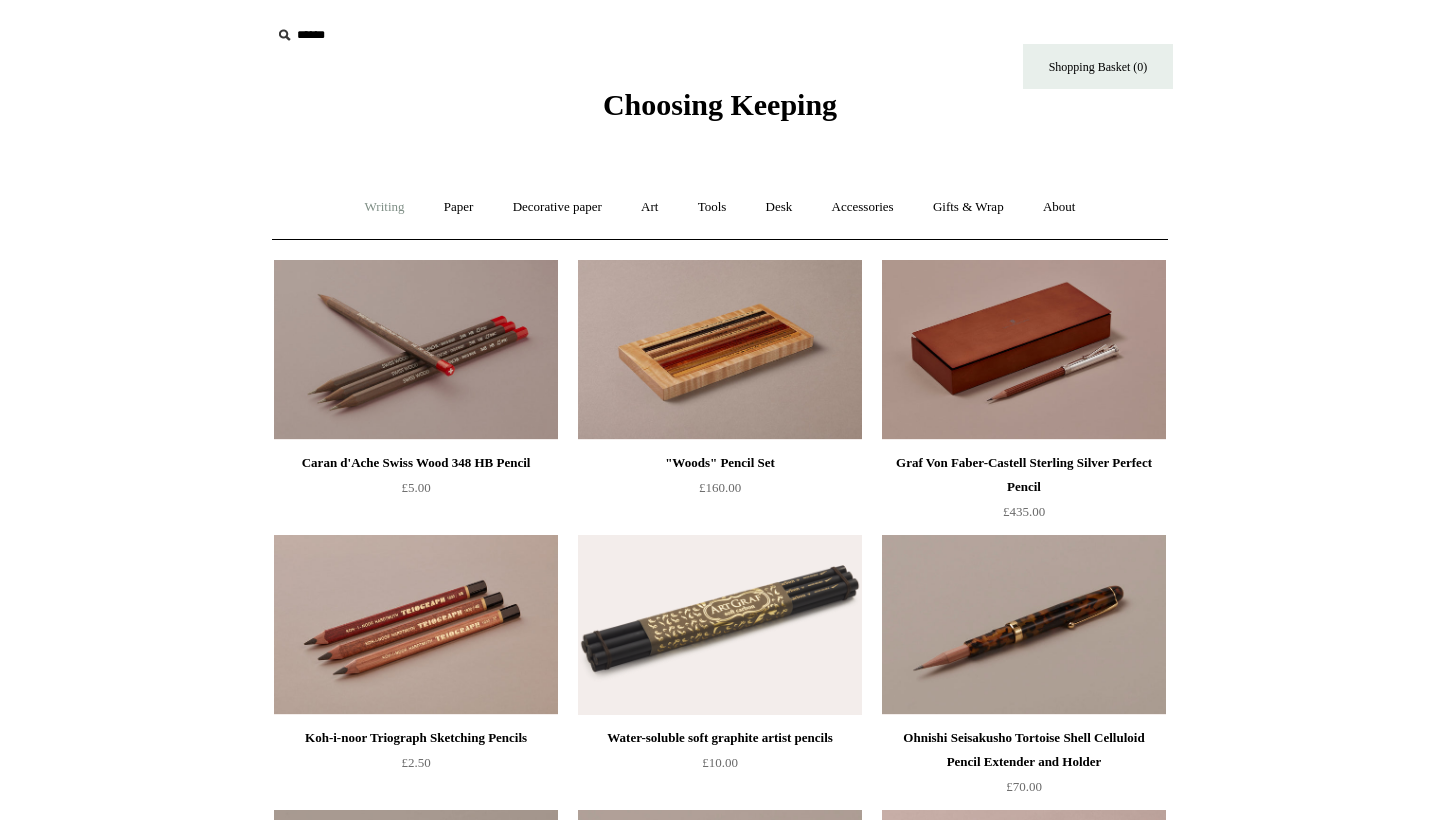 click on "Writing +" at bounding box center [385, 207] 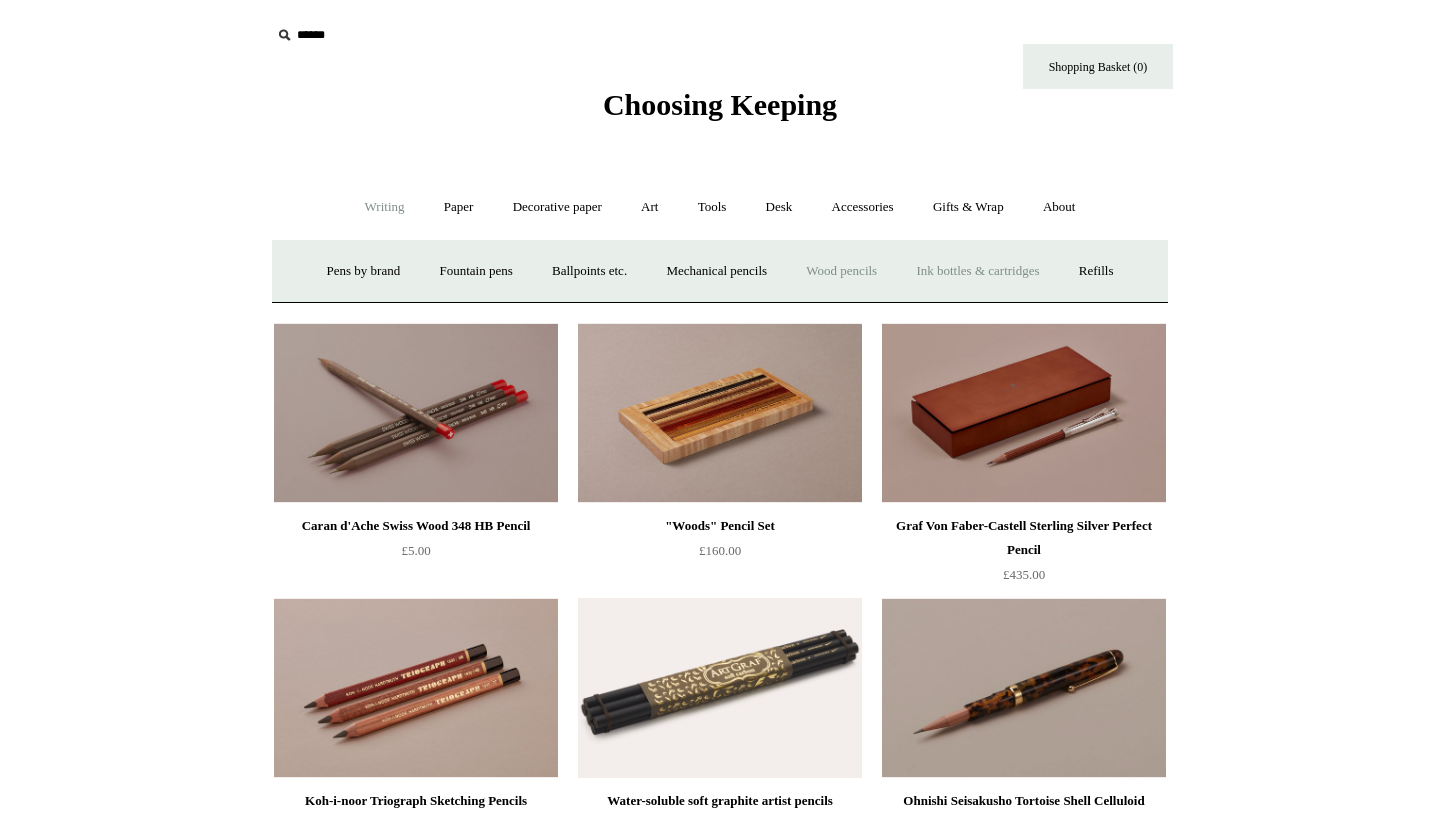 click on "Ink bottles & cartridges +" at bounding box center [977, 271] 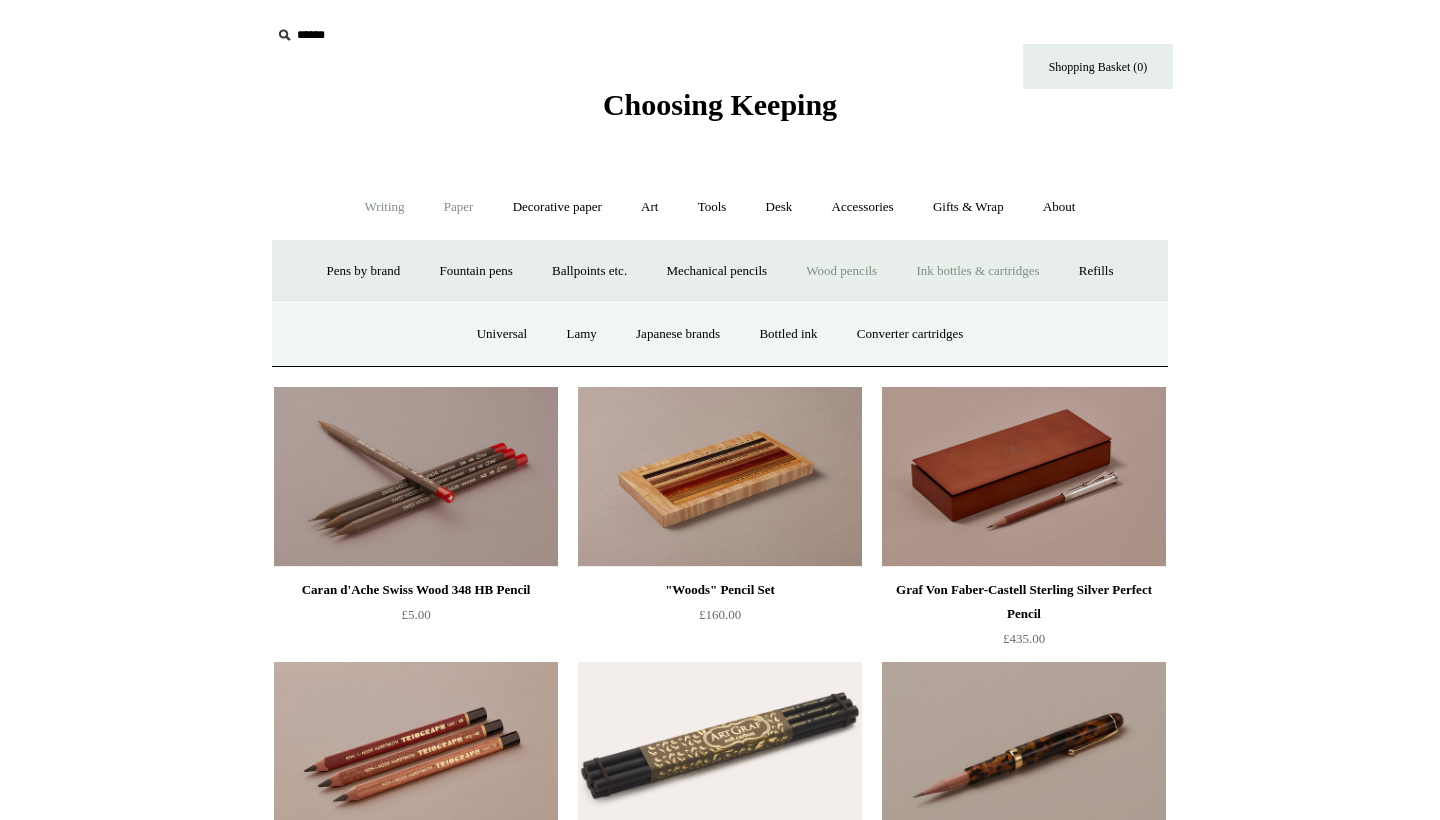 click on "Paper +" at bounding box center [459, 207] 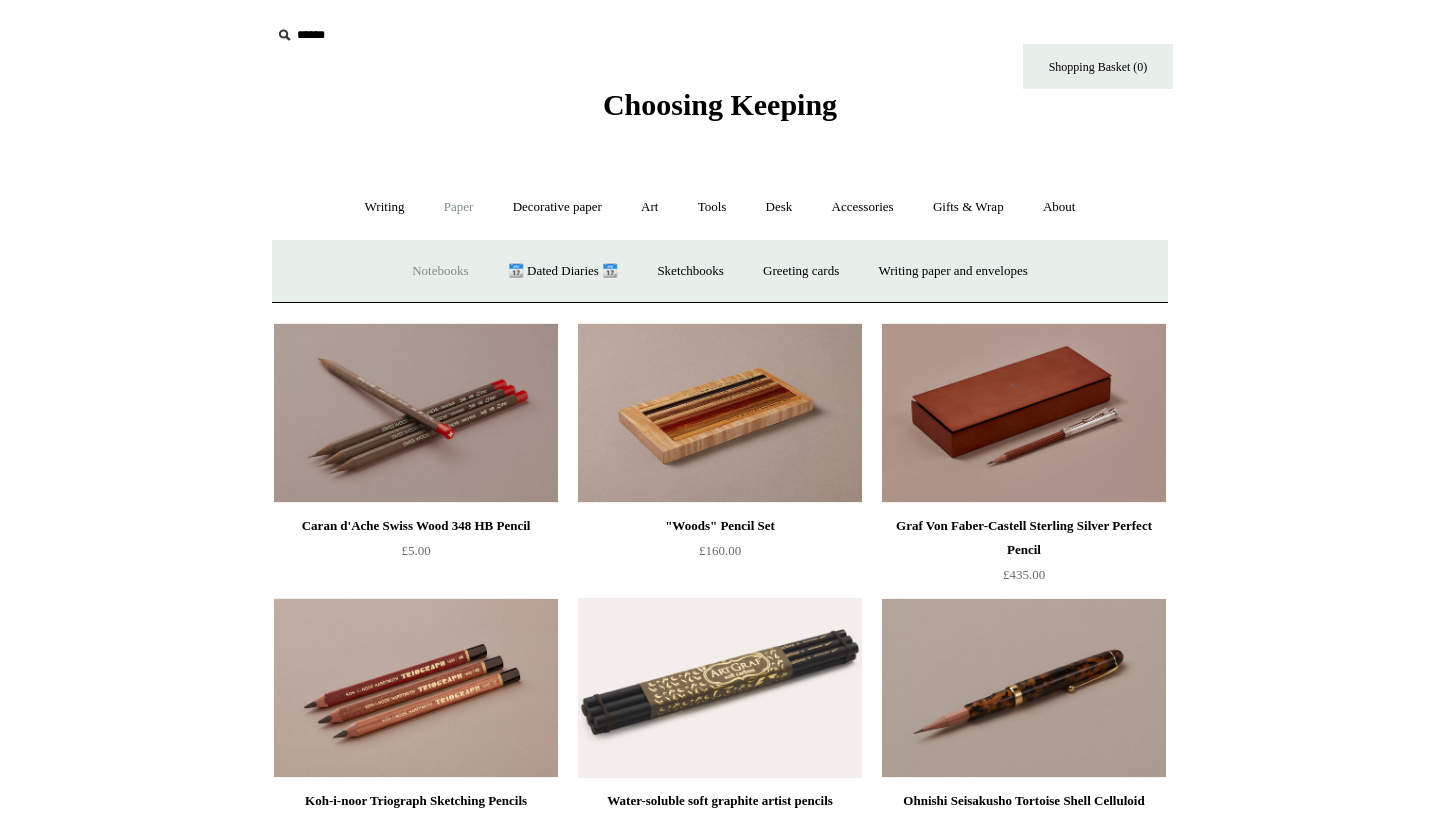 click on "Notebooks +" at bounding box center [440, 271] 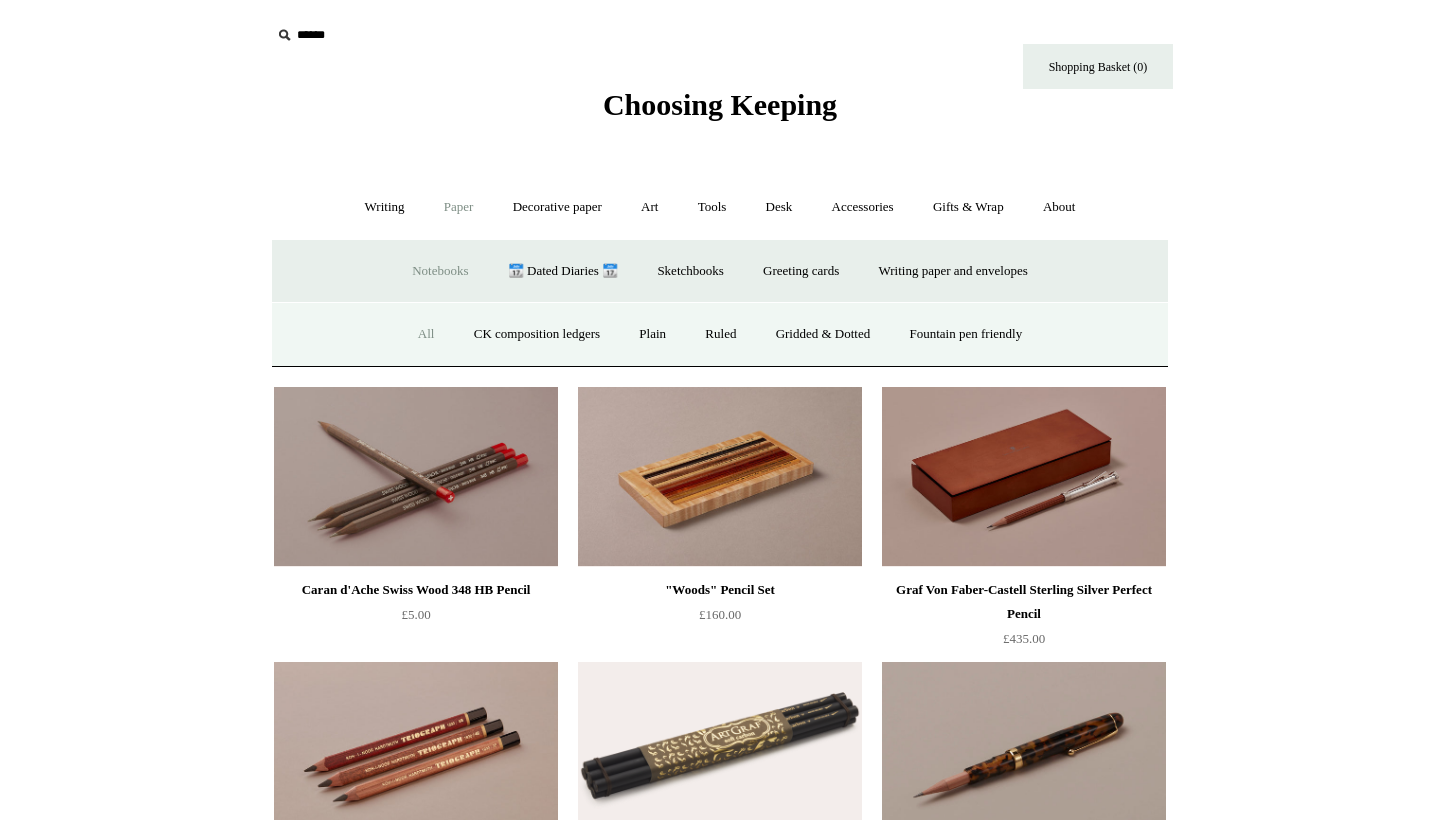 click on "All" at bounding box center [426, 334] 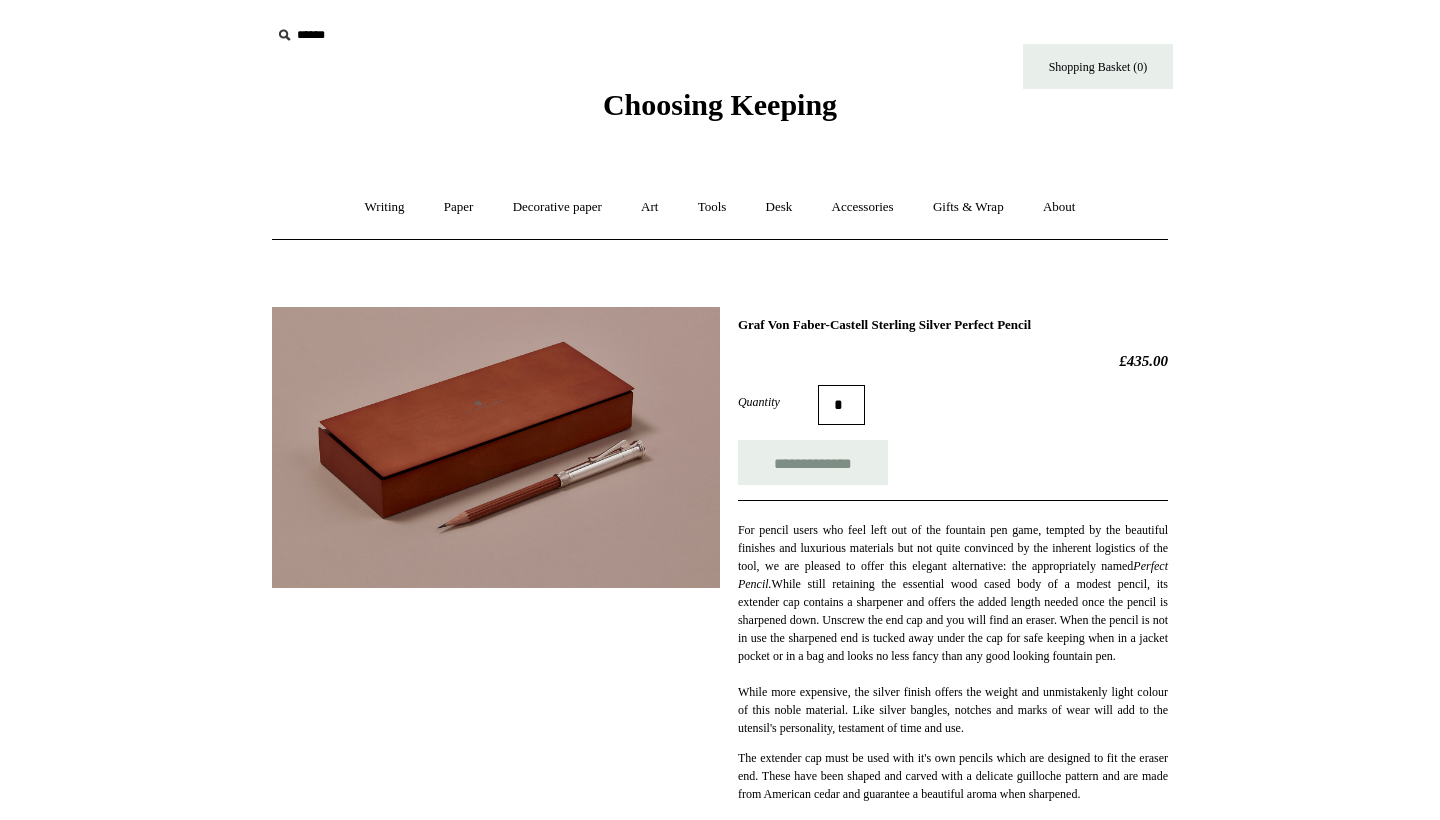 scroll, scrollTop: 0, scrollLeft: 0, axis: both 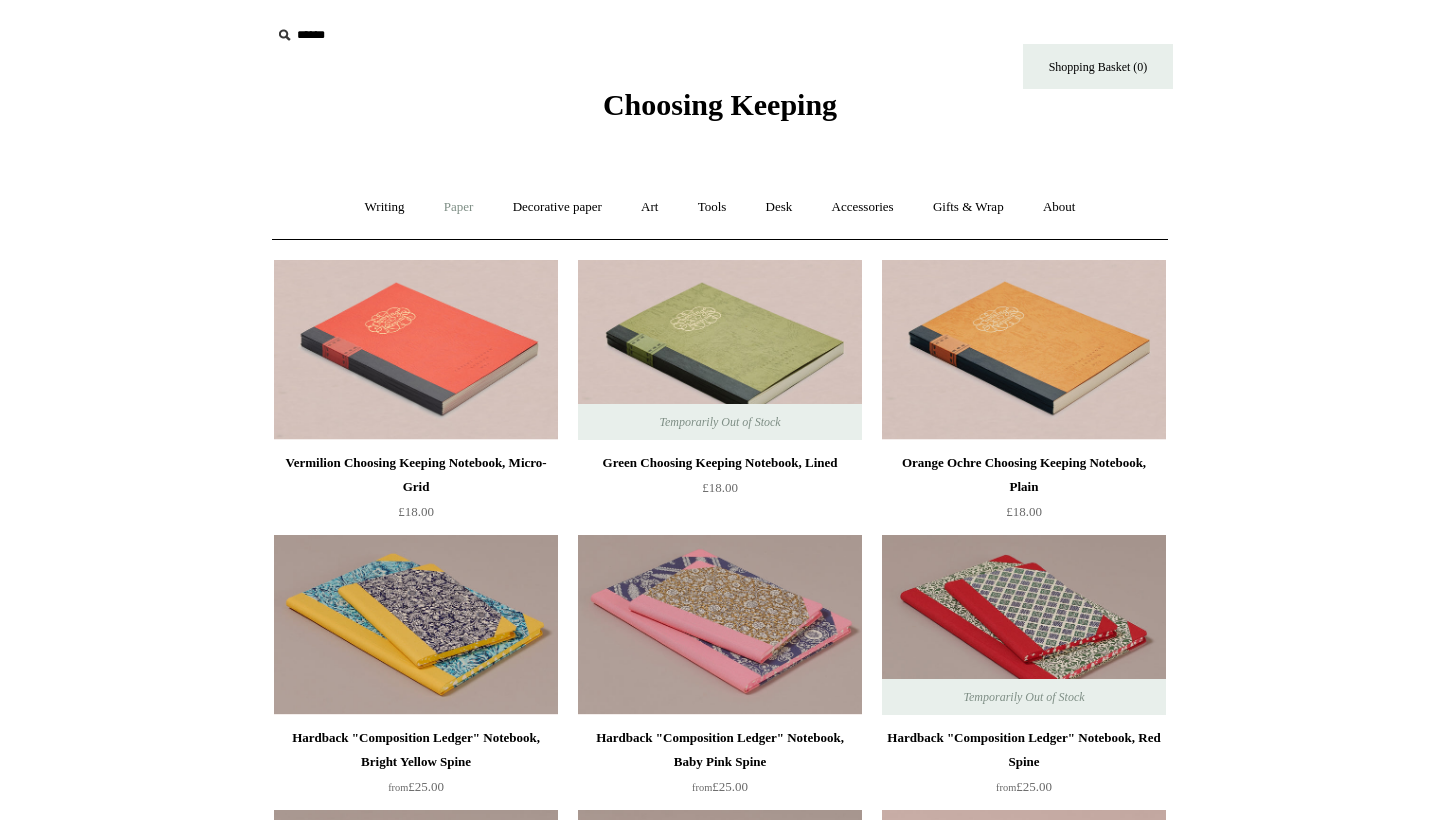 click on "Paper +" at bounding box center [459, 207] 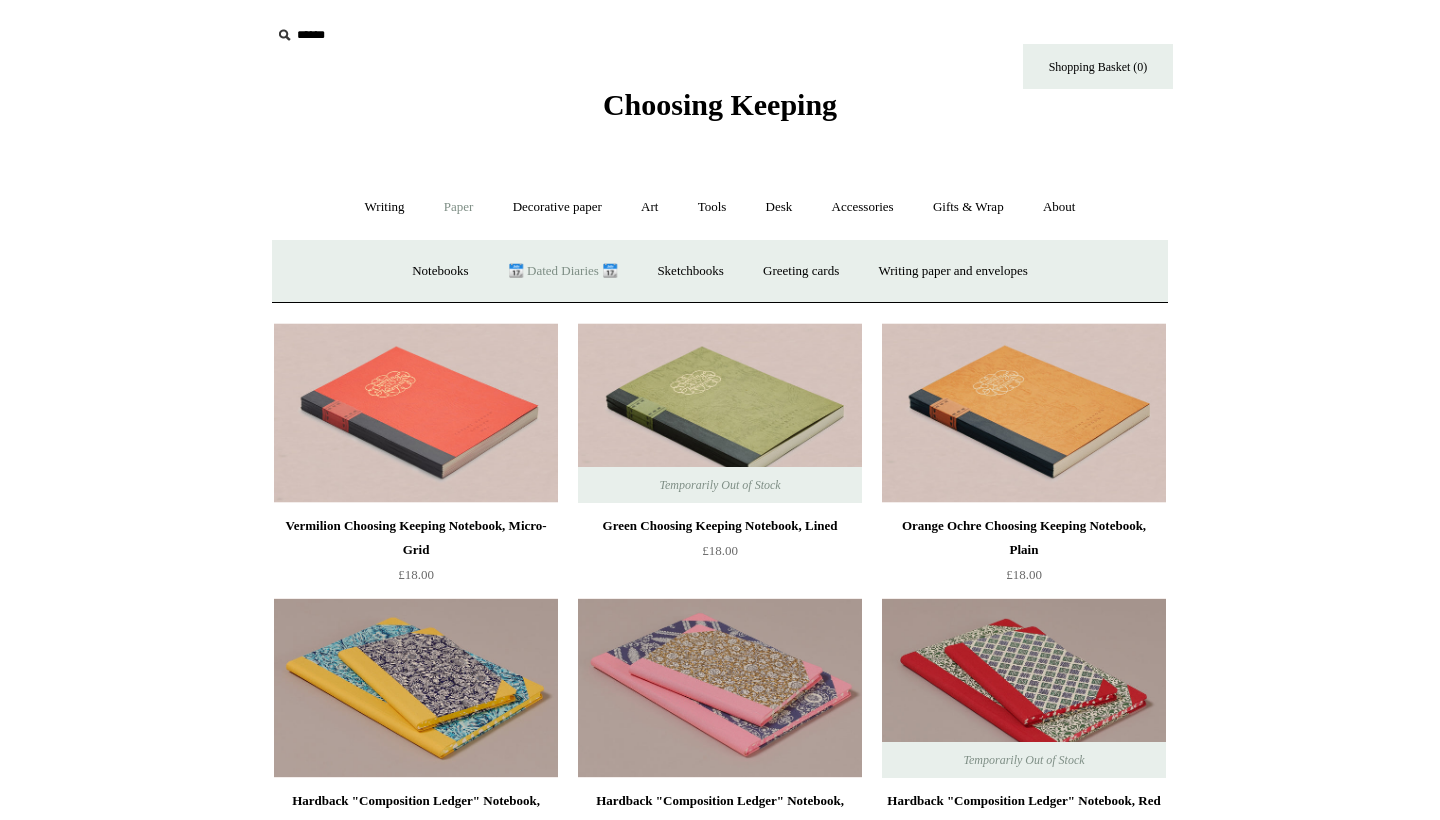 click on "📆 Dated Diaries 📆" at bounding box center (563, 271) 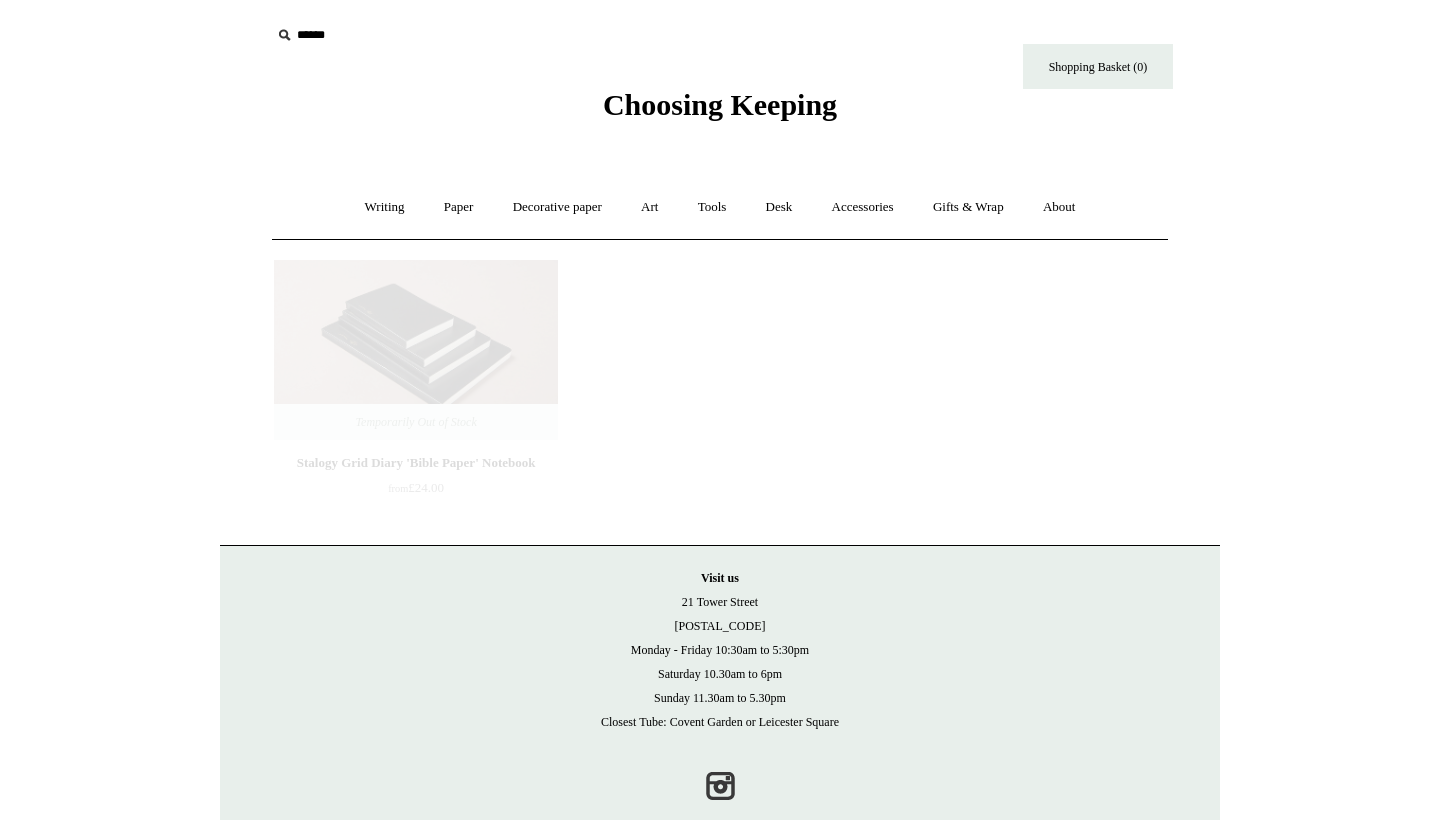 scroll, scrollTop: 0, scrollLeft: 0, axis: both 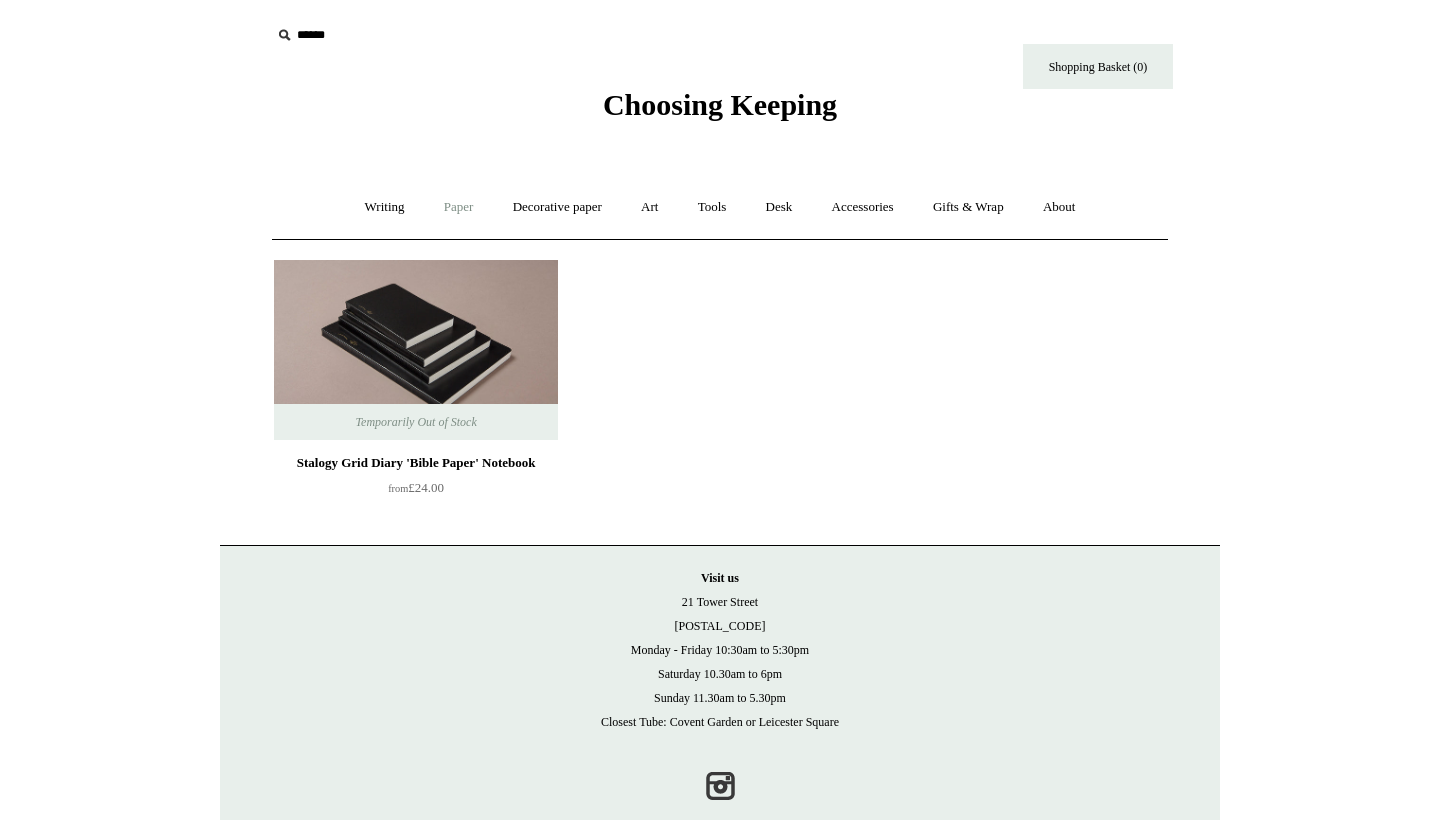 click on "Paper +" at bounding box center (459, 207) 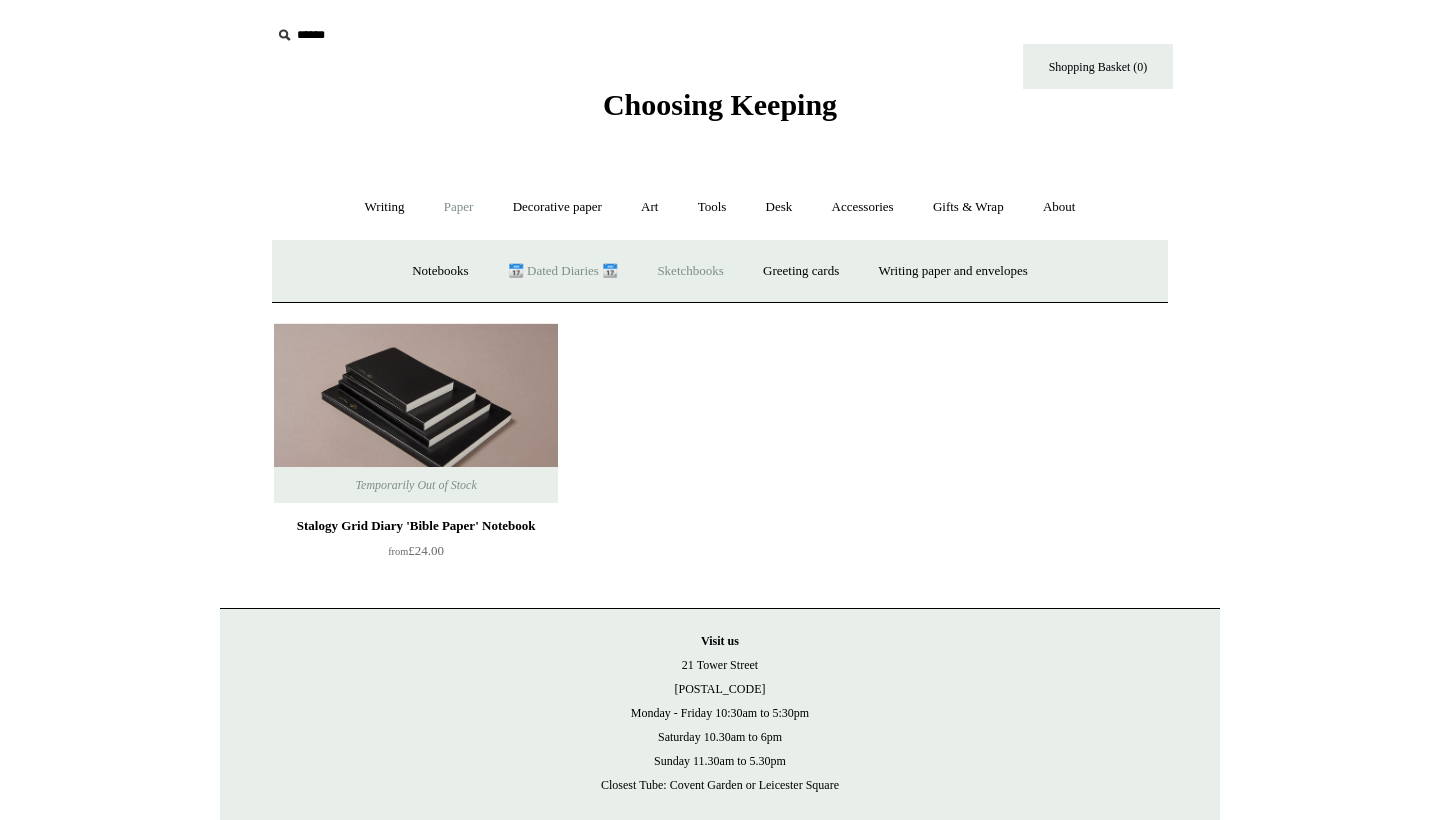 click on "Sketchbooks +" at bounding box center [690, 271] 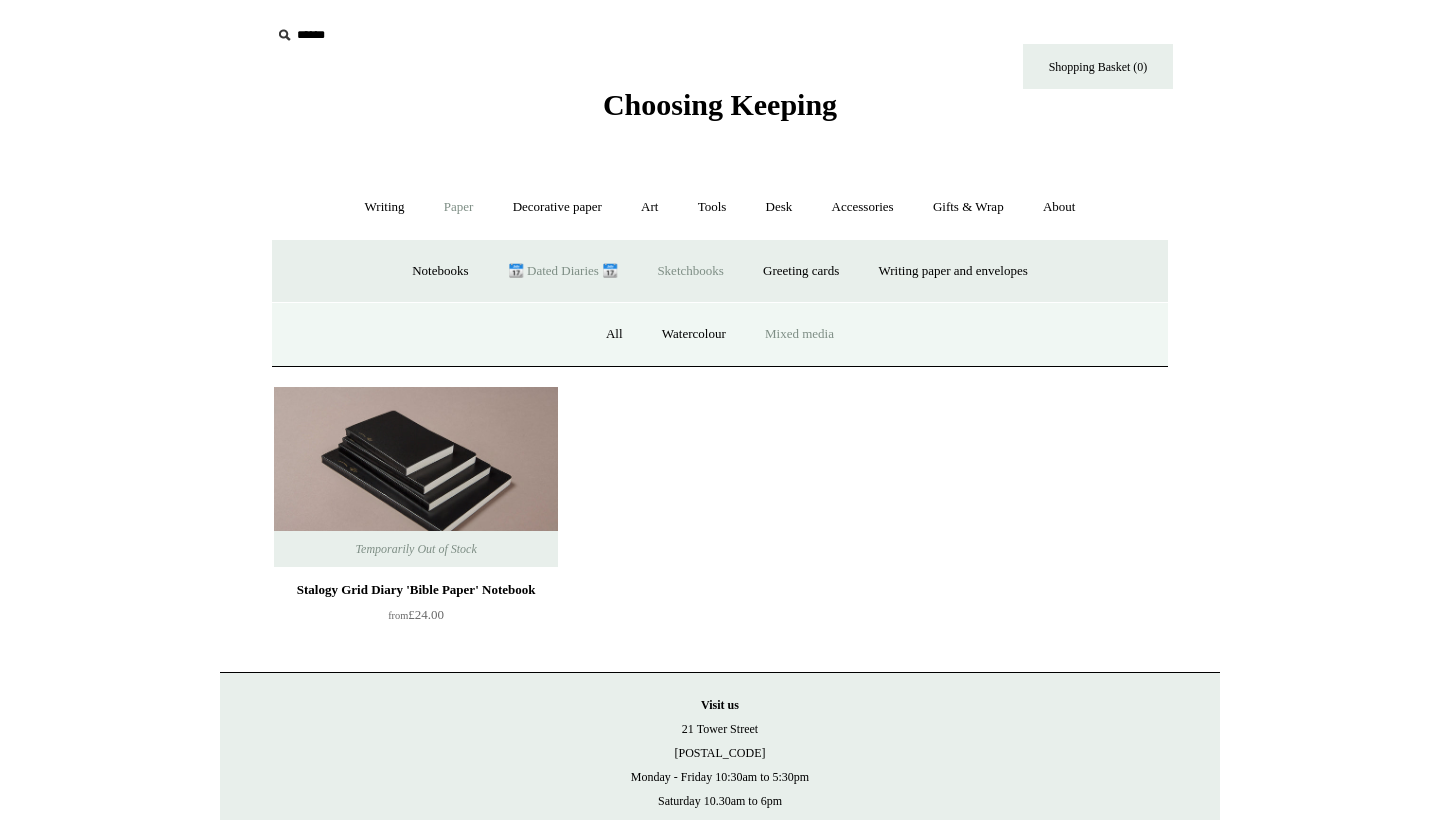 click on "Mixed media" at bounding box center (799, 334) 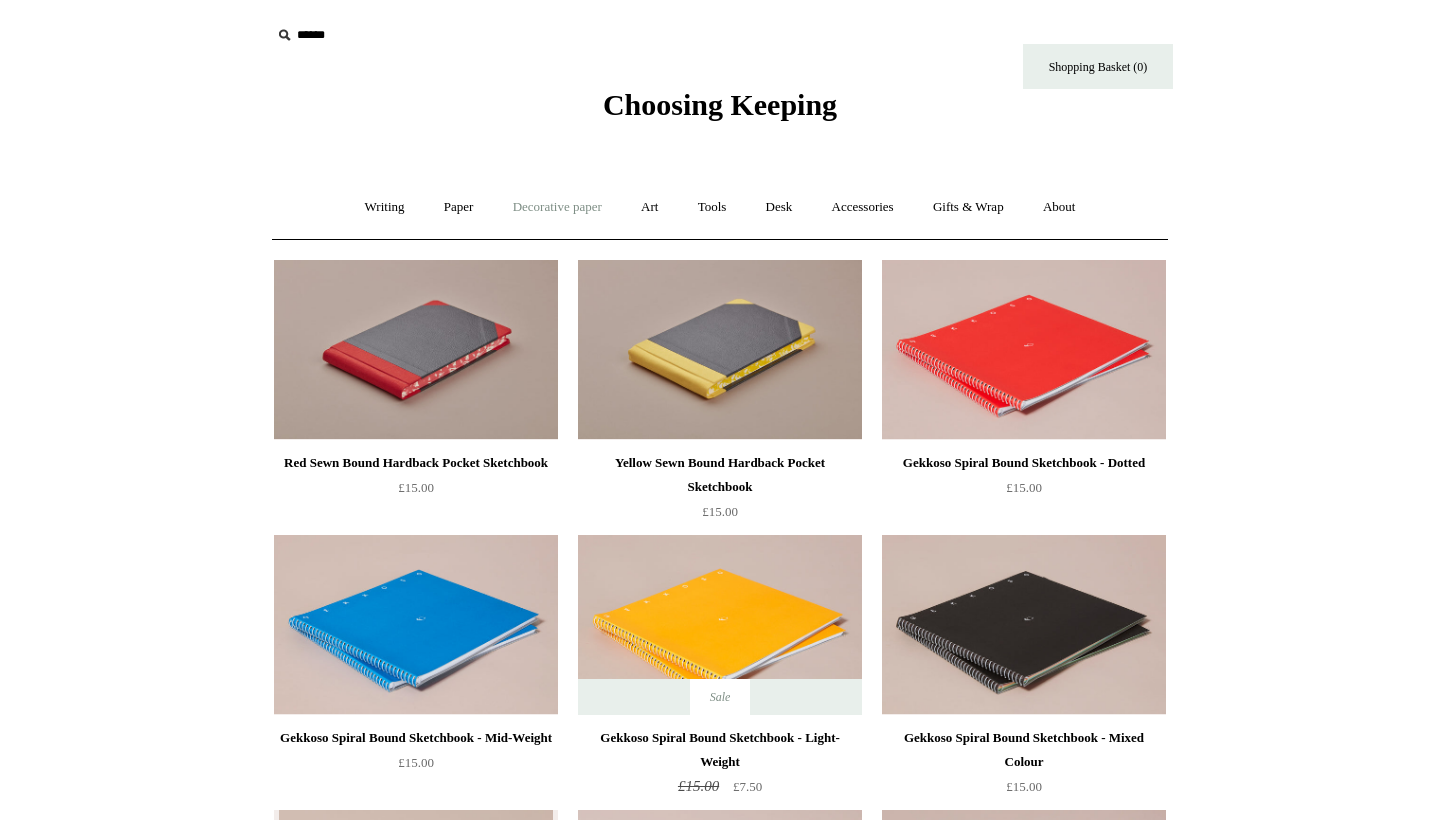 scroll, scrollTop: 0, scrollLeft: 0, axis: both 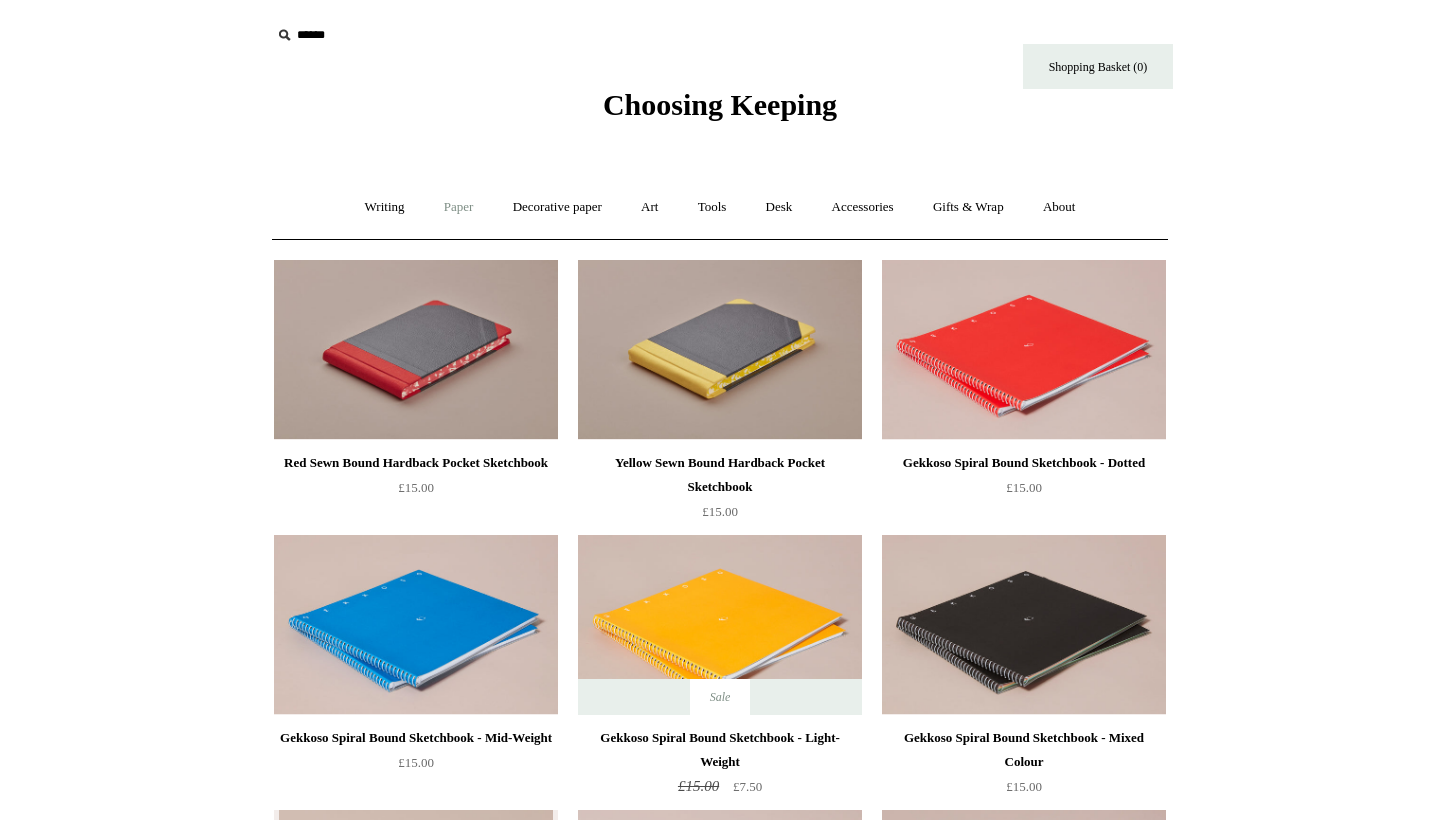 click on "Paper +" at bounding box center [459, 207] 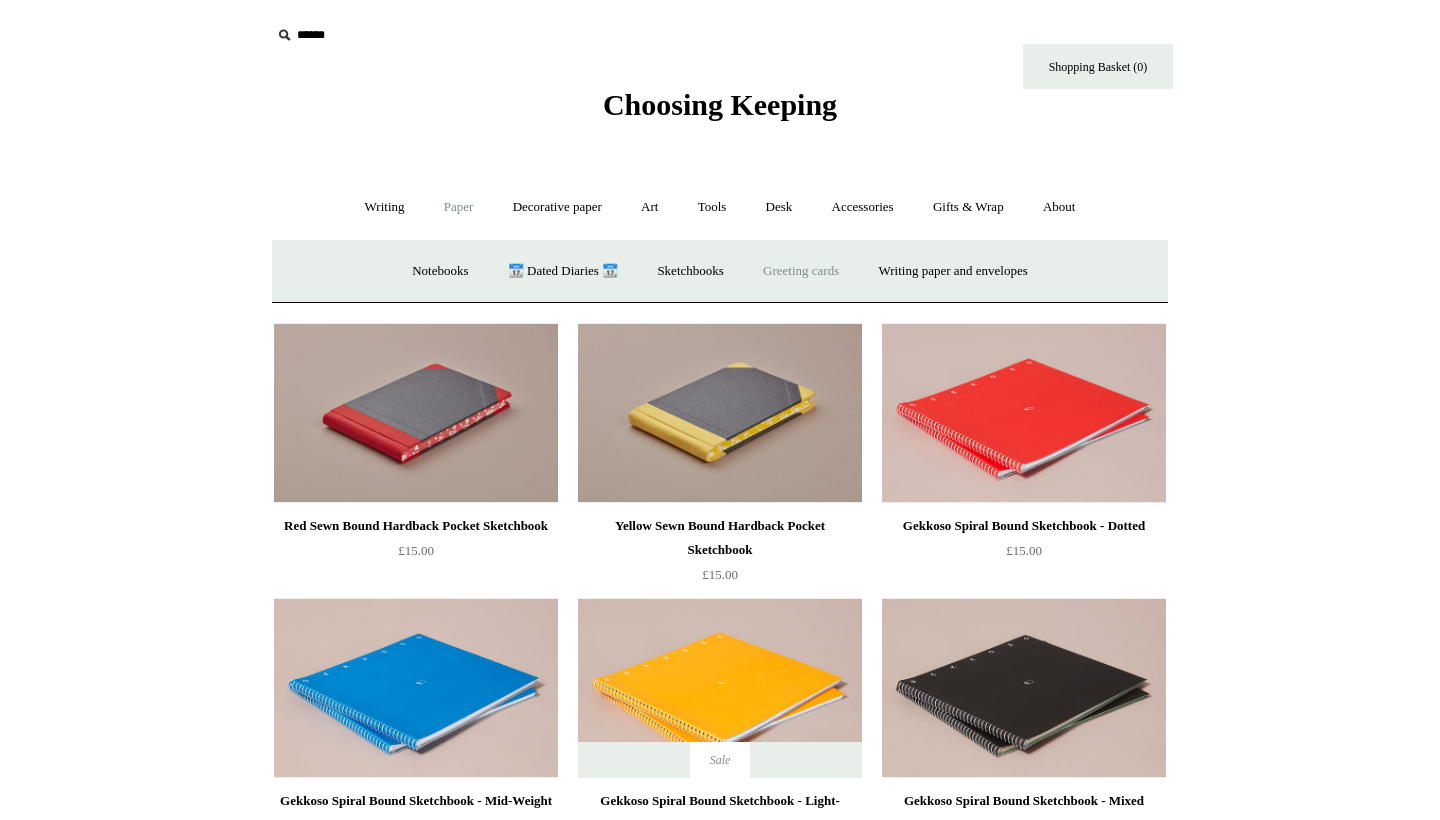 click on "Greeting cards +" at bounding box center [801, 271] 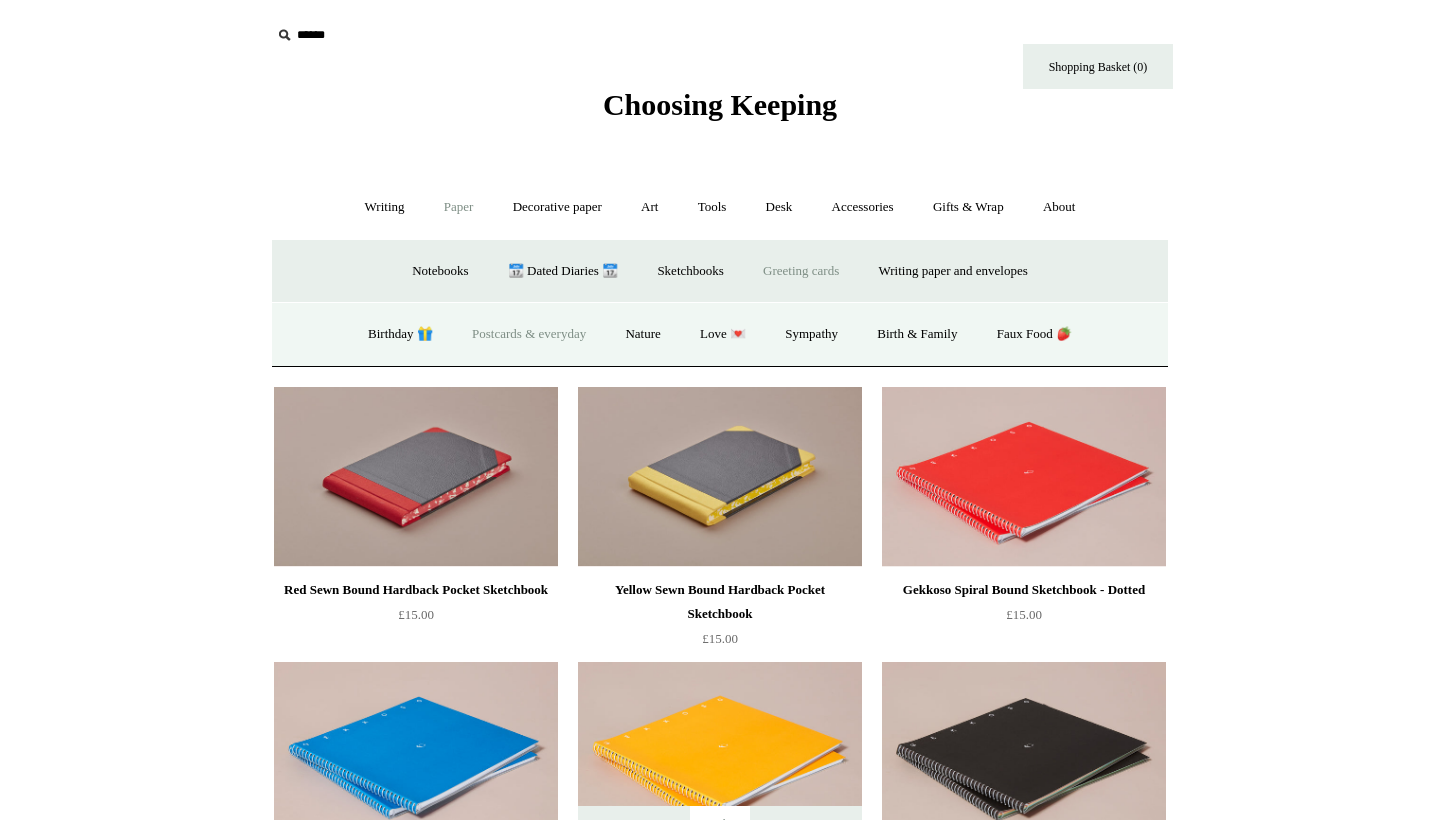 click on "Postcards & everyday" at bounding box center (529, 334) 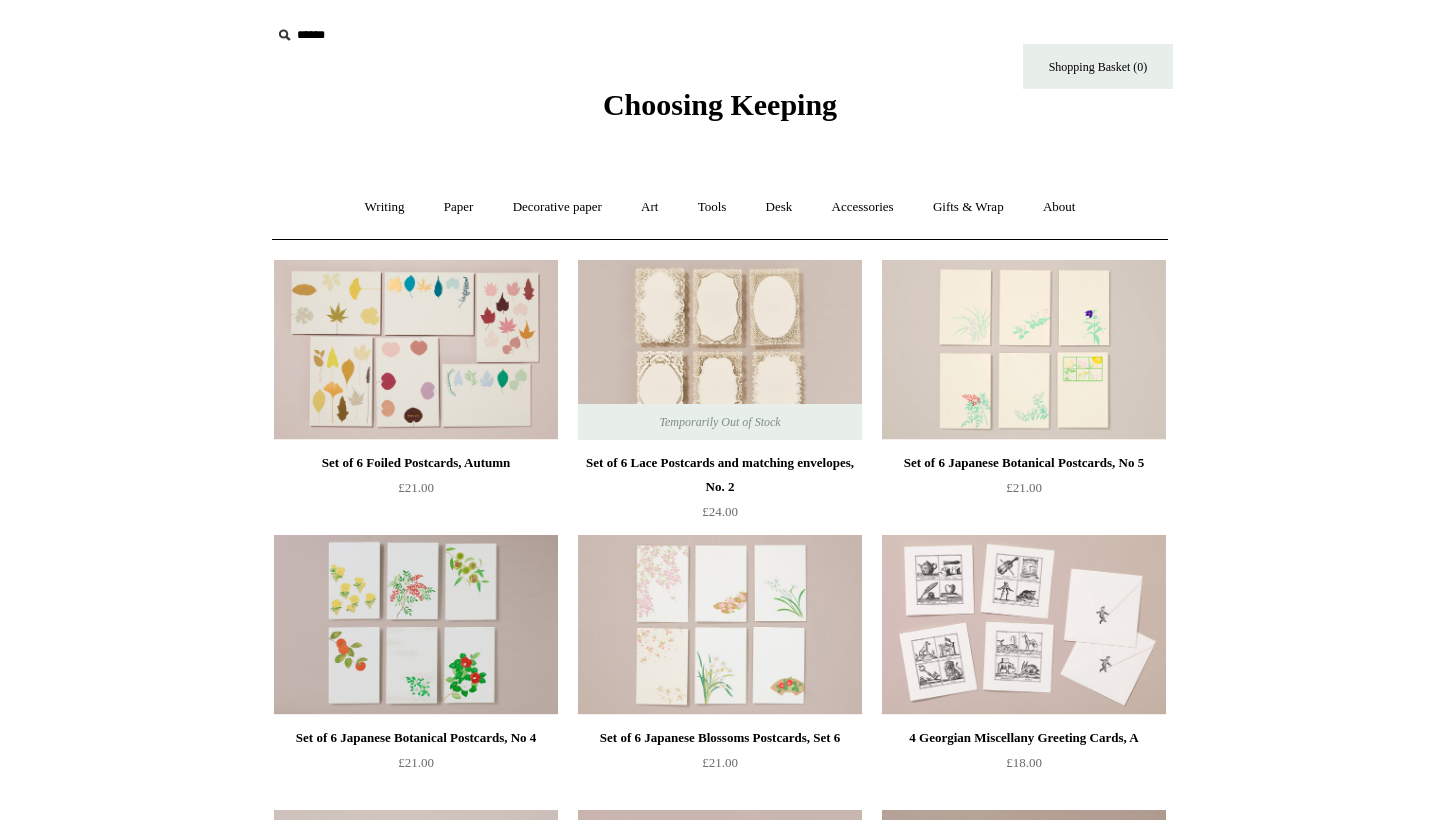 scroll, scrollTop: 0, scrollLeft: 0, axis: both 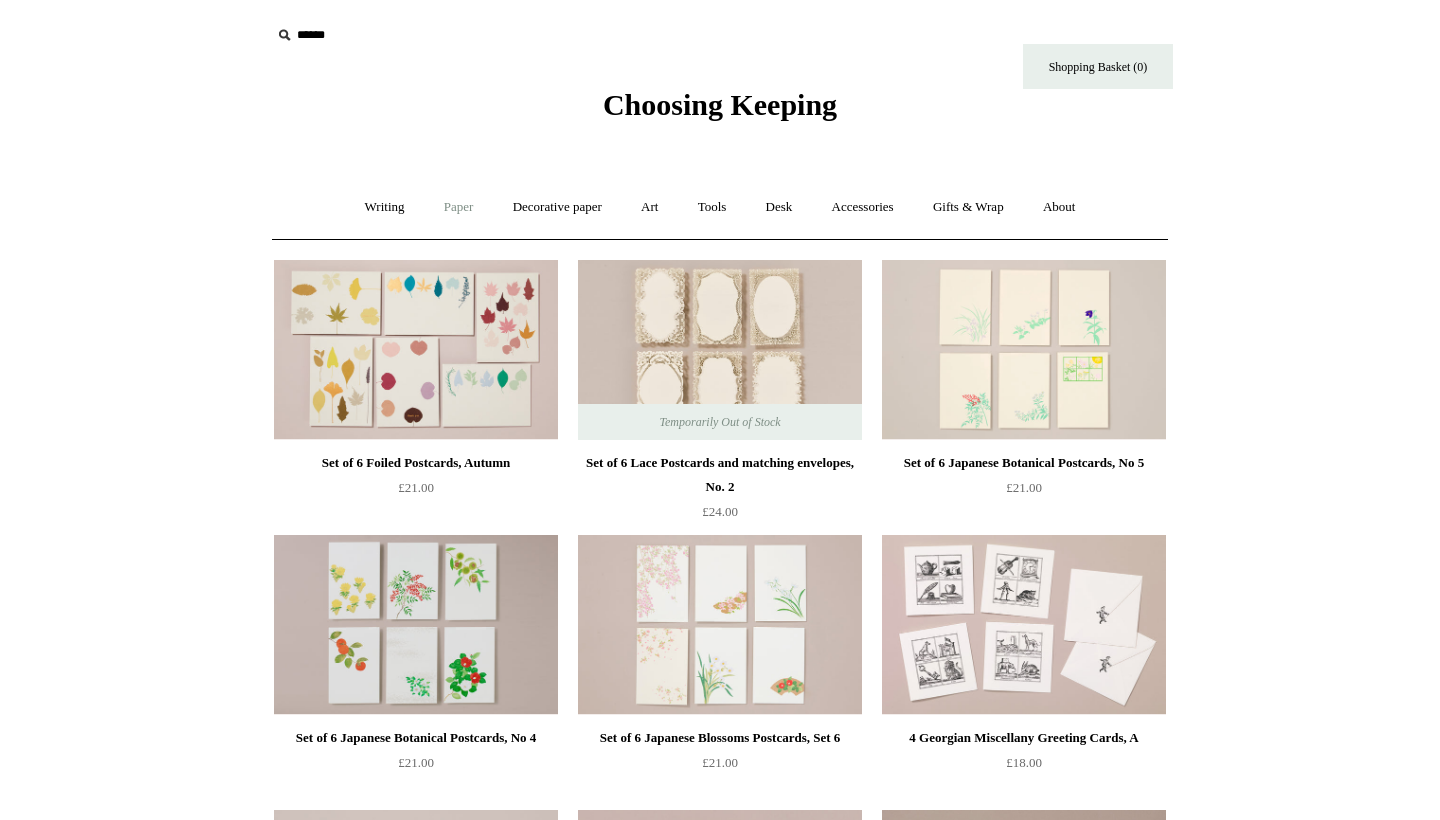 click on "Paper +" at bounding box center [459, 207] 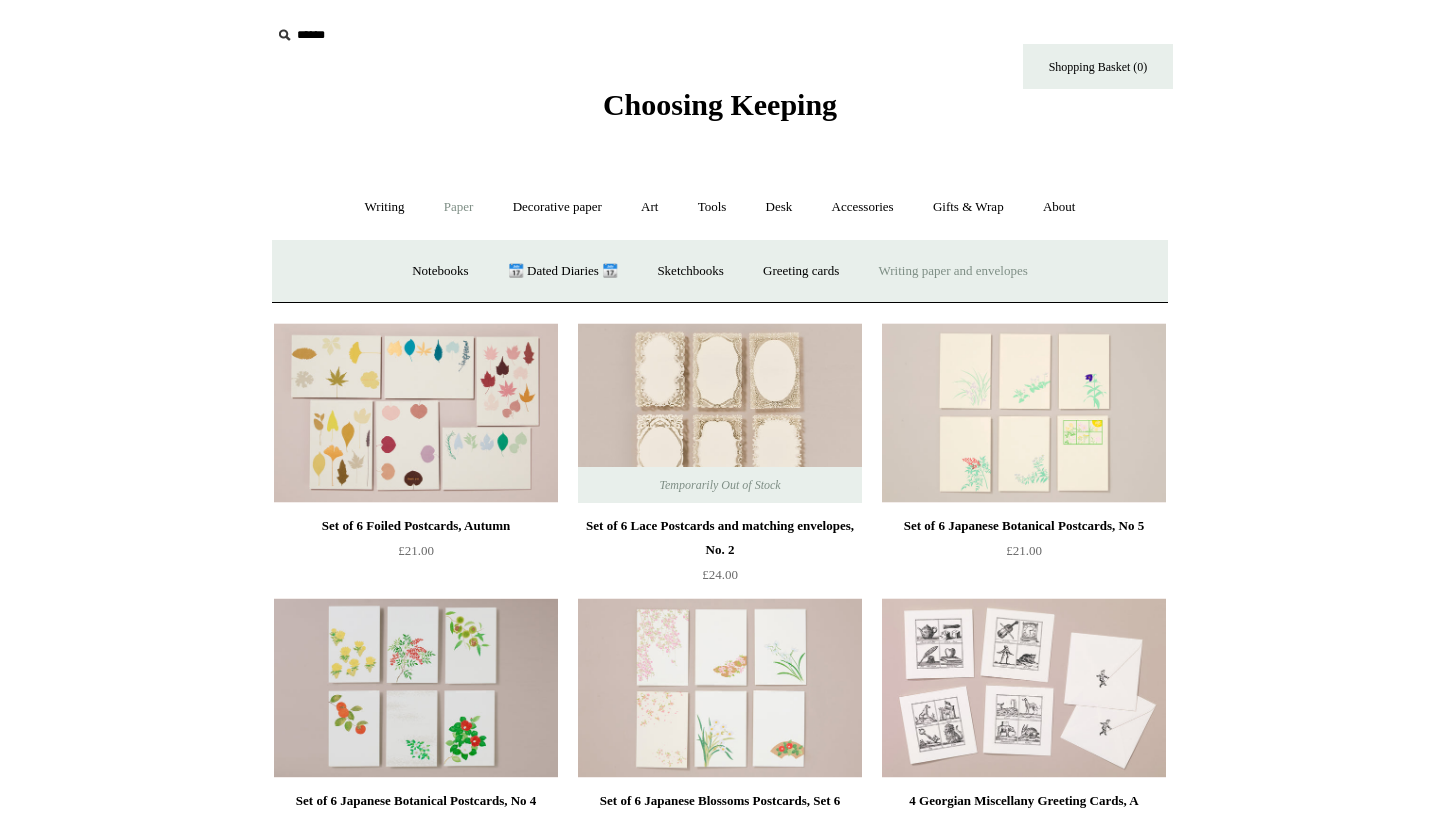 click on "Writing paper and envelopes +" at bounding box center [953, 271] 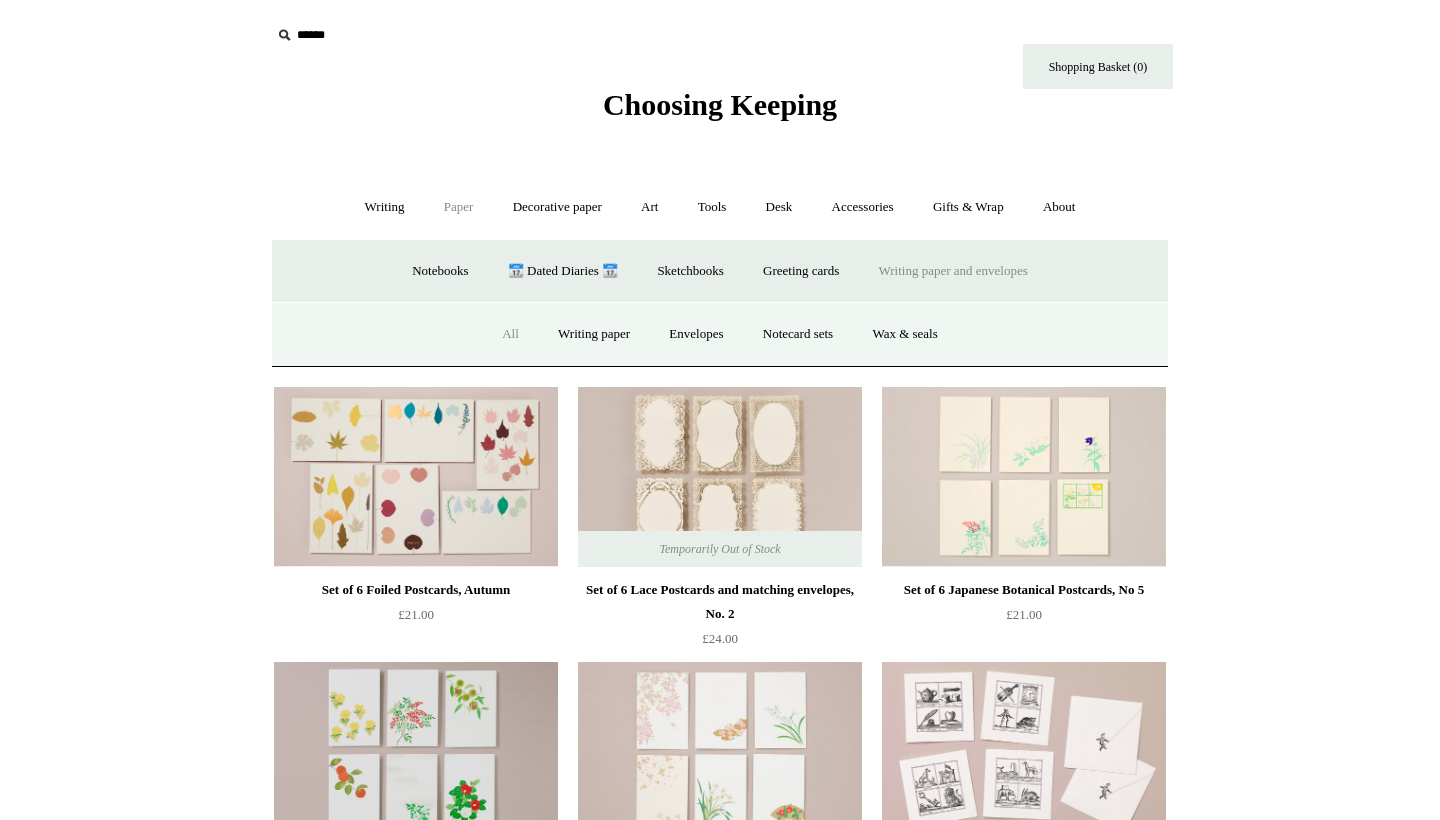 click on "All" at bounding box center (510, 334) 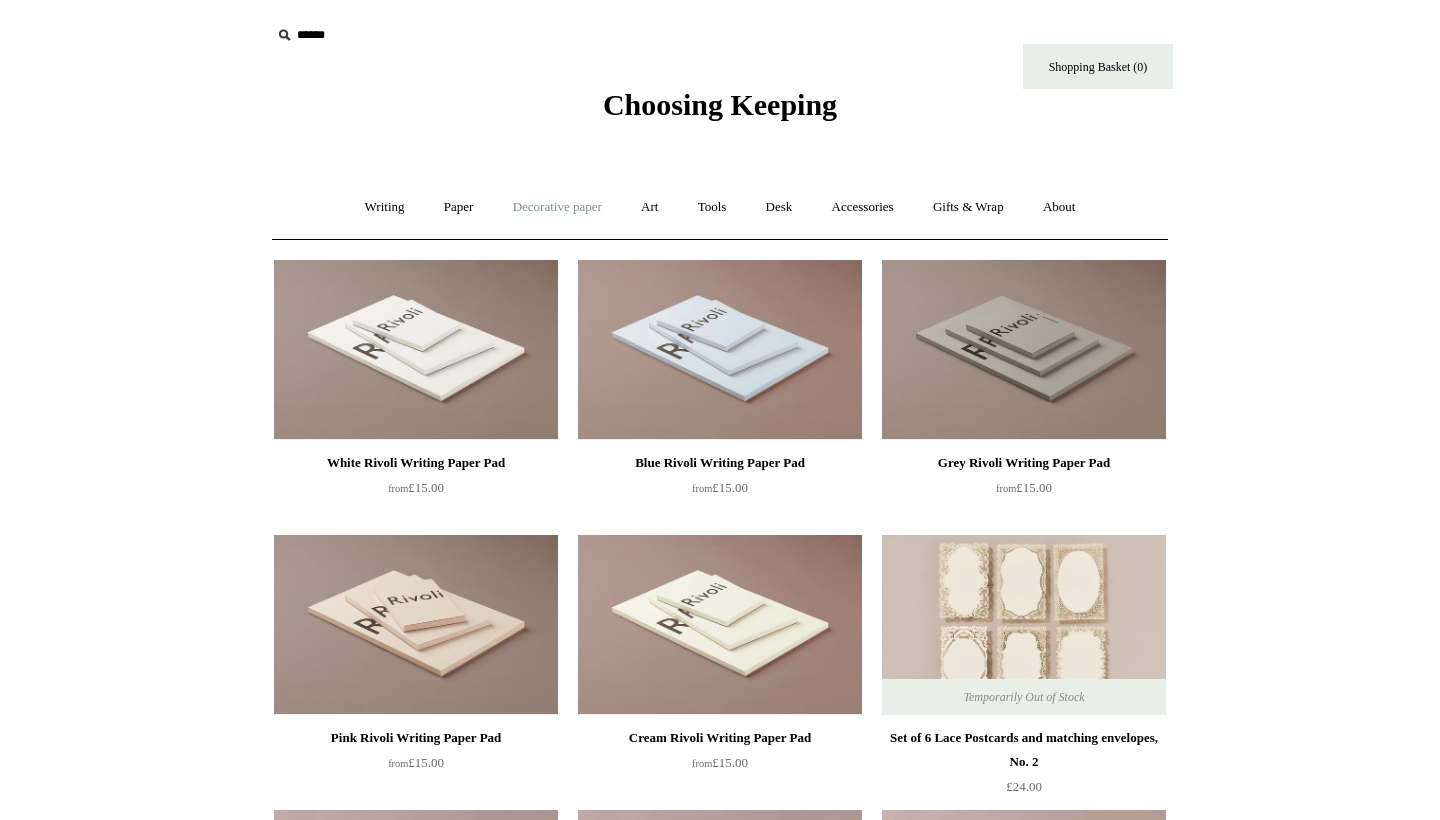 scroll, scrollTop: 0, scrollLeft: 0, axis: both 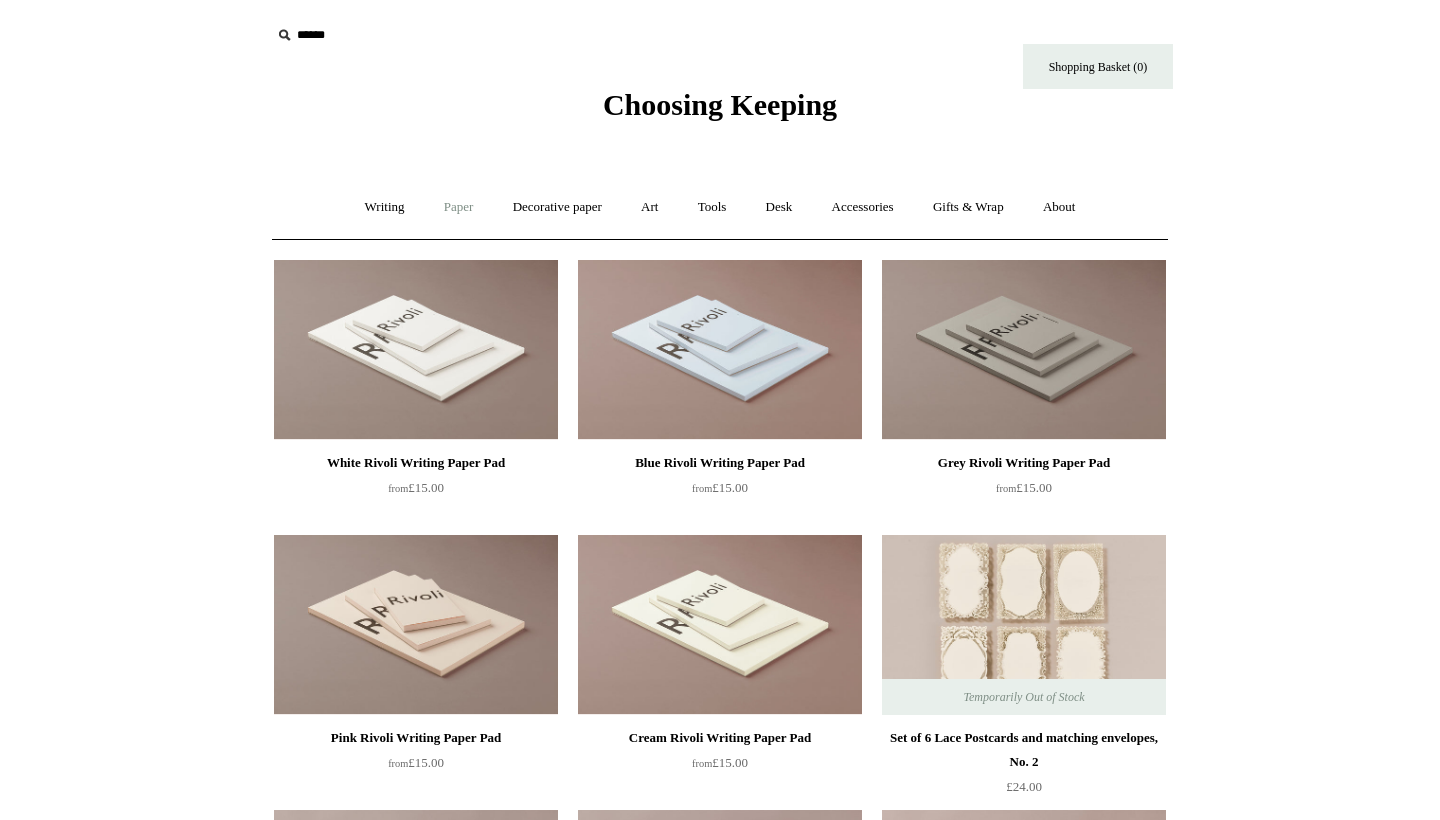 click on "Paper +" at bounding box center [459, 207] 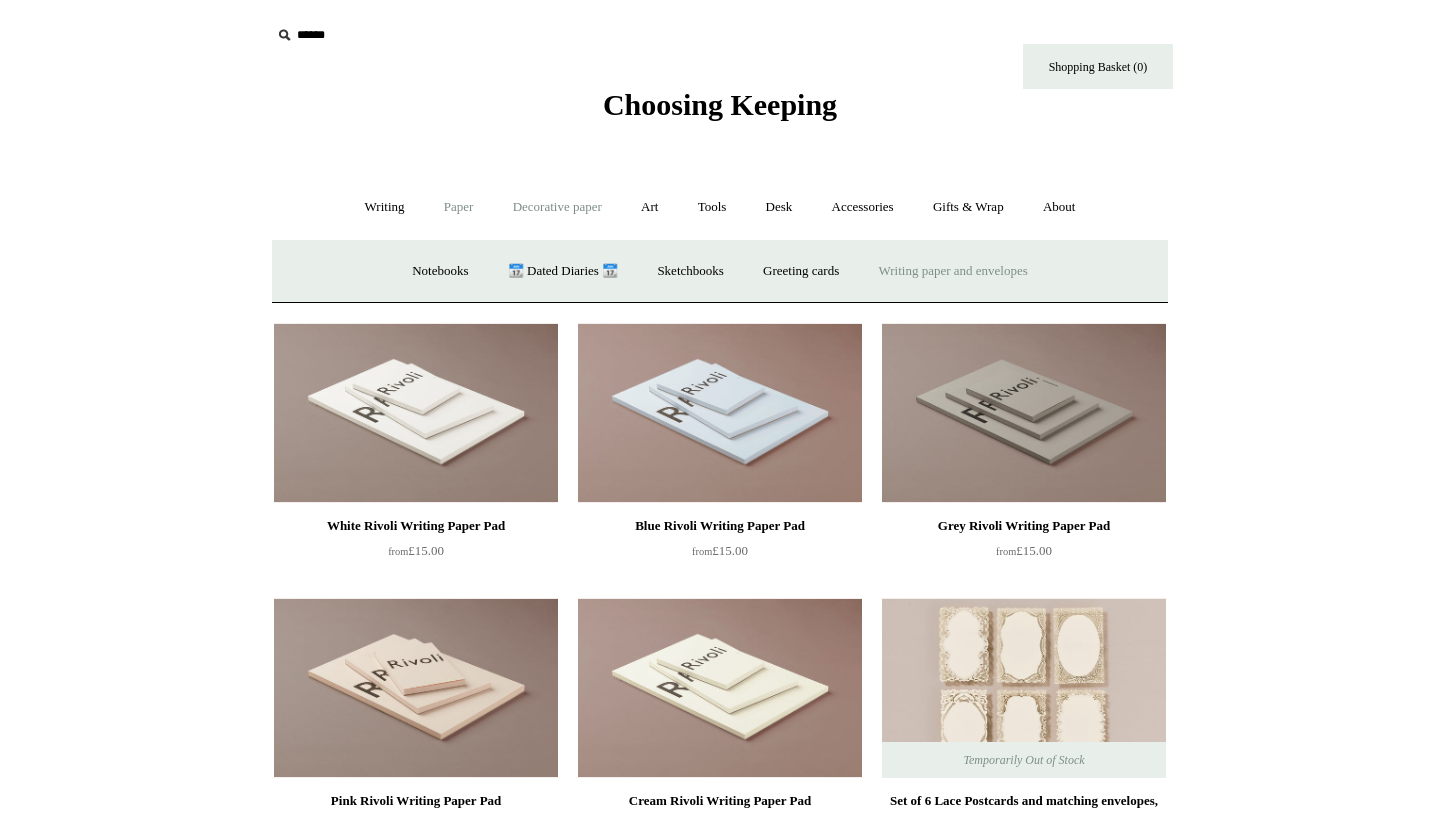 click on "Decorative paper +" at bounding box center [557, 207] 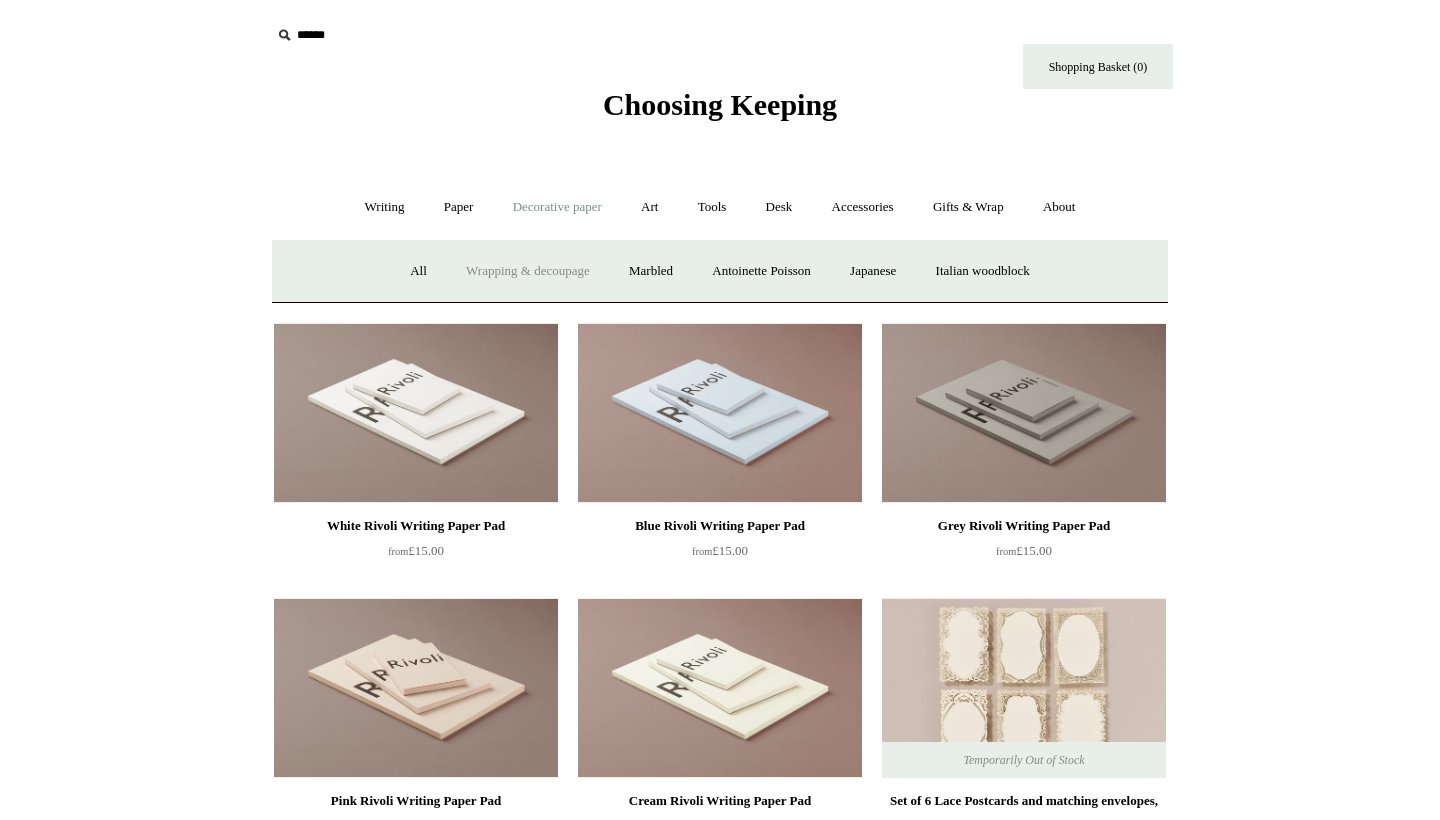 click on "Wrapping & decoupage" at bounding box center (528, 271) 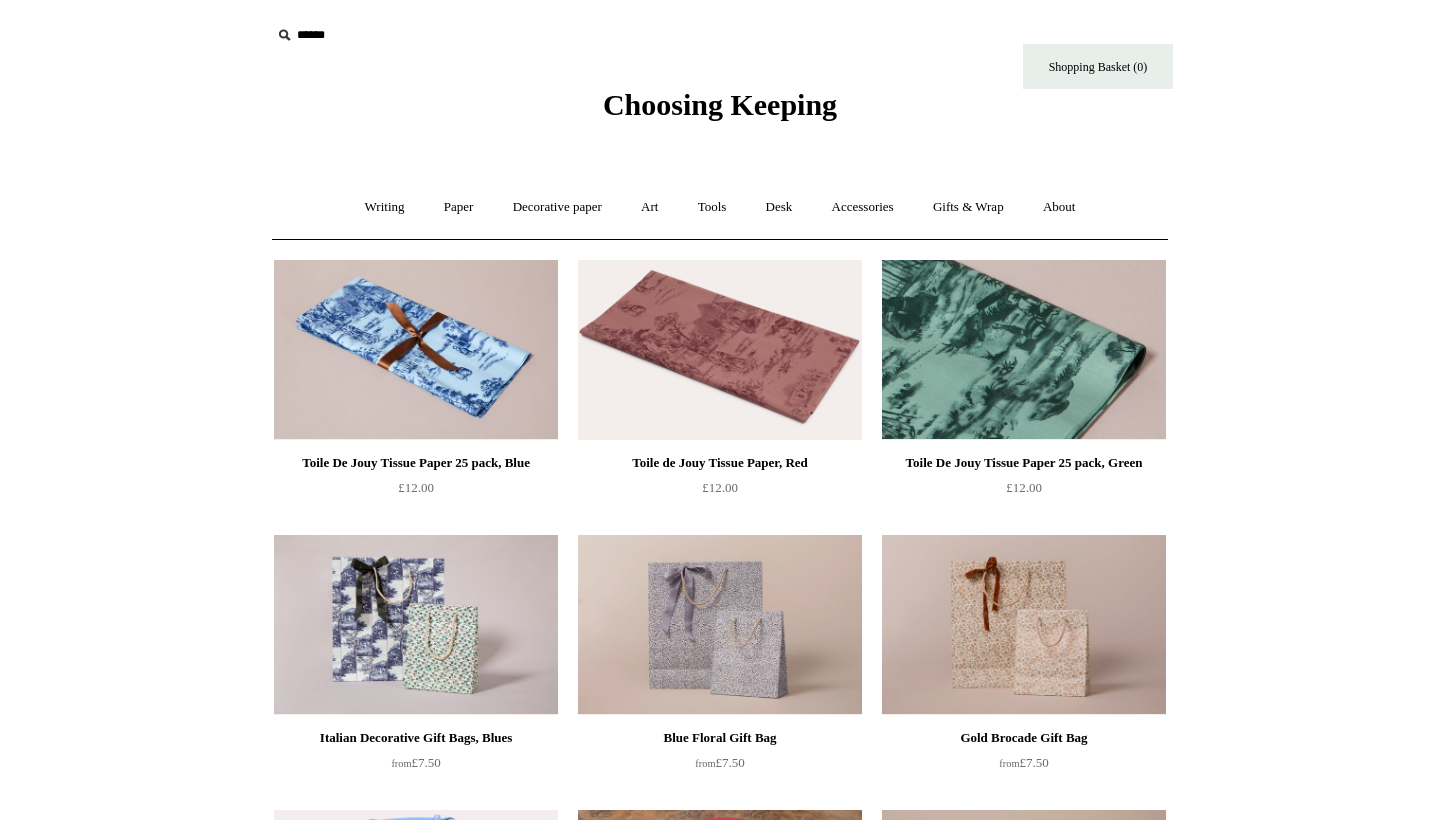scroll, scrollTop: 0, scrollLeft: 0, axis: both 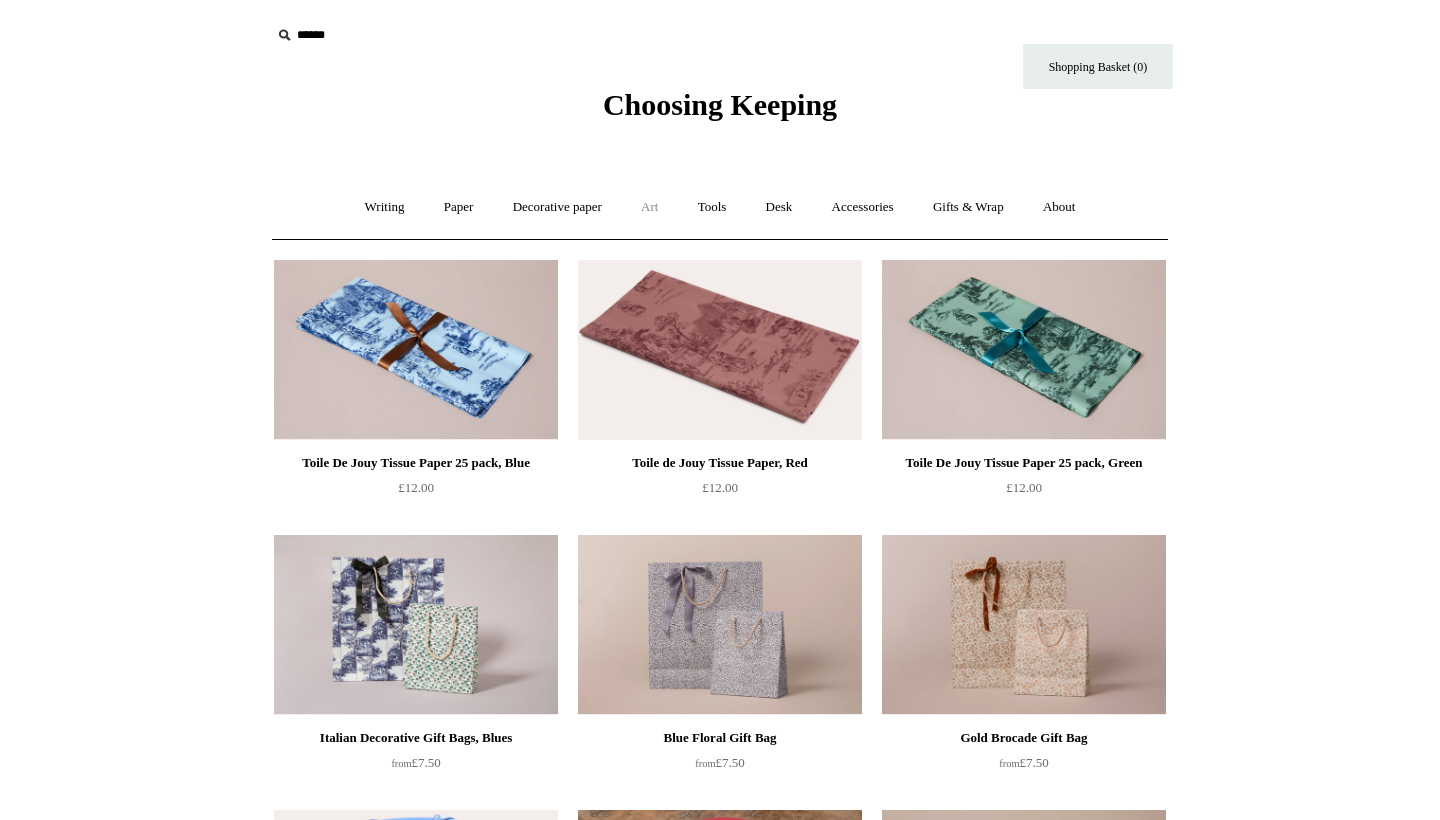 click on "Art +" at bounding box center [649, 207] 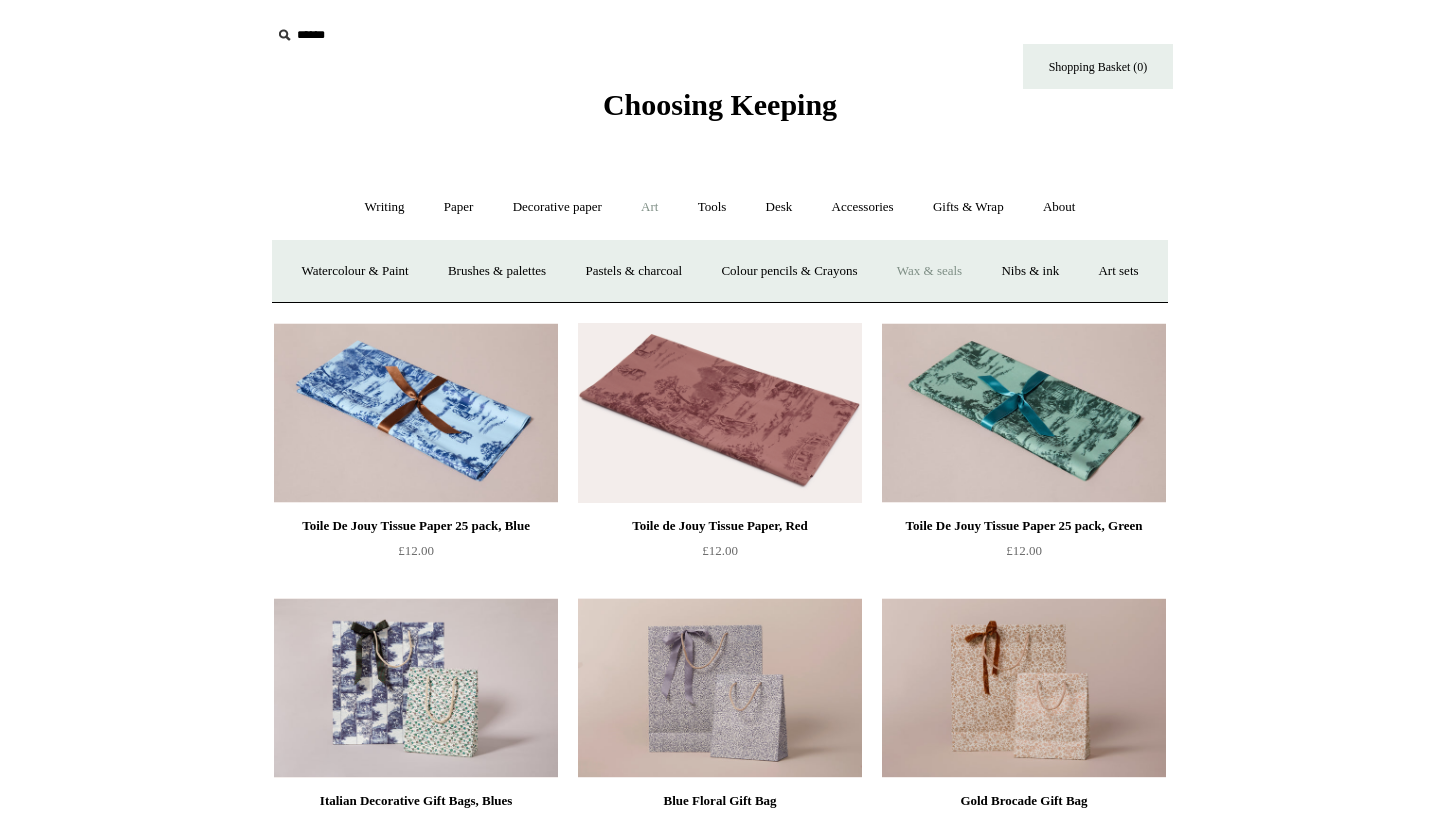 click on "Wax & seals" at bounding box center [929, 271] 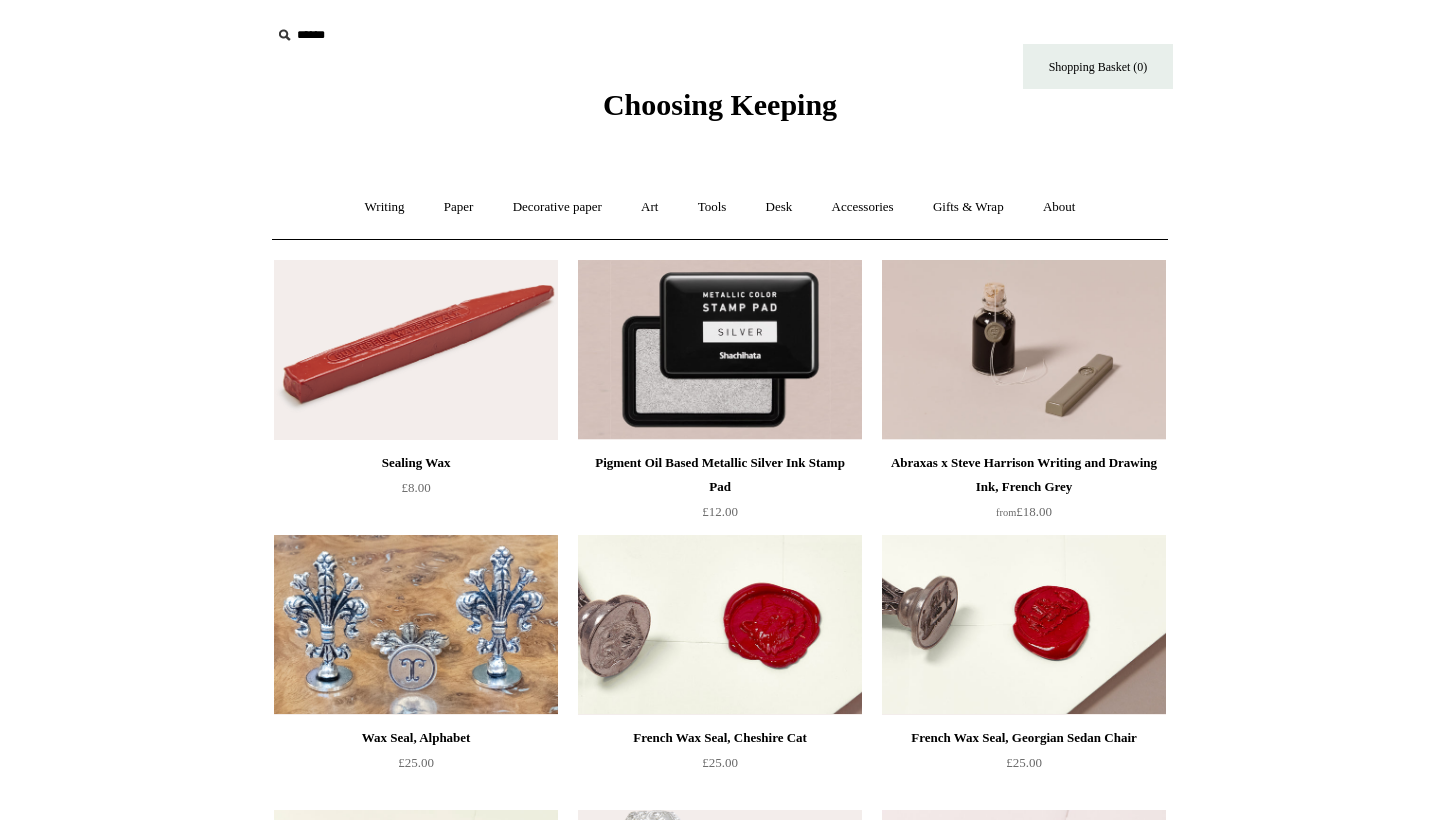 scroll, scrollTop: 0, scrollLeft: 0, axis: both 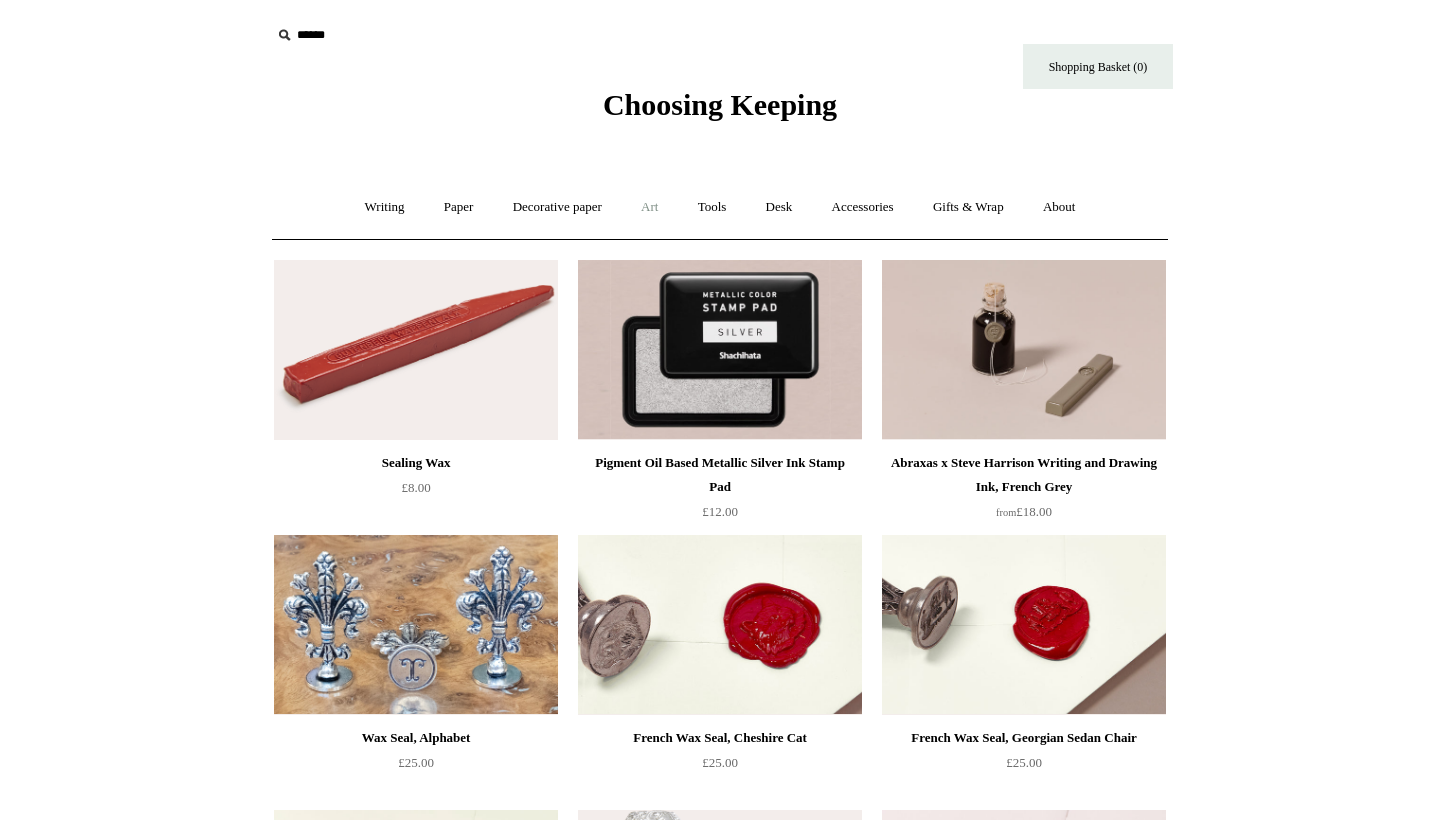 click on "Art +" at bounding box center [649, 207] 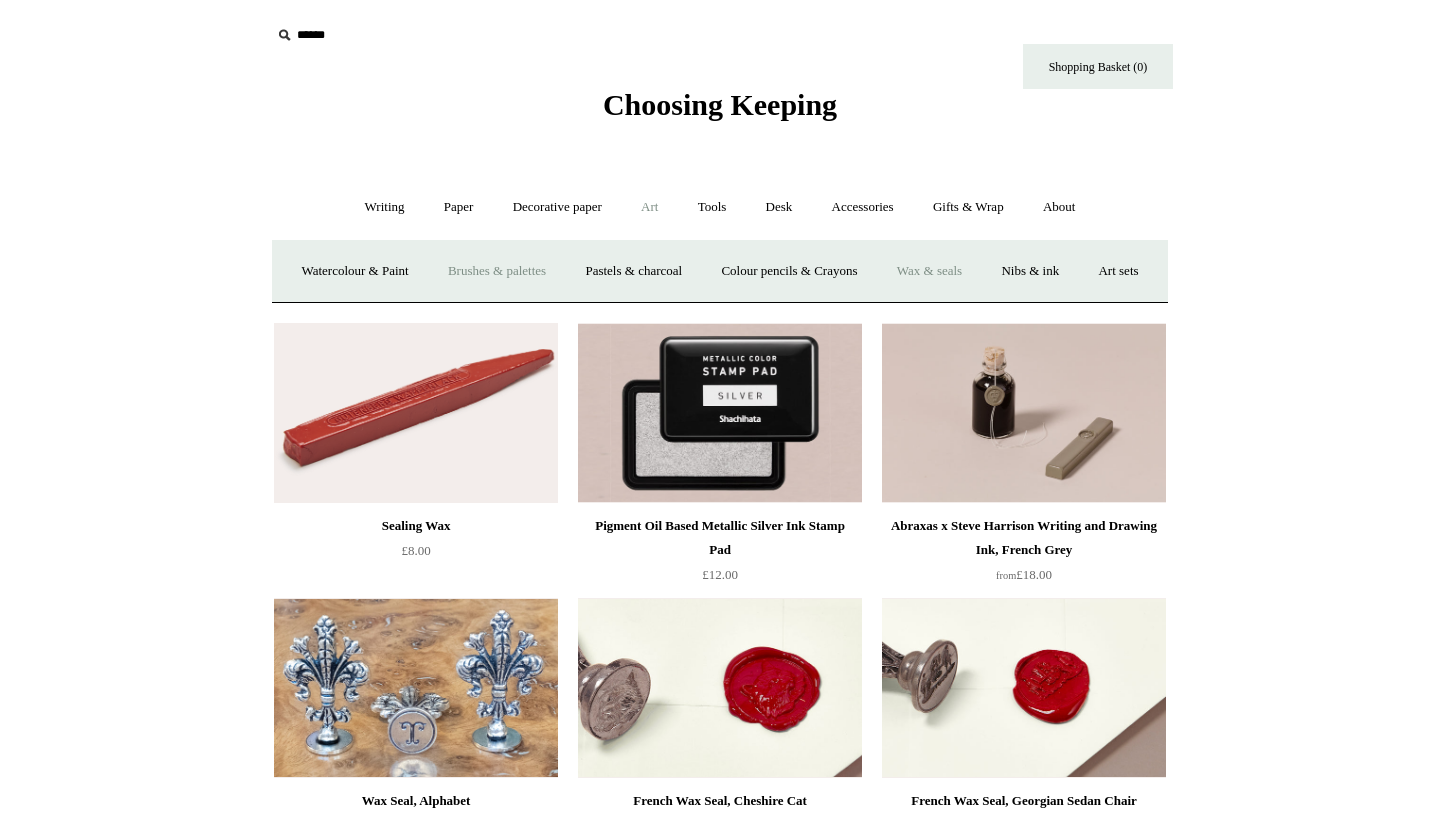 click on "Brushes & palettes" at bounding box center [497, 271] 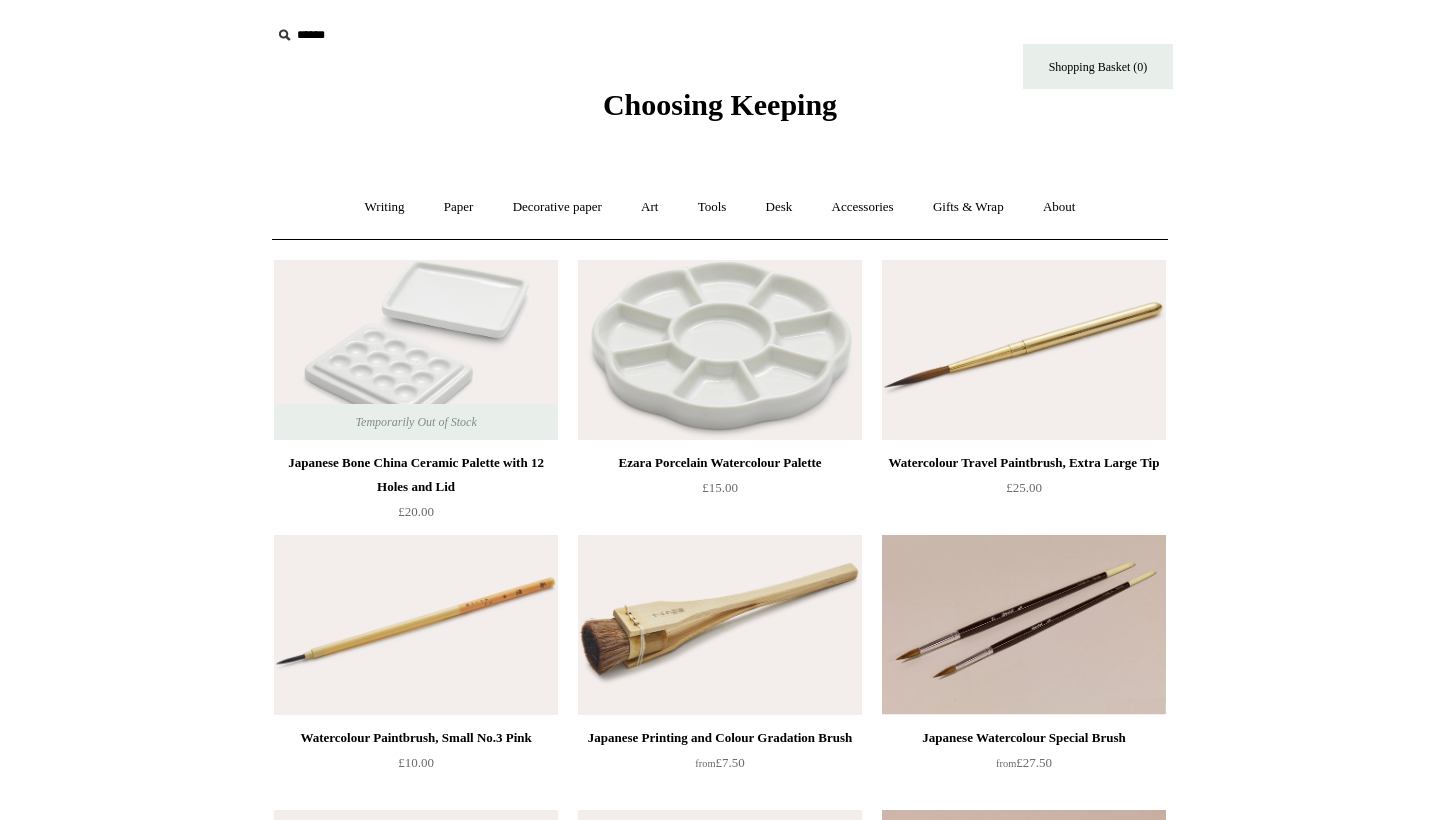 scroll, scrollTop: 0, scrollLeft: 0, axis: both 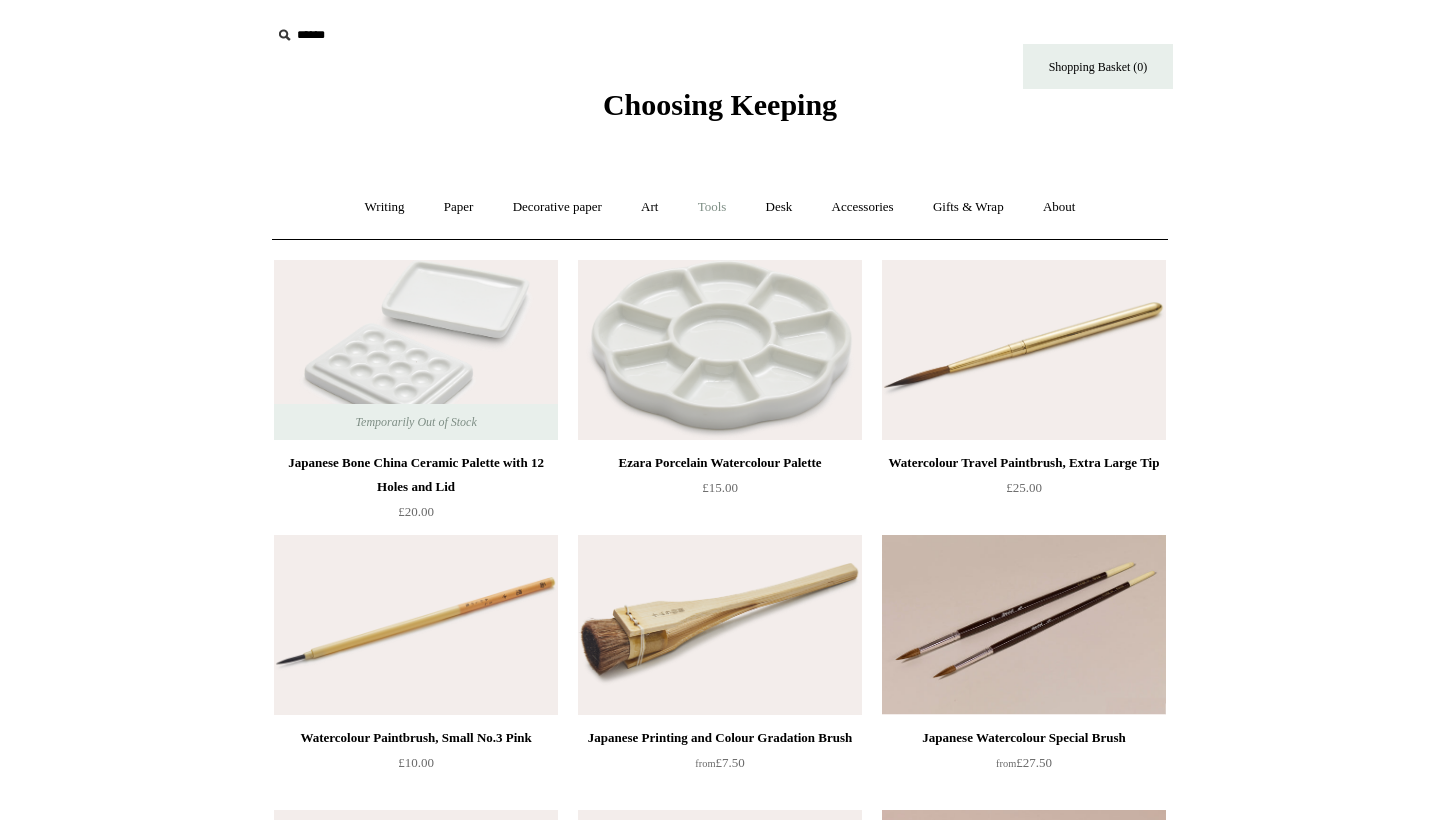 click on "Tools +" at bounding box center (712, 207) 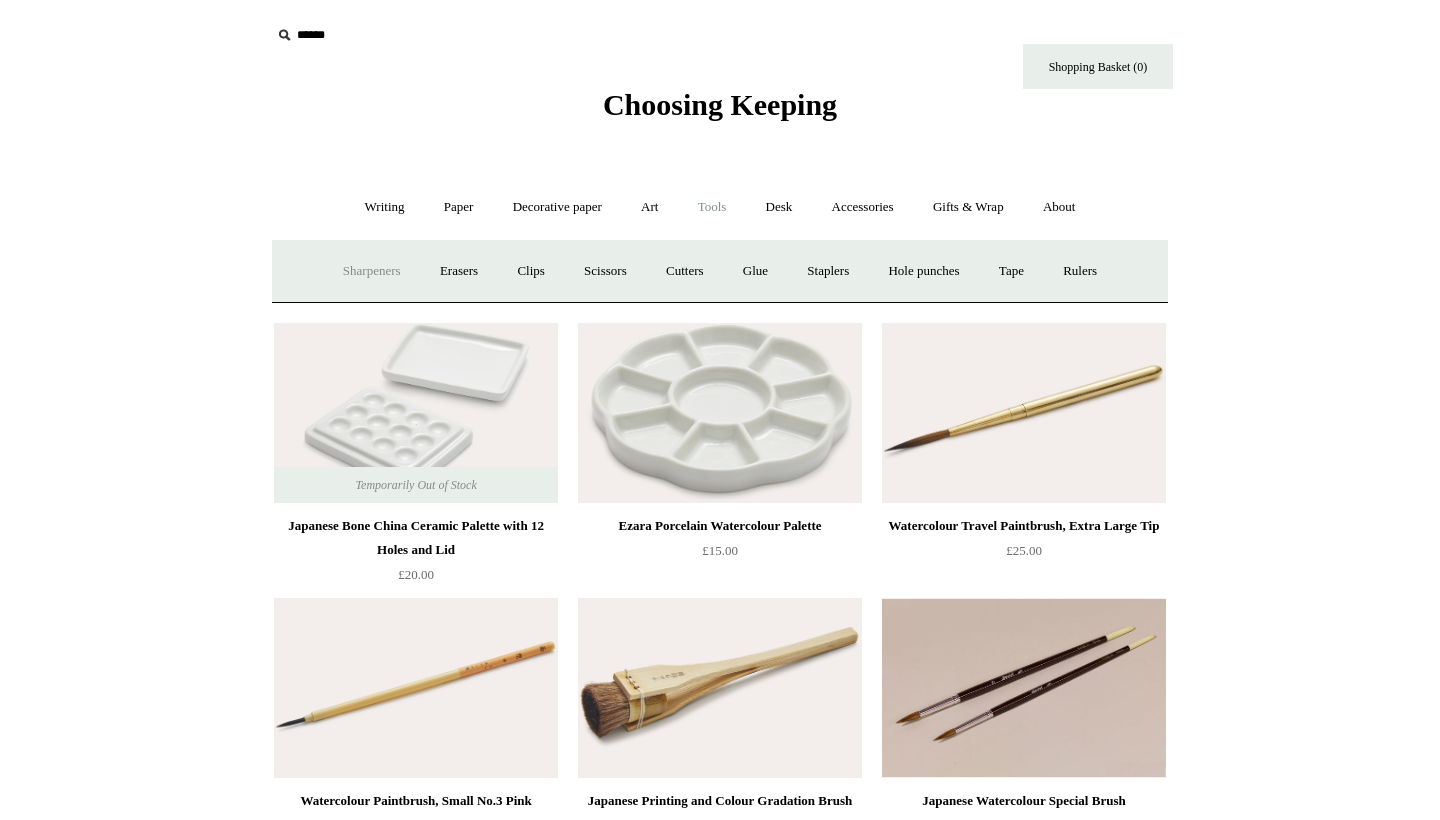 click on "Sharpeners" at bounding box center [372, 271] 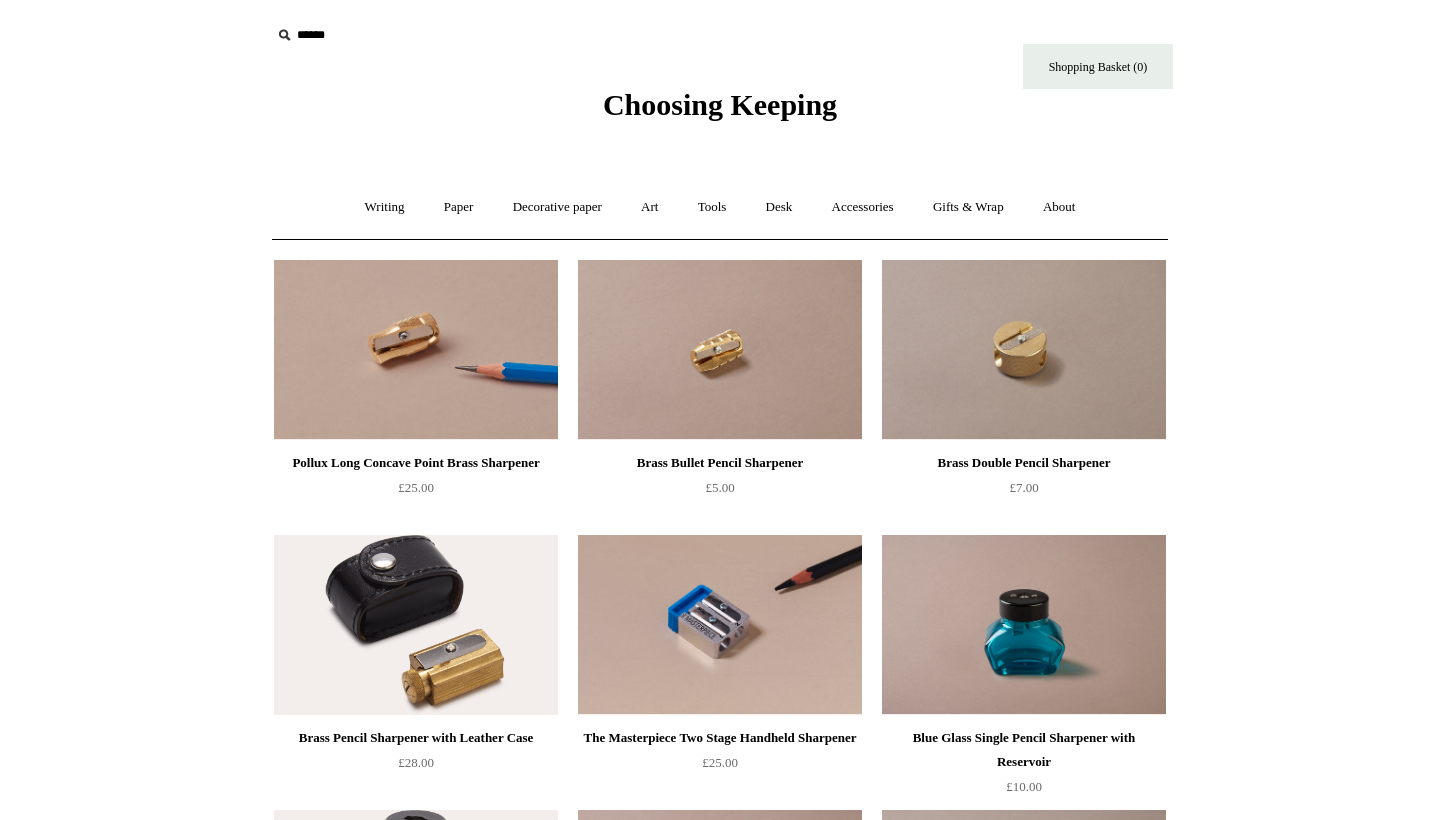 scroll, scrollTop: 0, scrollLeft: 0, axis: both 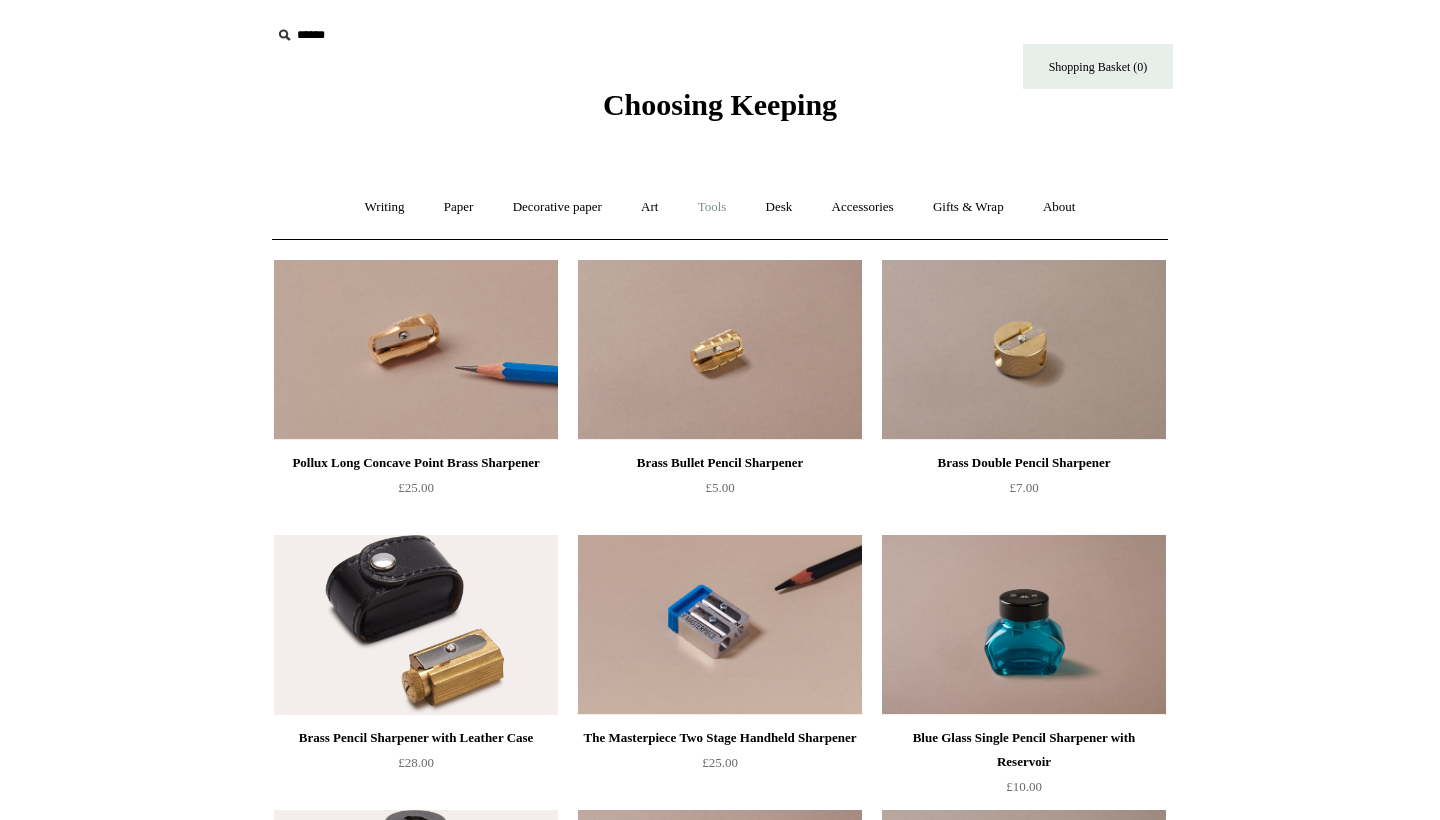 click on "Tools +" at bounding box center (712, 207) 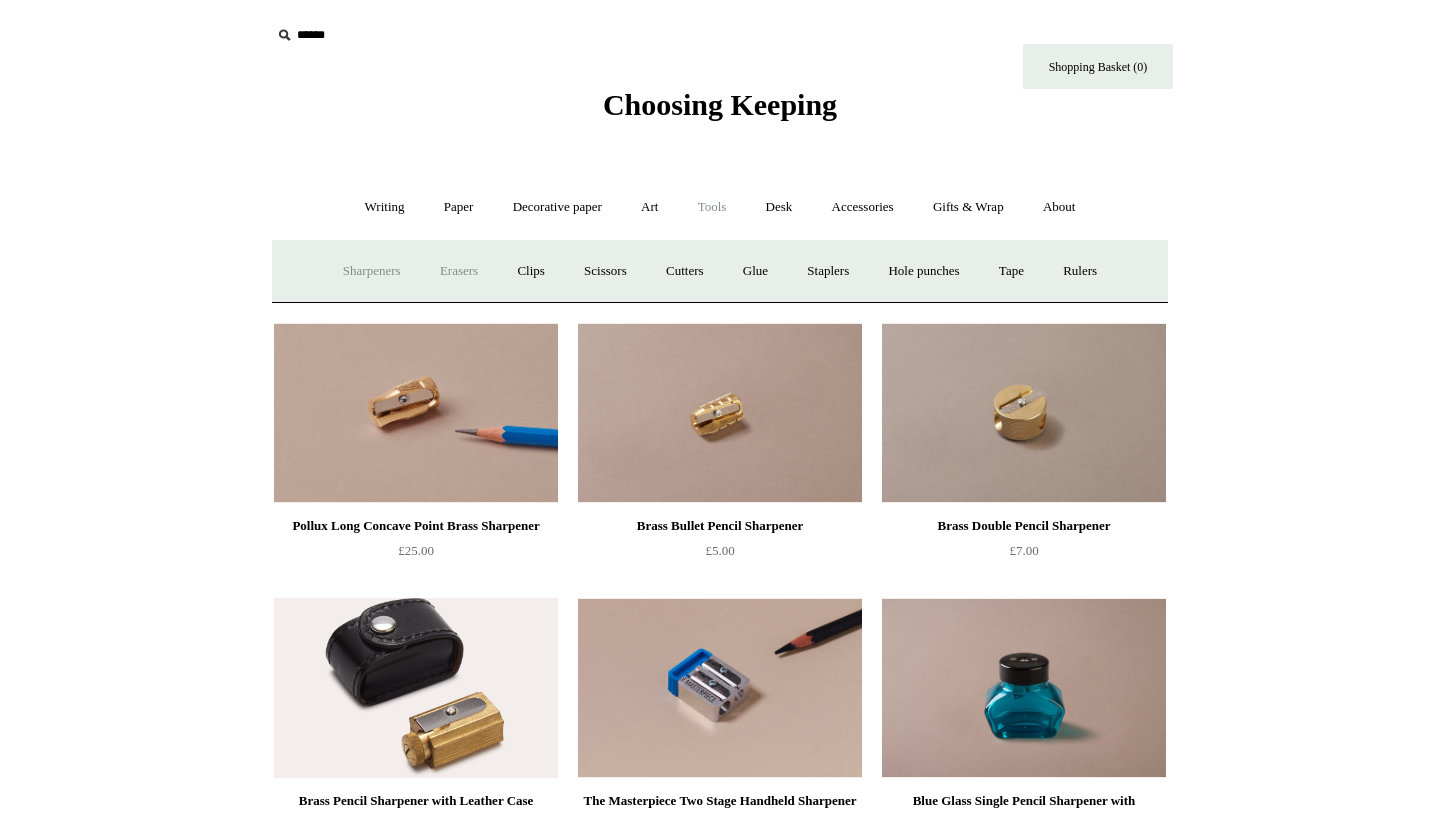 click on "Erasers" at bounding box center [459, 271] 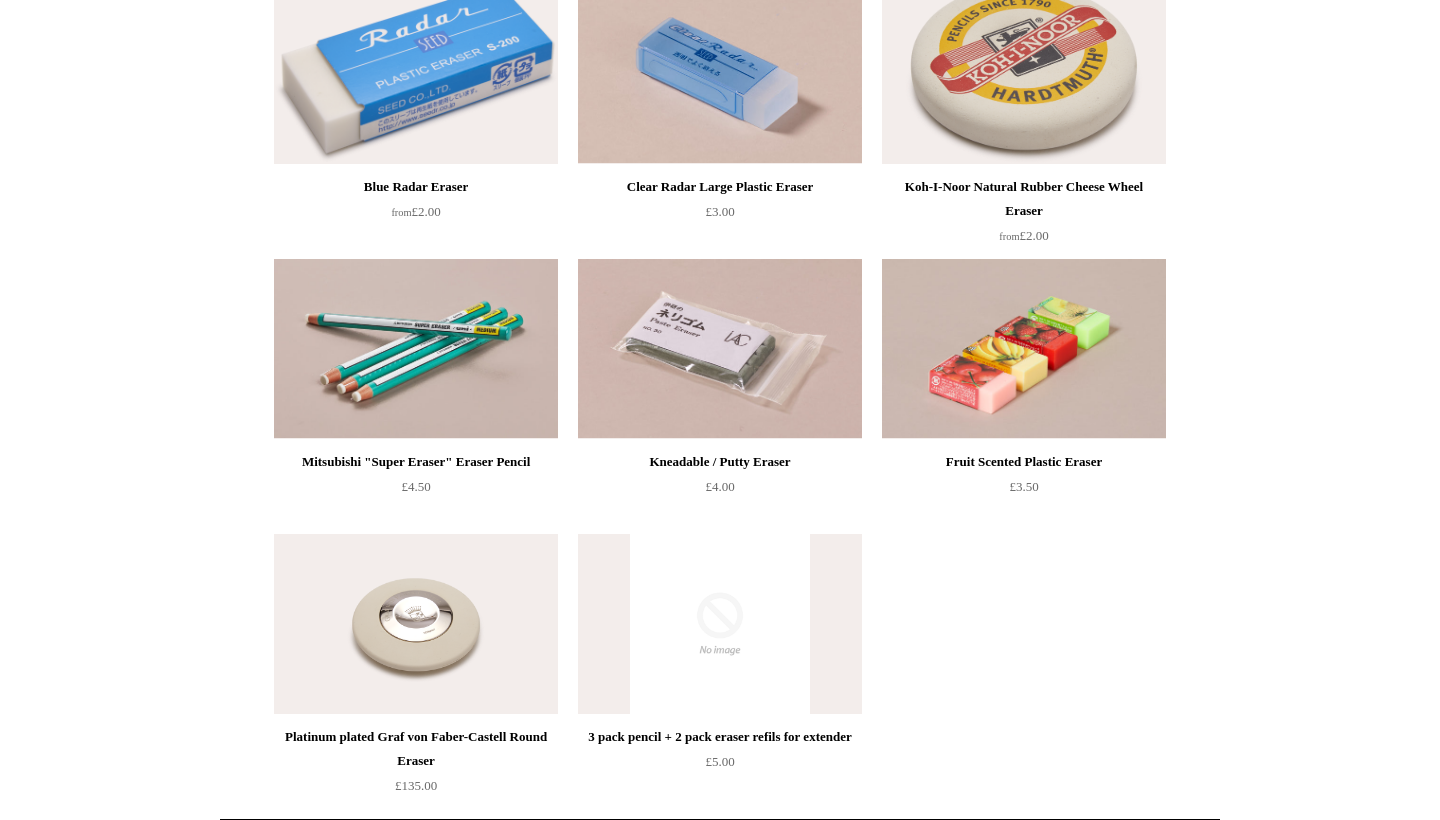 scroll, scrollTop: 416, scrollLeft: 0, axis: vertical 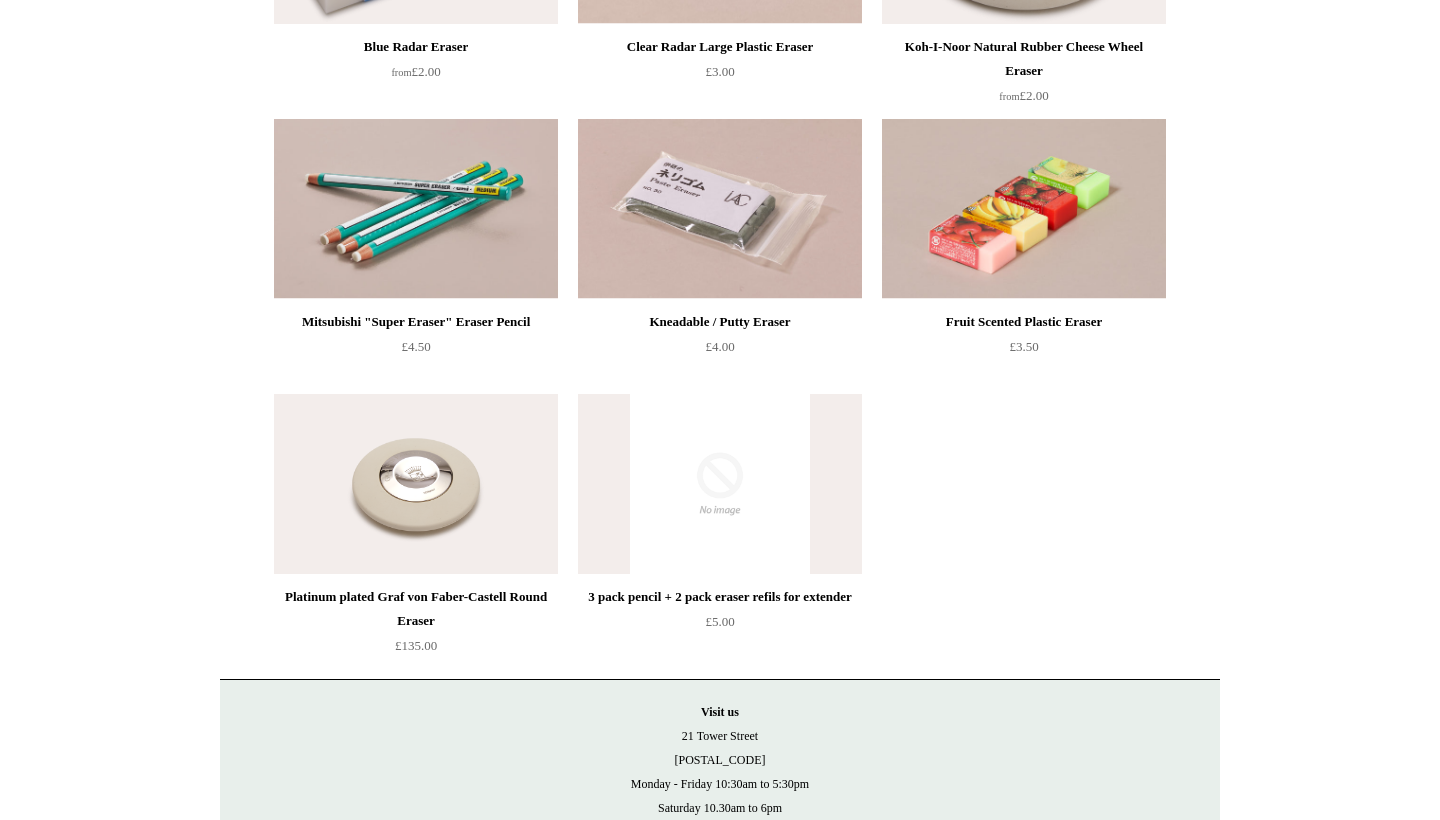 click at bounding box center [416, 484] 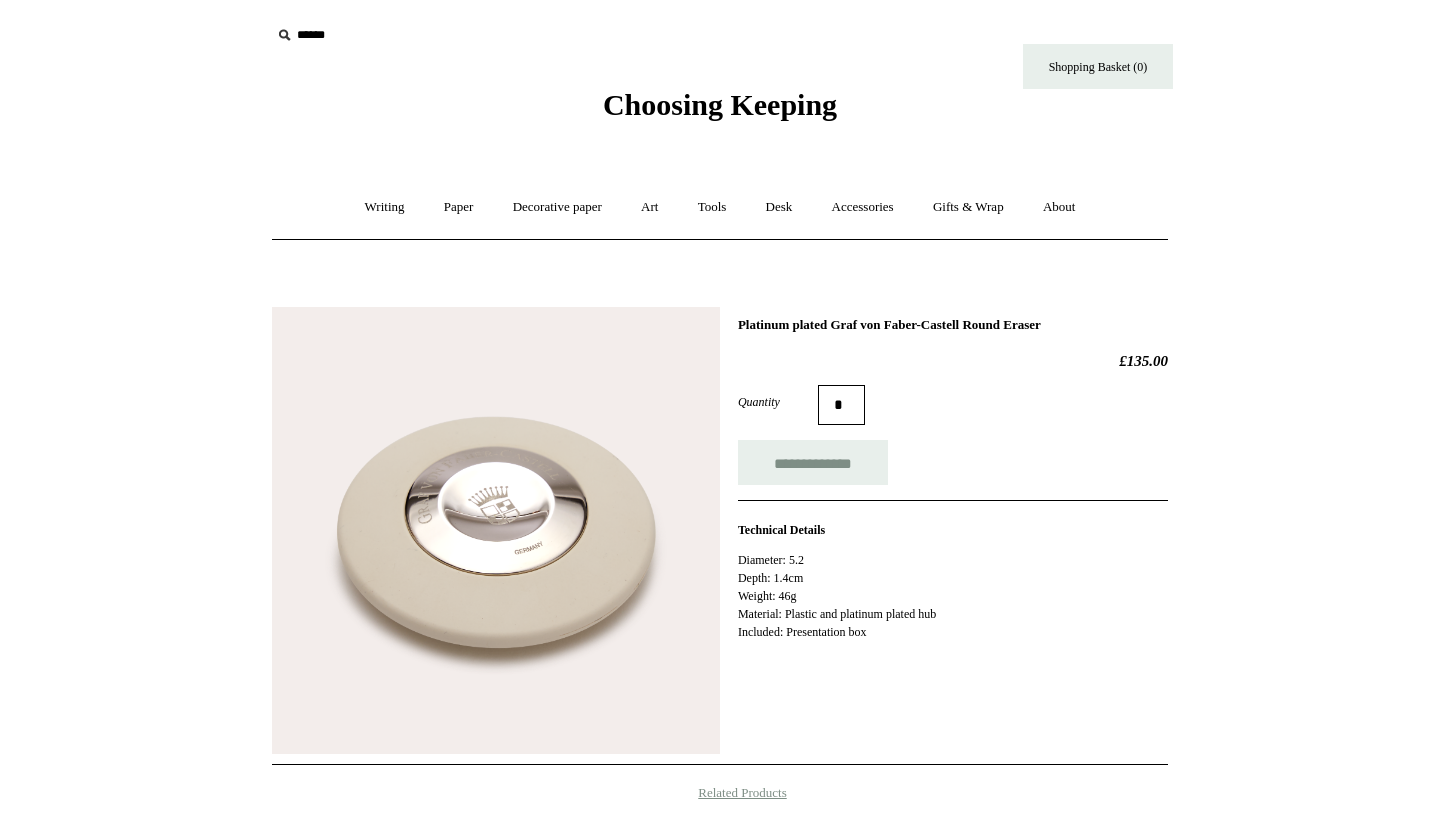 scroll, scrollTop: 0, scrollLeft: 0, axis: both 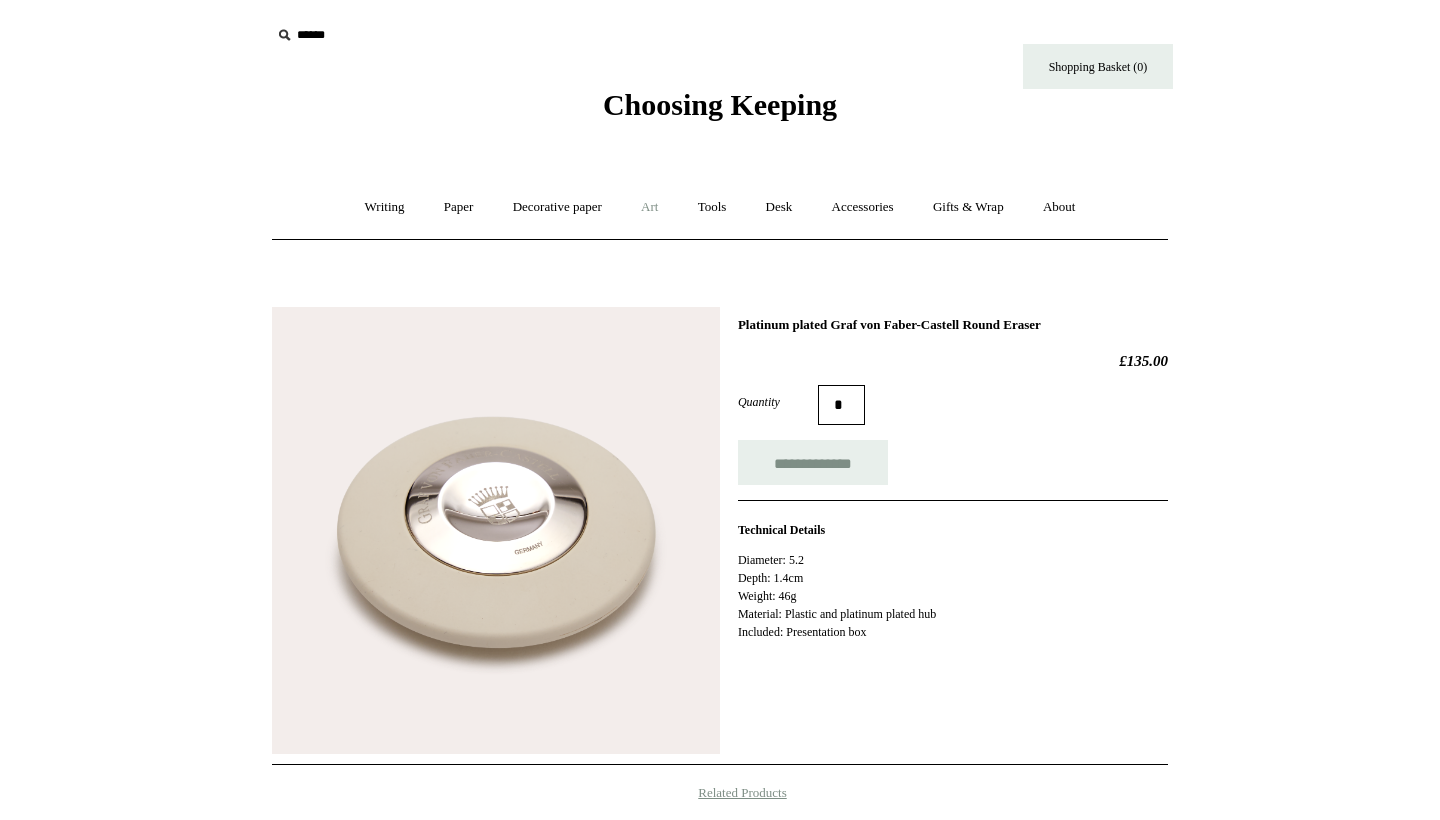 click on "Art +" at bounding box center [649, 207] 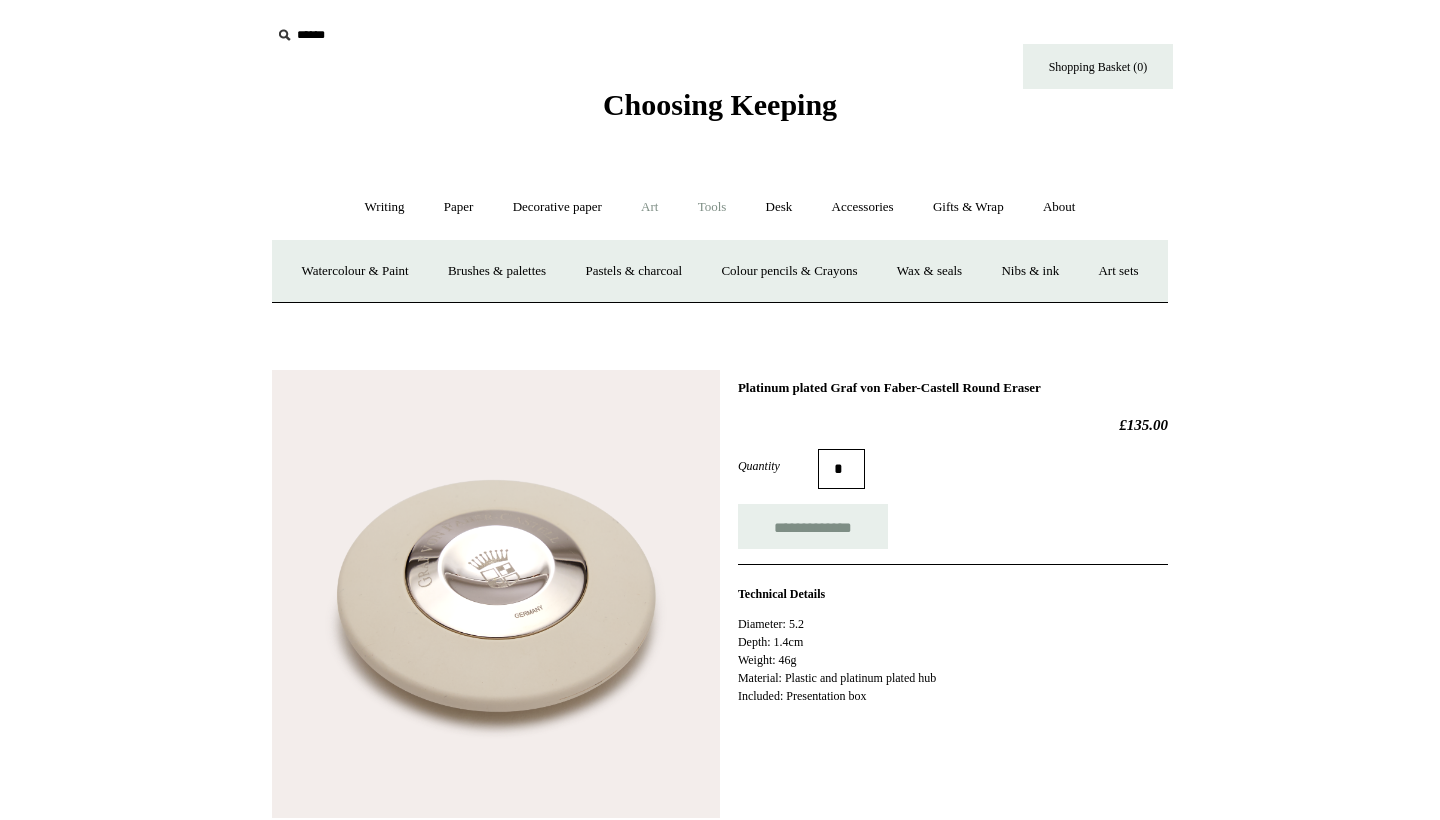 click on "Tools +" at bounding box center (712, 207) 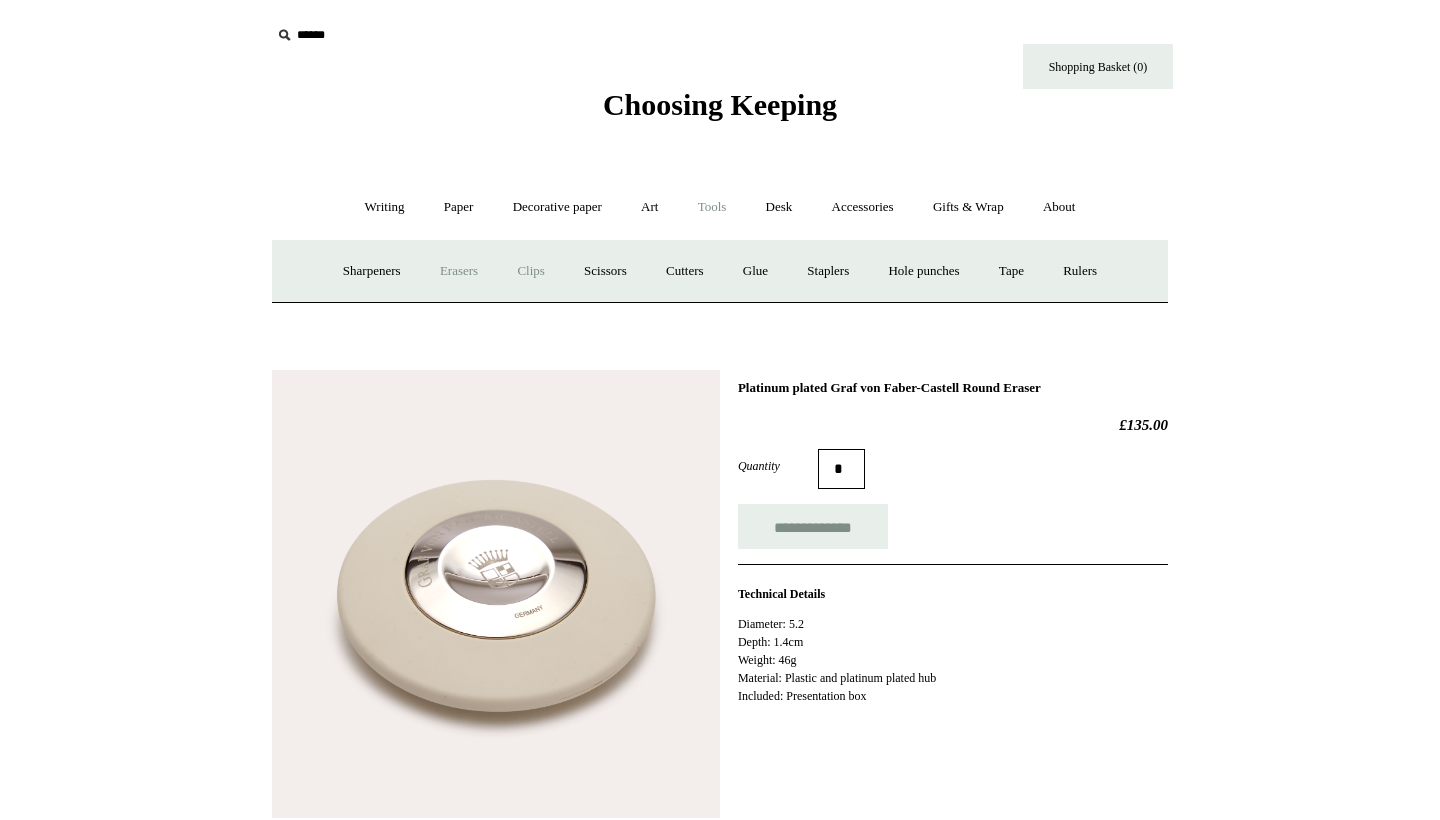 click on "Clips +" at bounding box center (530, 271) 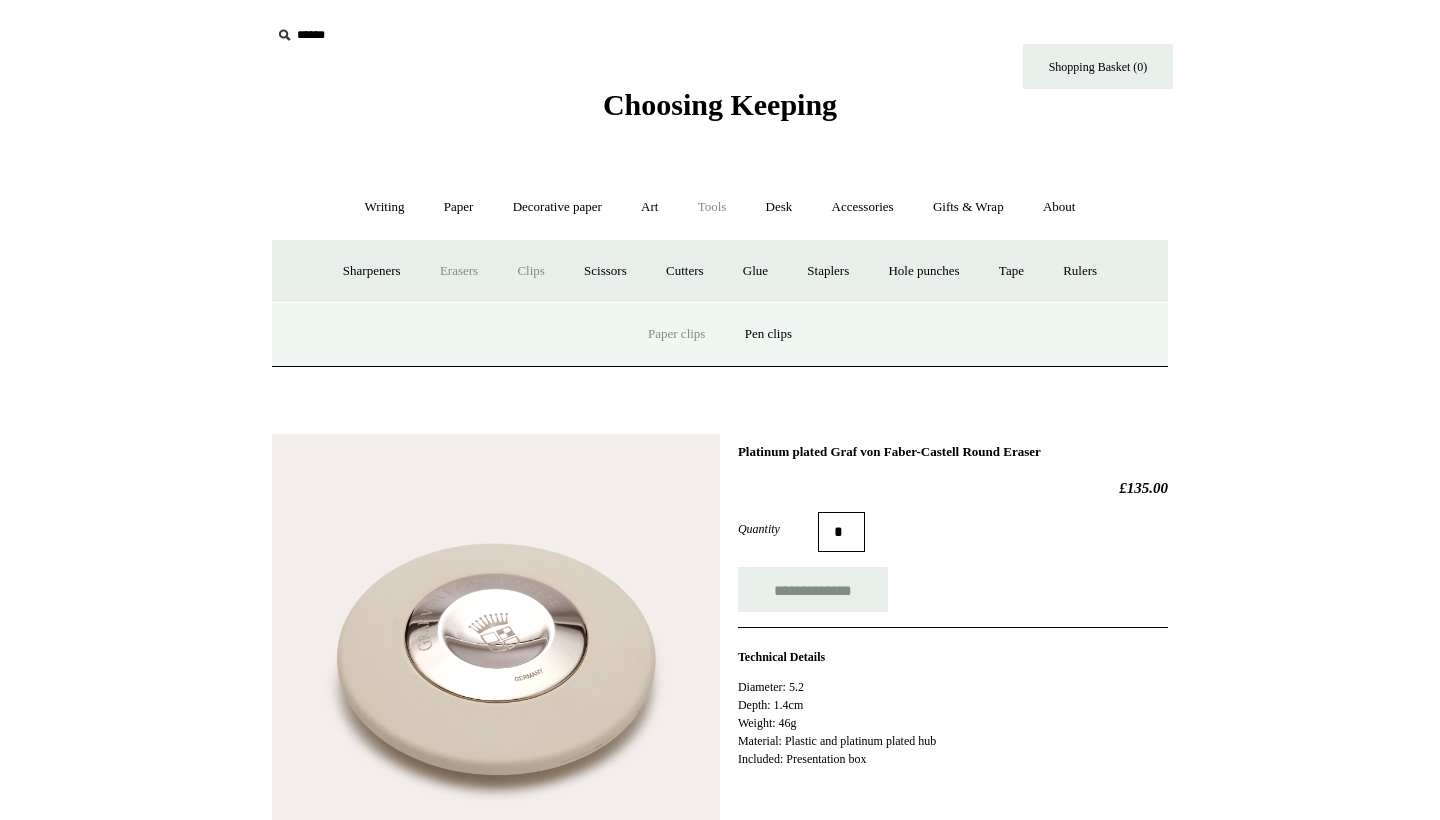 click on "Paper clips" at bounding box center [676, 334] 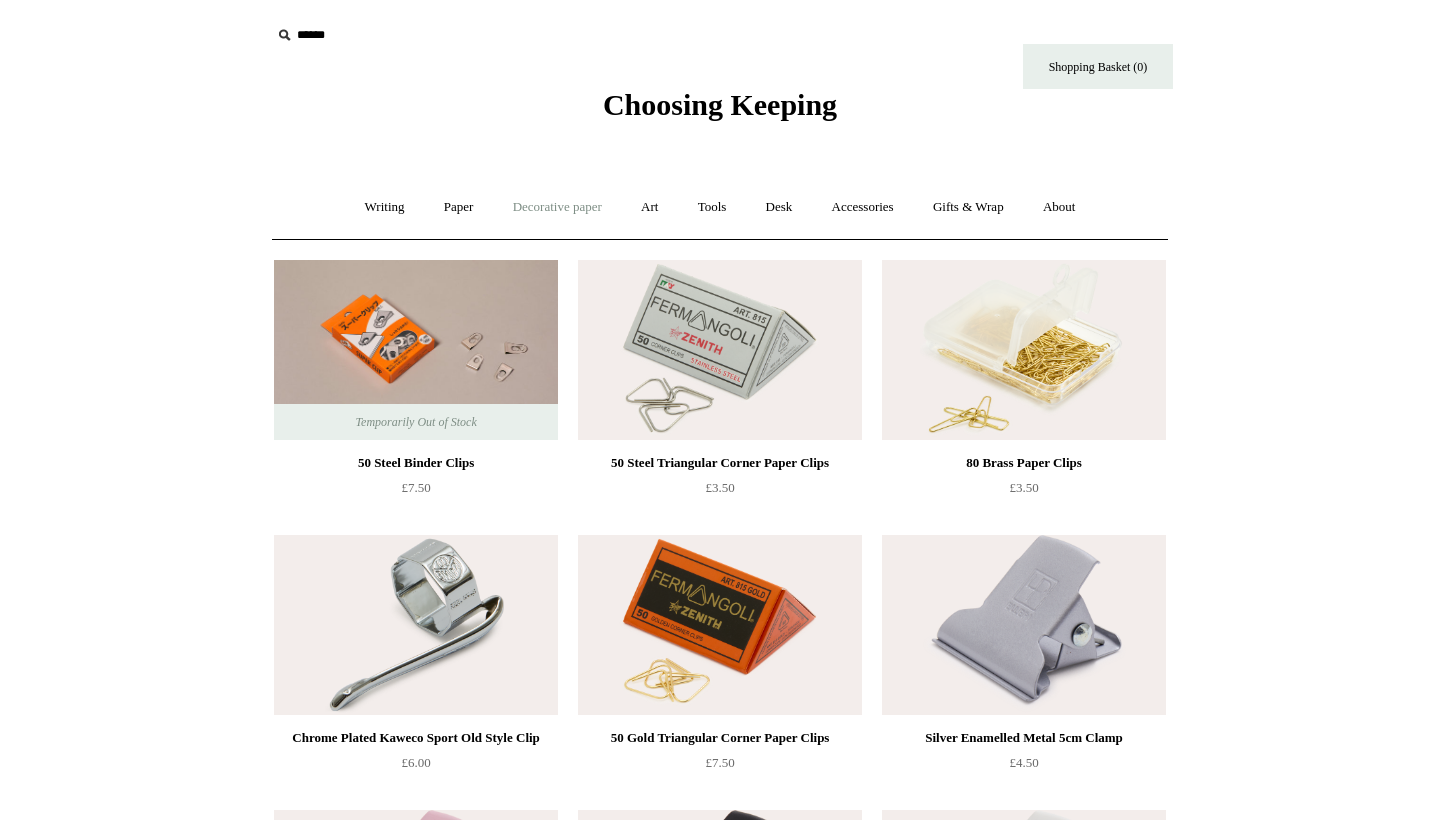 scroll, scrollTop: 0, scrollLeft: 0, axis: both 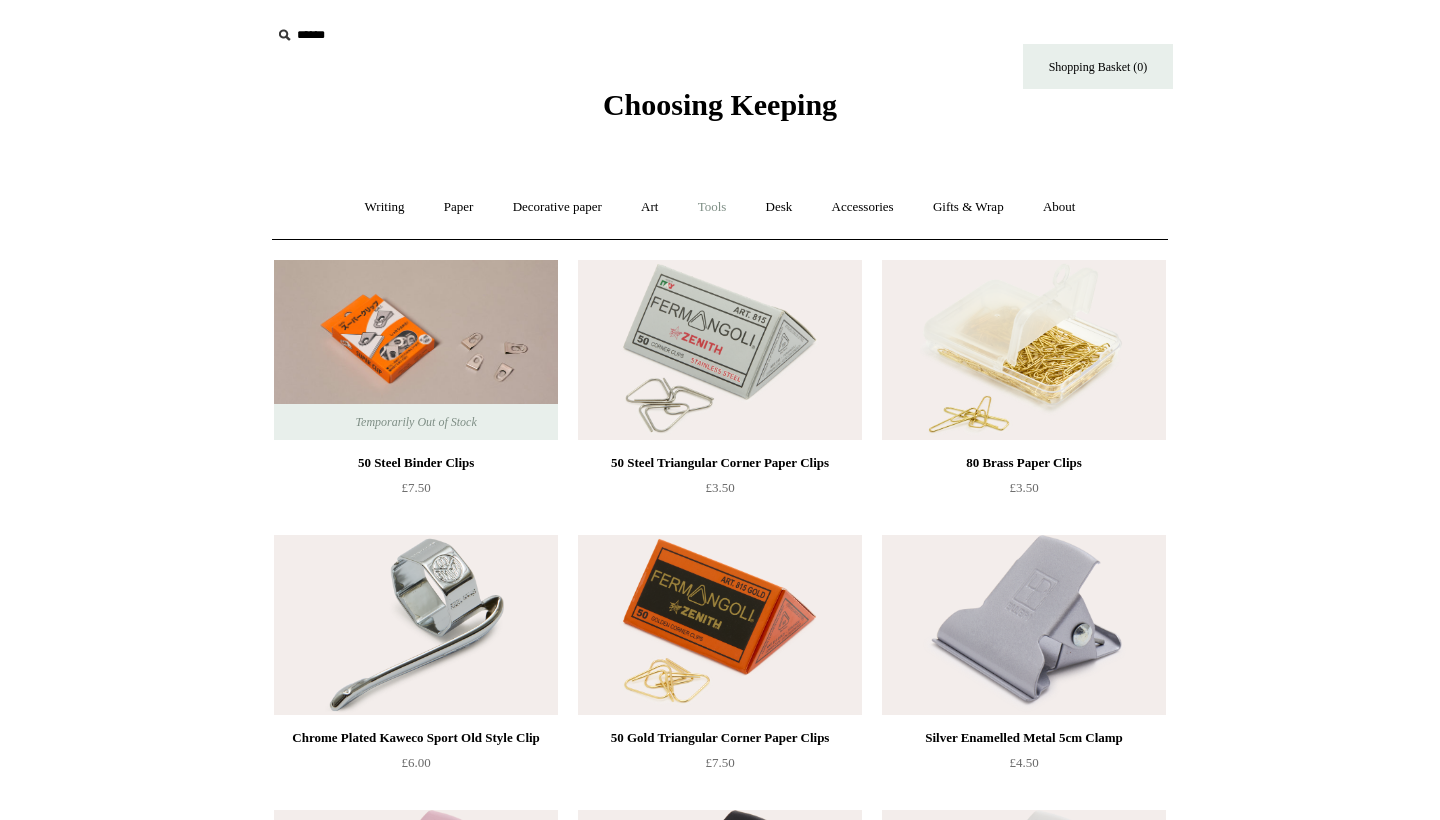 click on "Tools +" at bounding box center (712, 207) 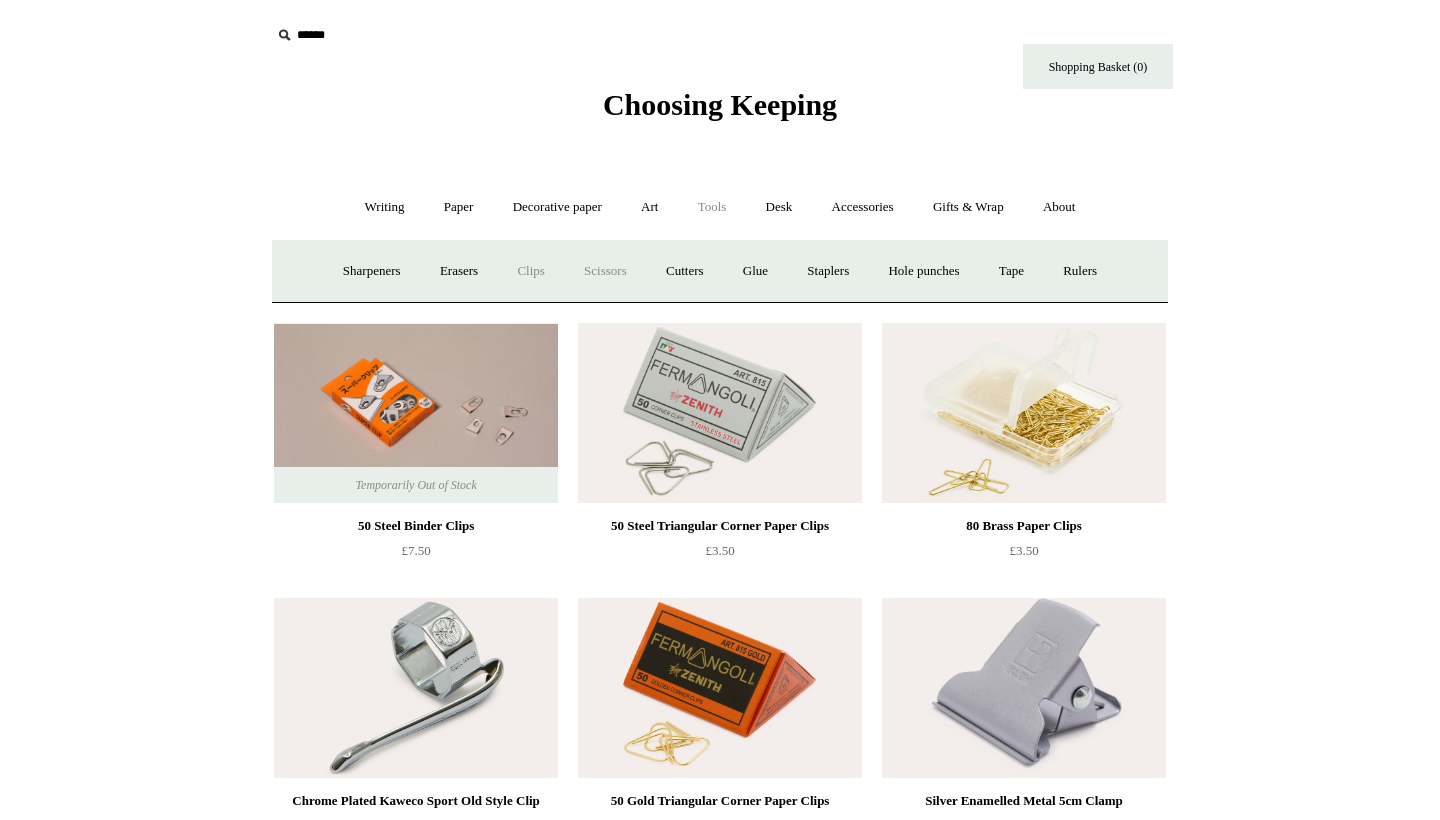click on "Scissors" at bounding box center (605, 271) 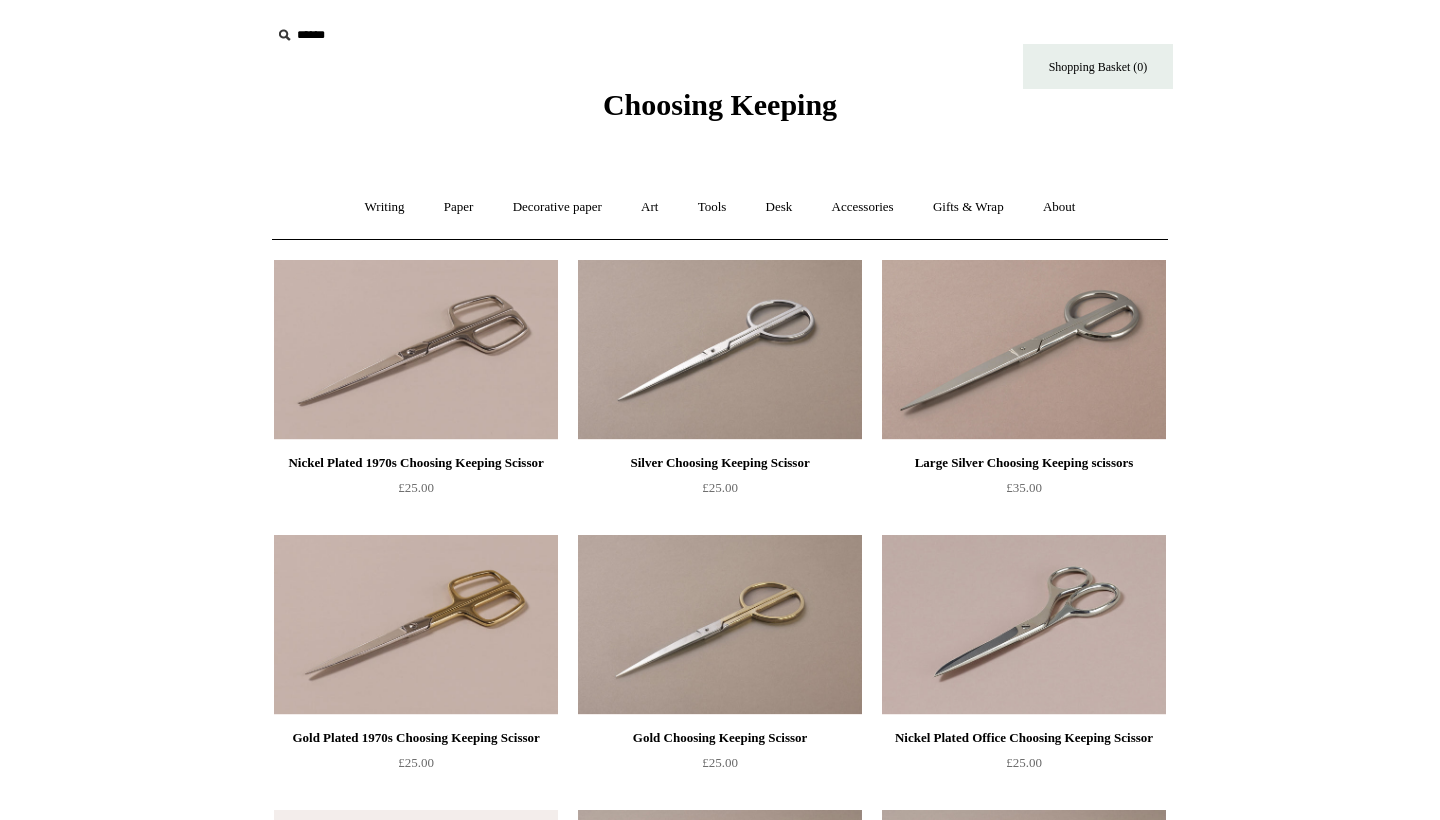 scroll, scrollTop: 0, scrollLeft: 0, axis: both 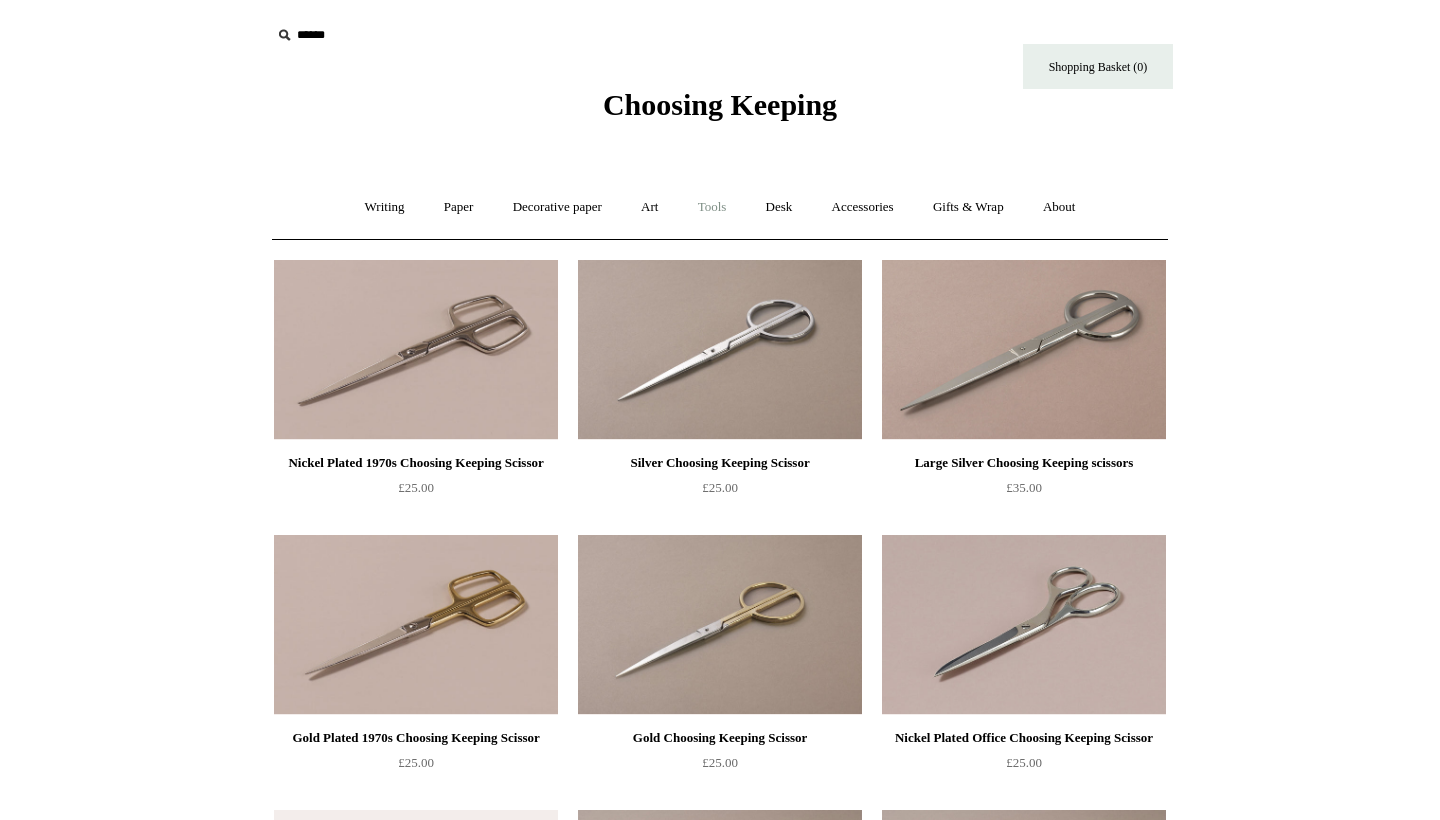 click on "Tools +" at bounding box center (712, 207) 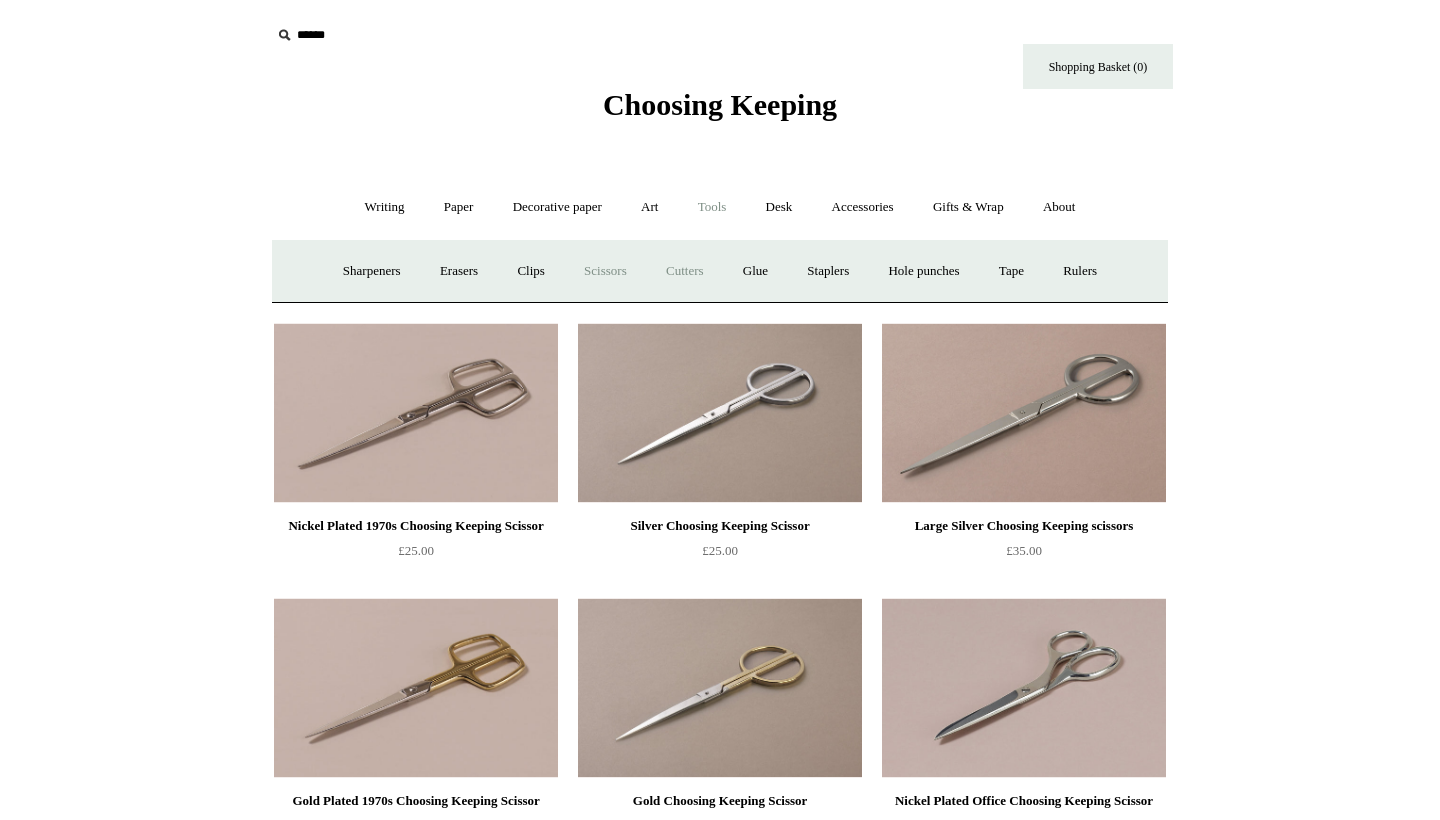 click on "Cutters" at bounding box center [685, 271] 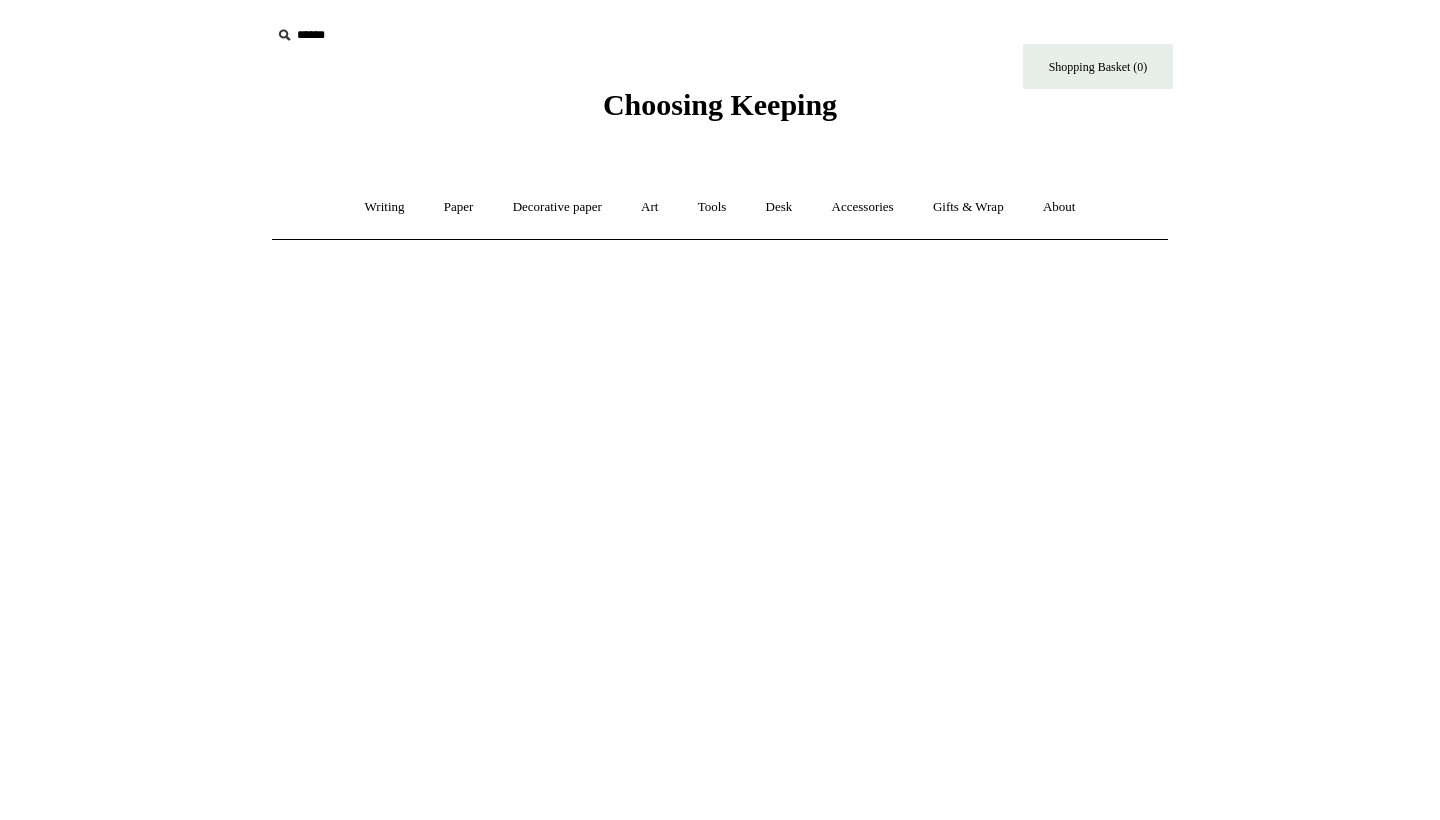 scroll, scrollTop: 0, scrollLeft: 0, axis: both 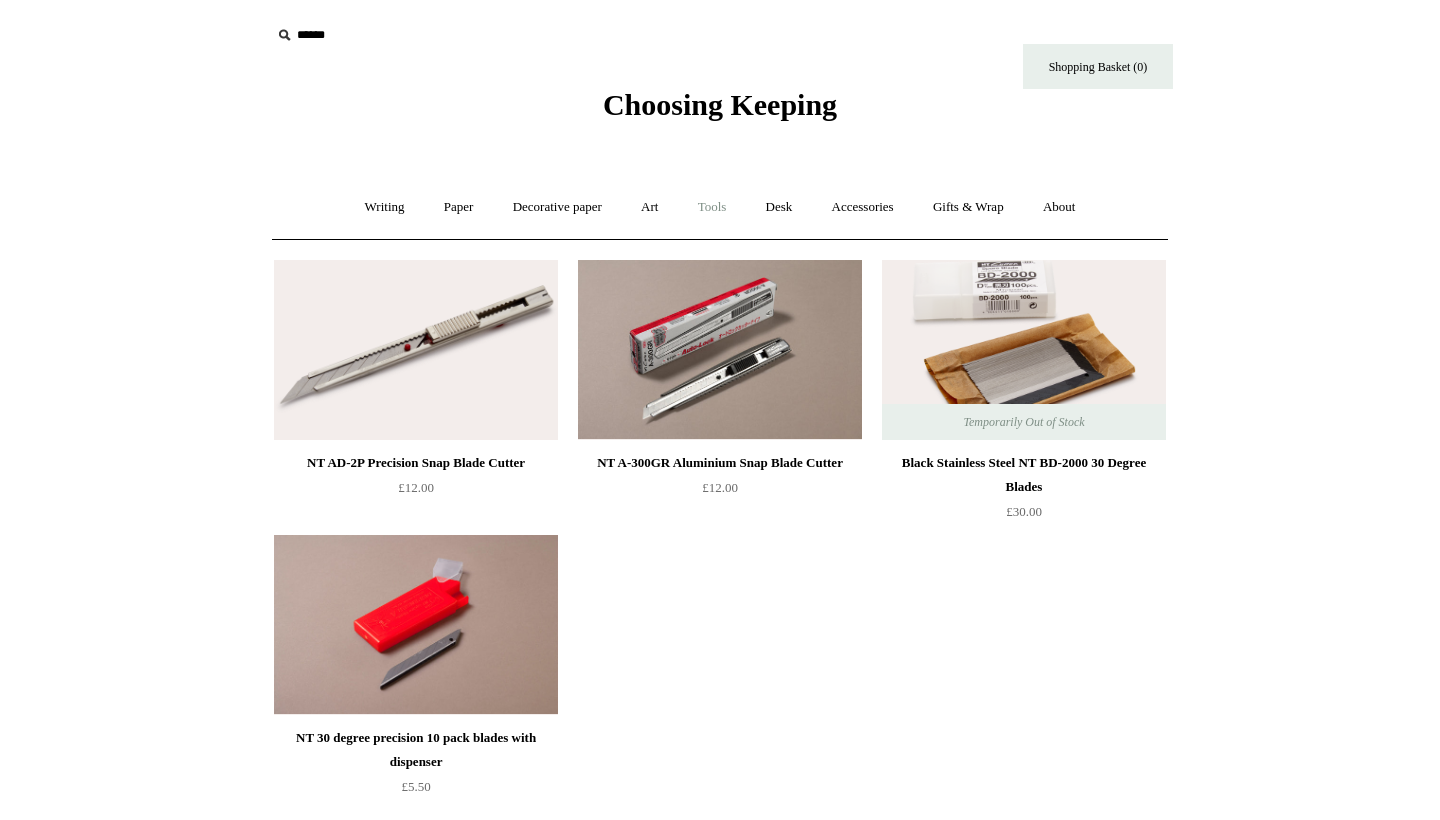 click on "Tools +" at bounding box center (712, 207) 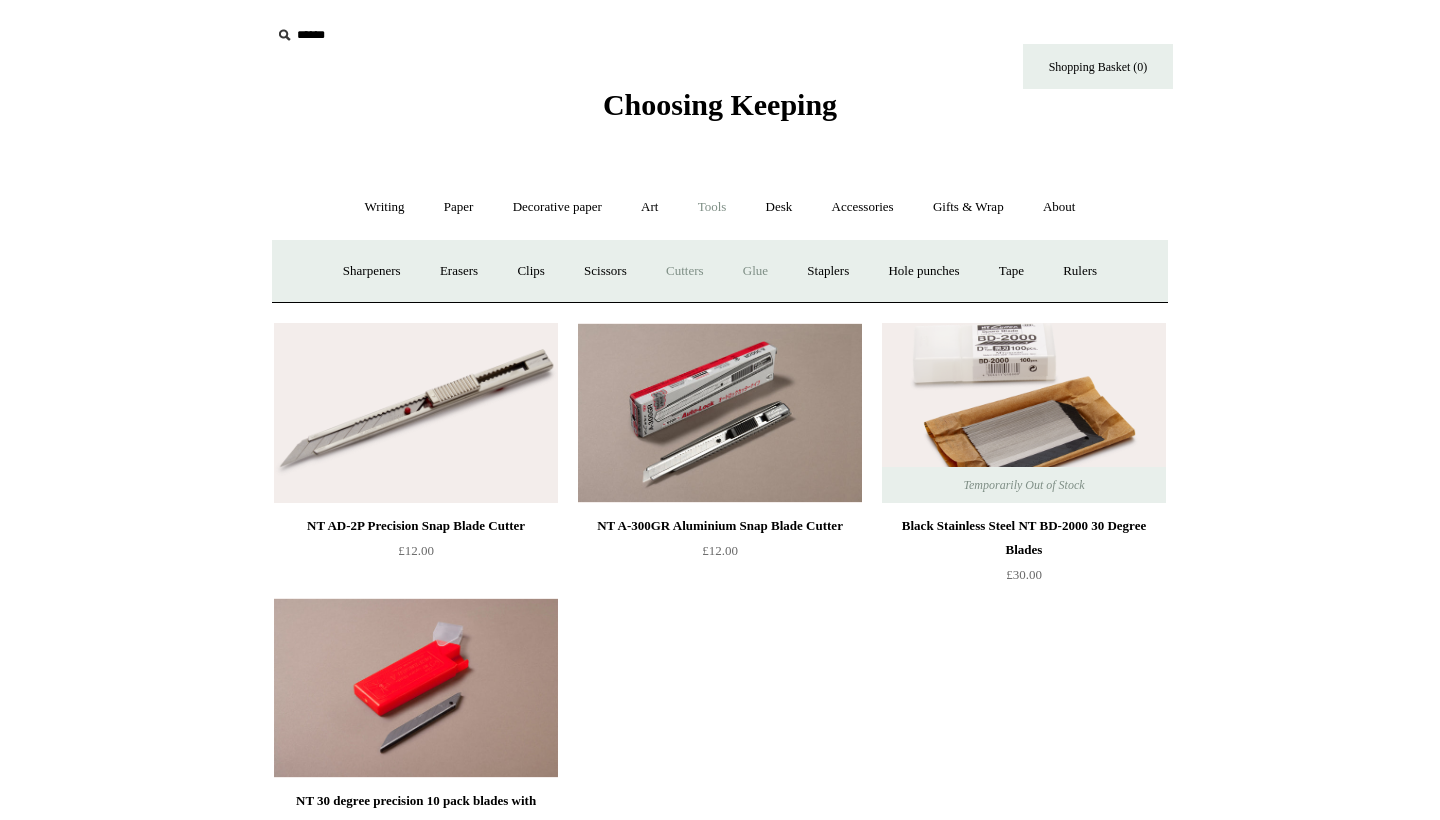click on "Glue" at bounding box center (755, 271) 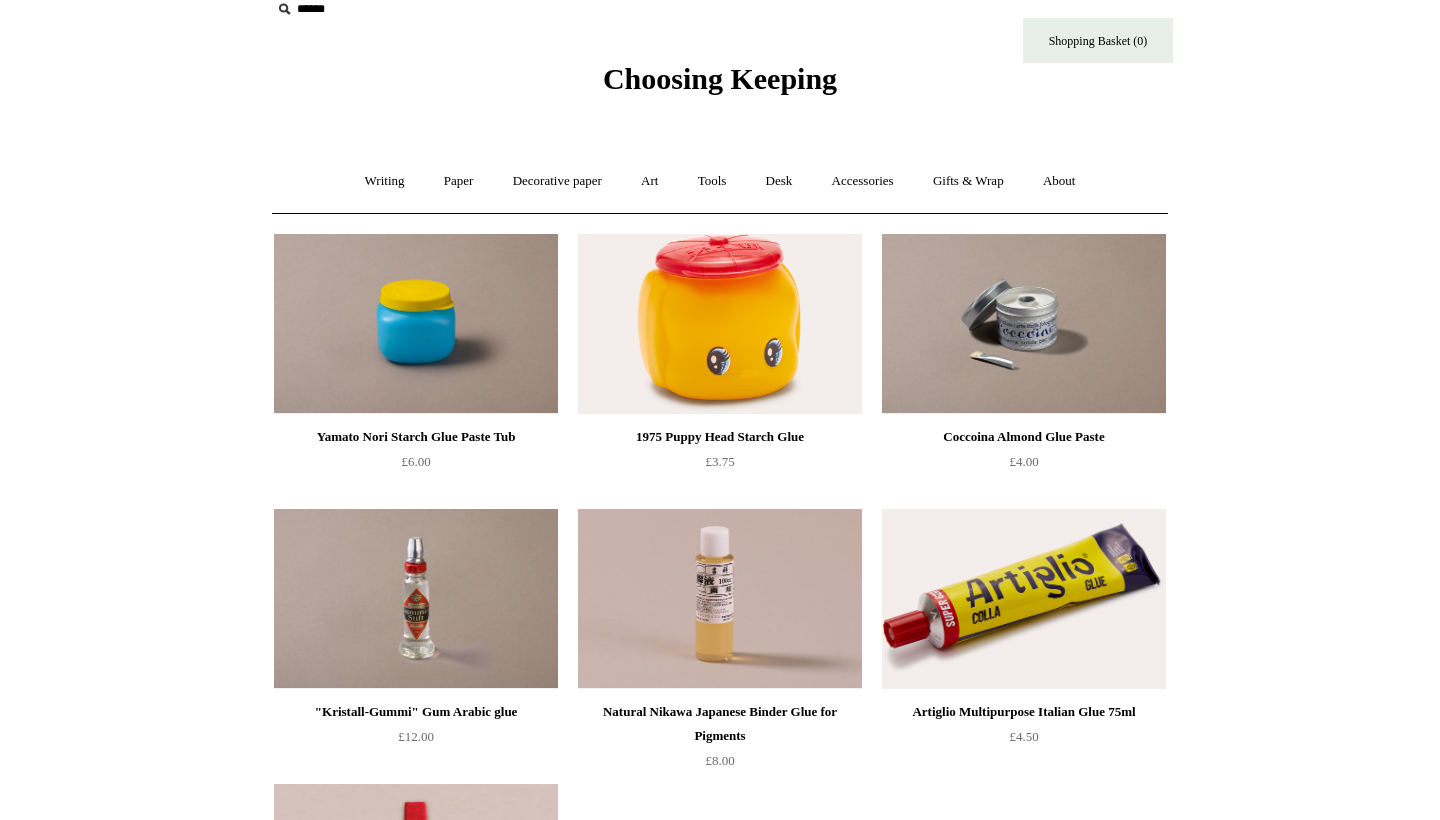 scroll, scrollTop: 10, scrollLeft: 0, axis: vertical 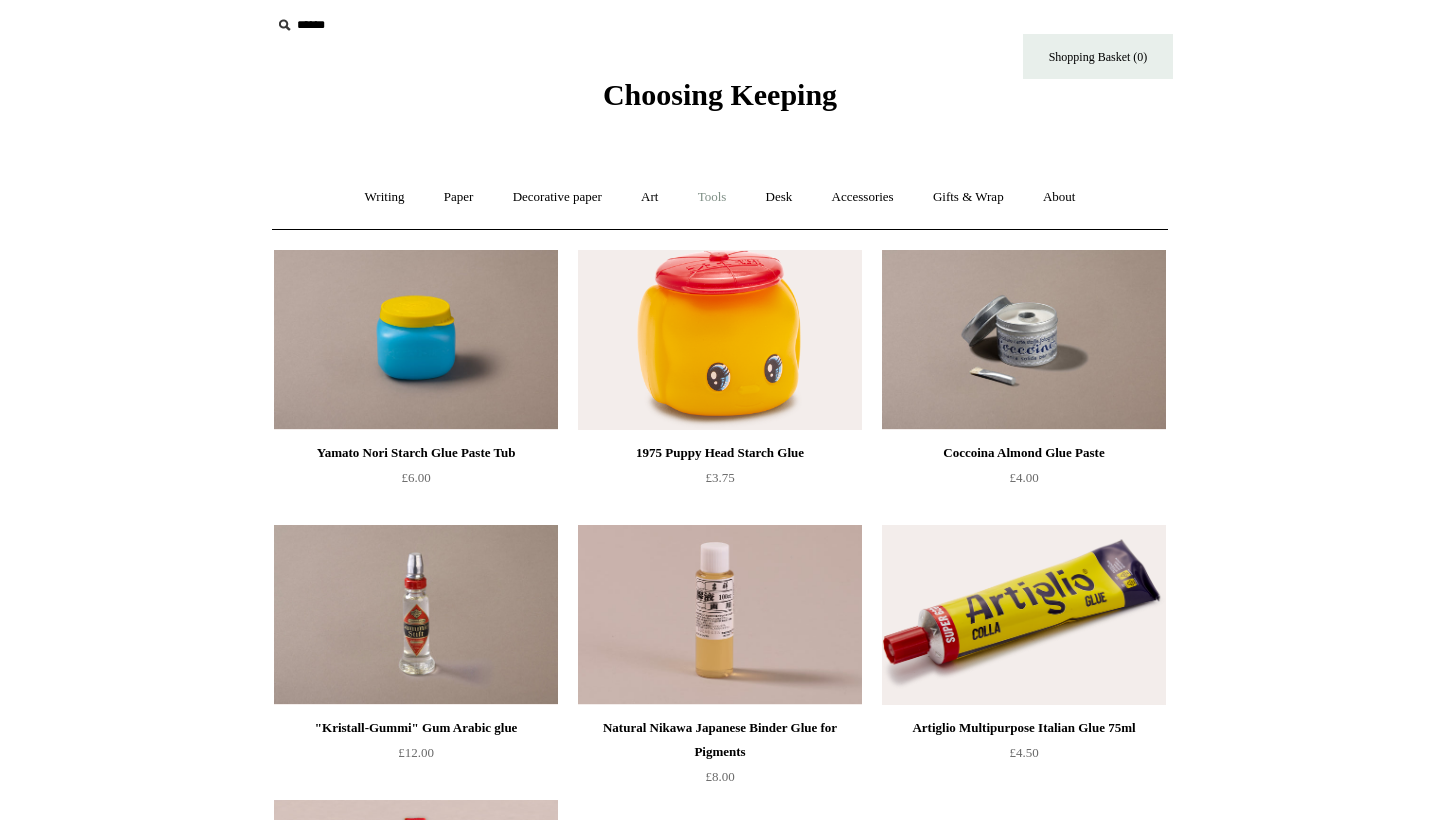 click on "Tools +" at bounding box center [712, 197] 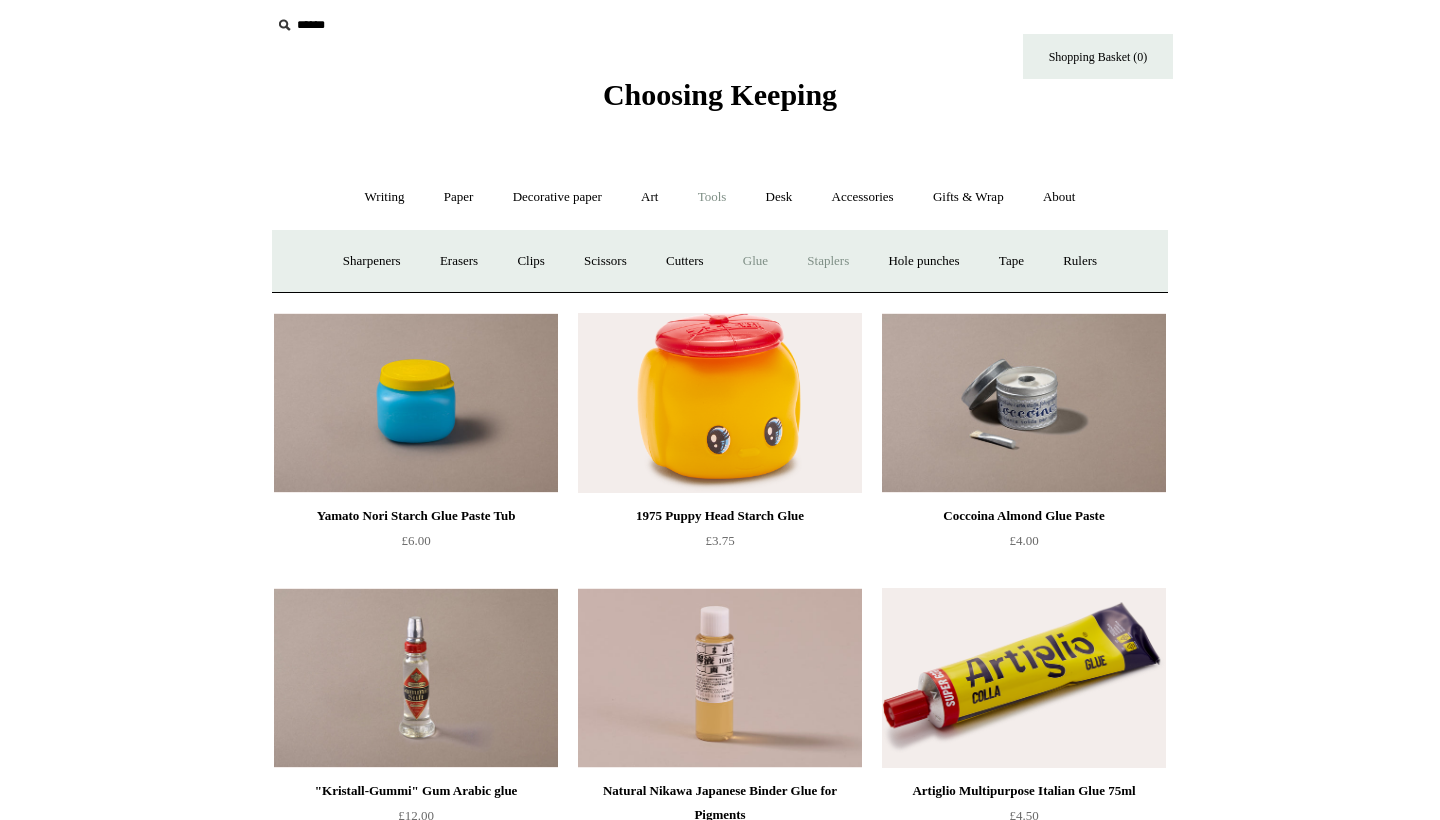 click on "Staplers +" at bounding box center (828, 261) 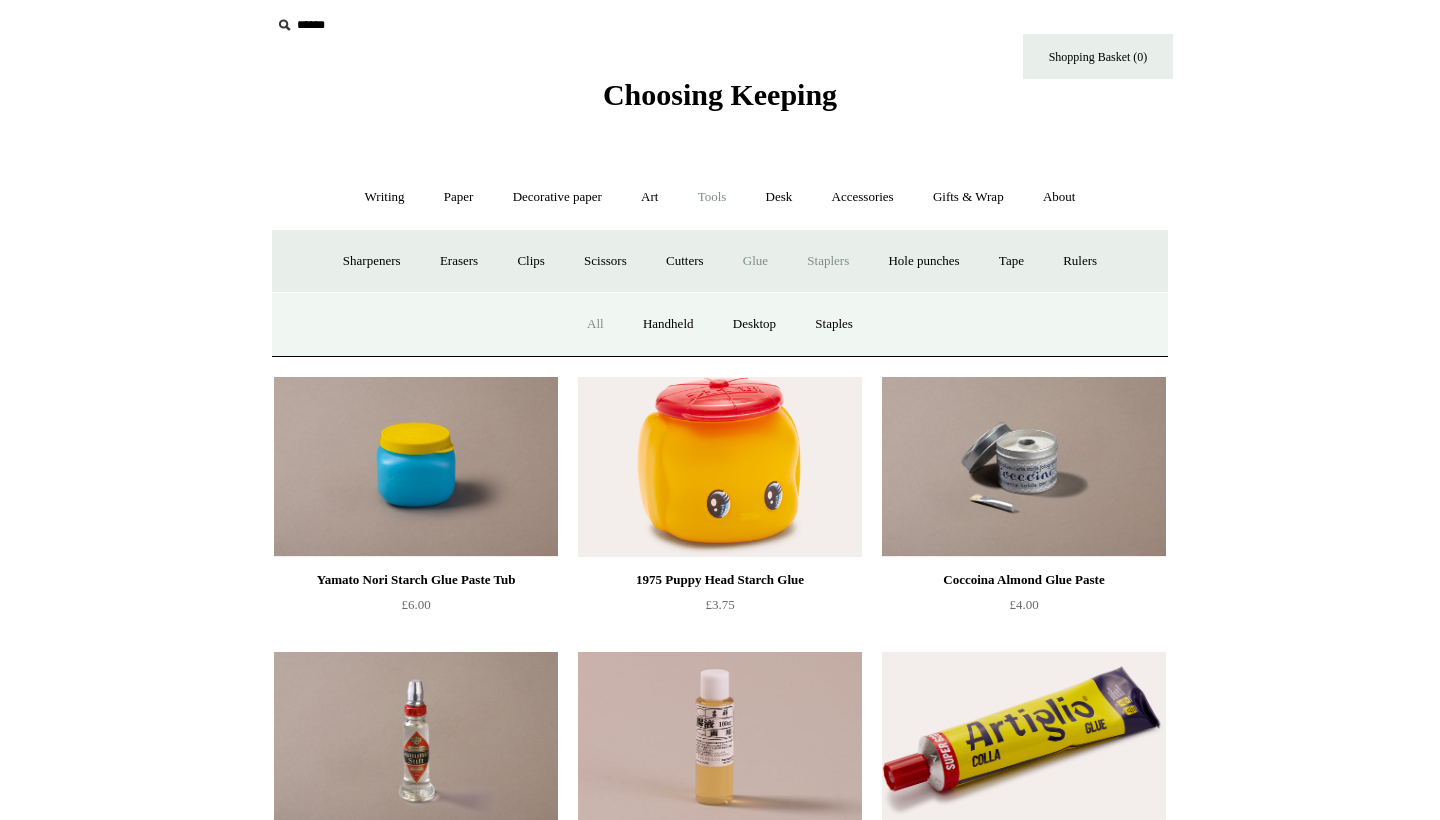 click on "All" at bounding box center [595, 324] 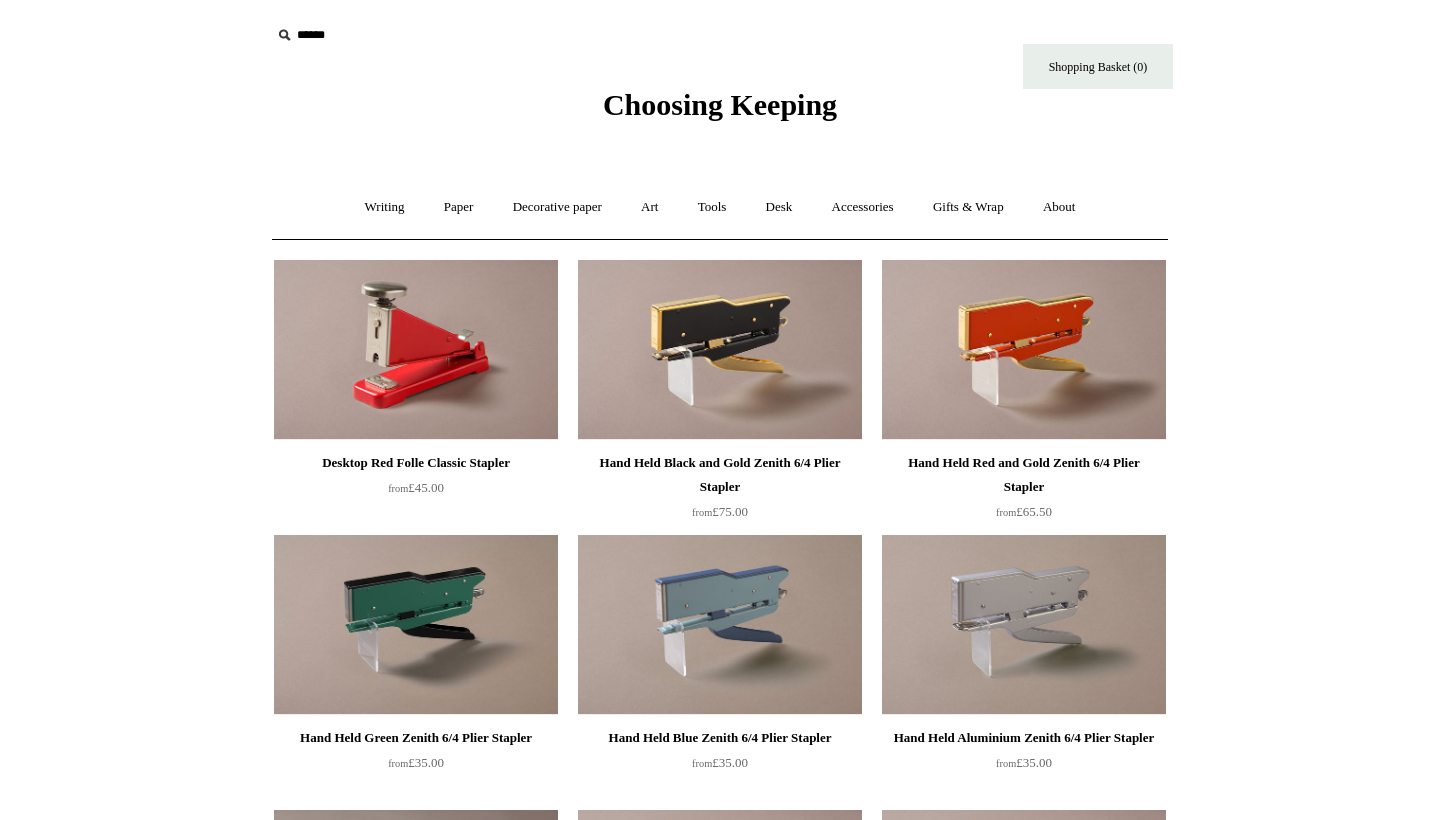 scroll, scrollTop: 0, scrollLeft: 0, axis: both 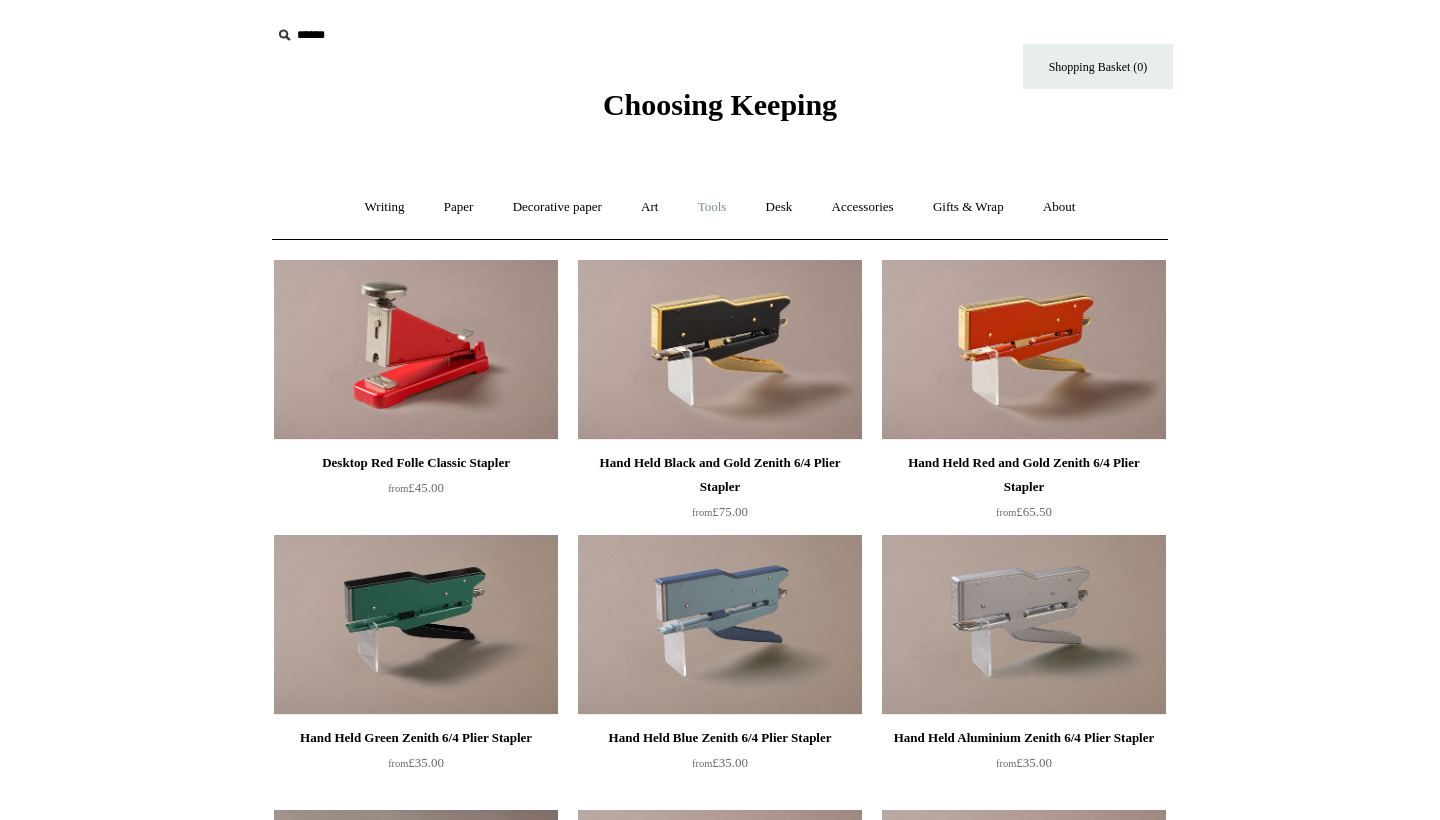 click on "Tools +" at bounding box center (712, 207) 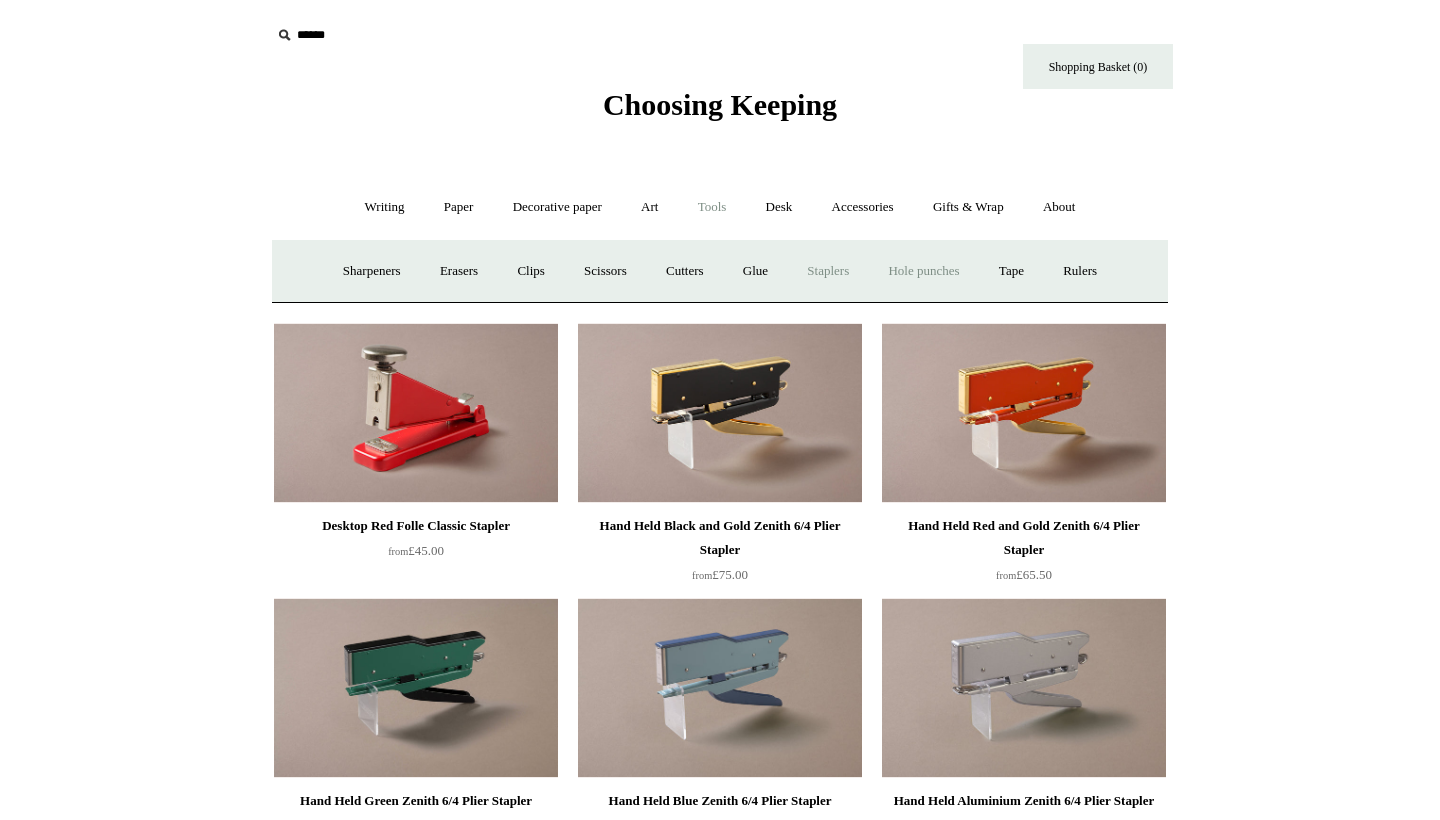 click on "Hole punches" at bounding box center (923, 271) 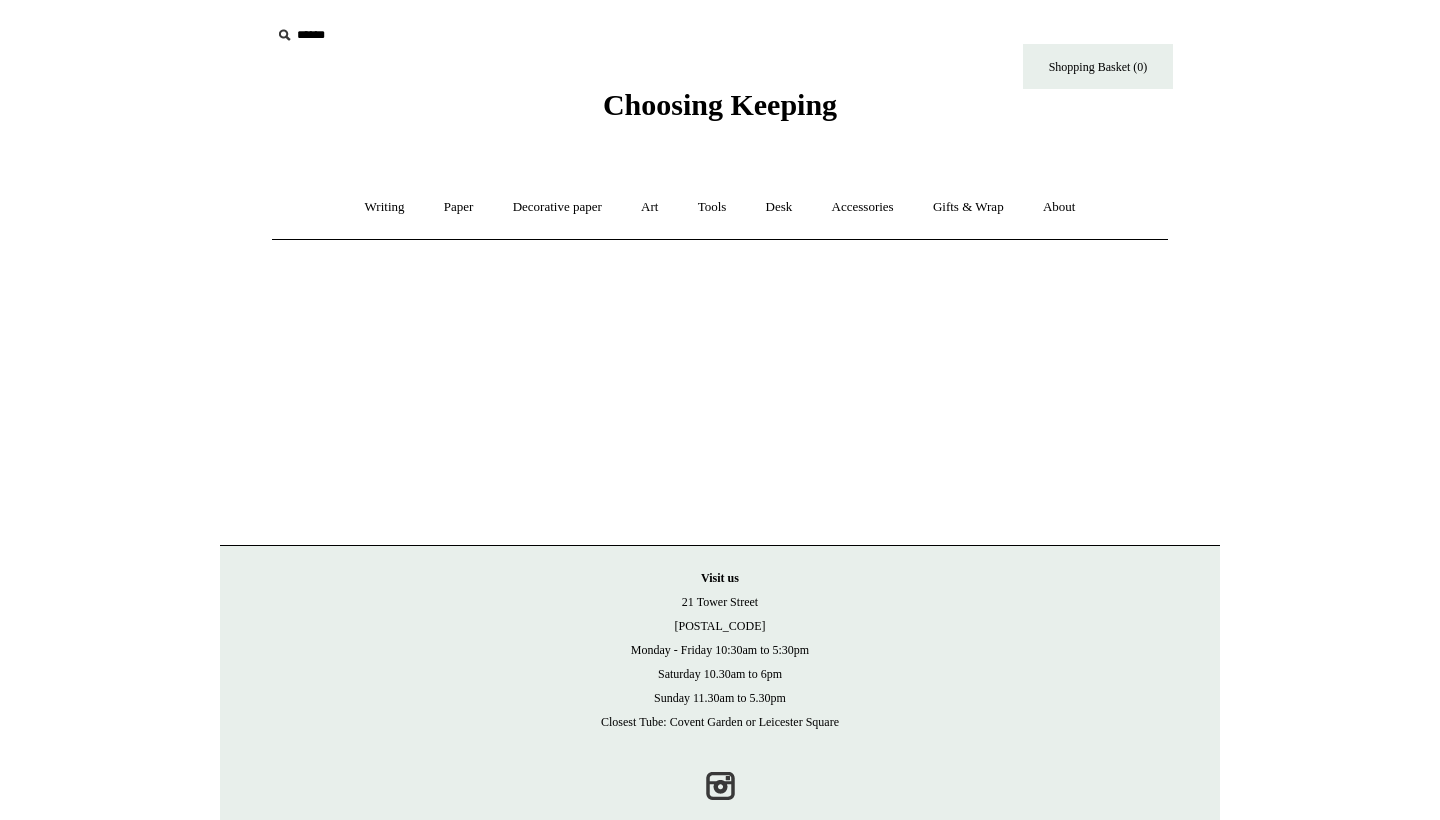 scroll, scrollTop: 0, scrollLeft: 0, axis: both 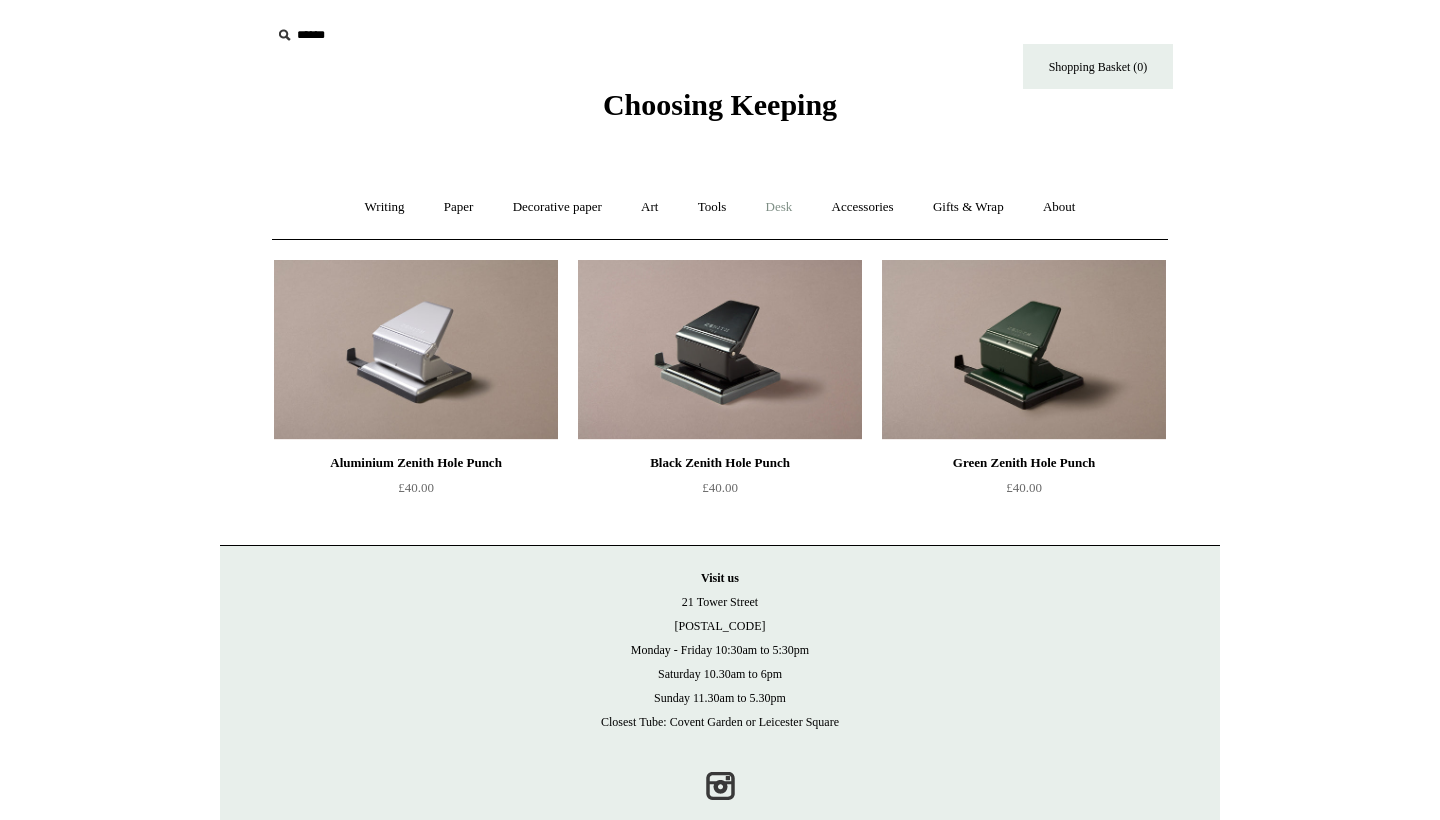 click on "Desk +" at bounding box center (779, 207) 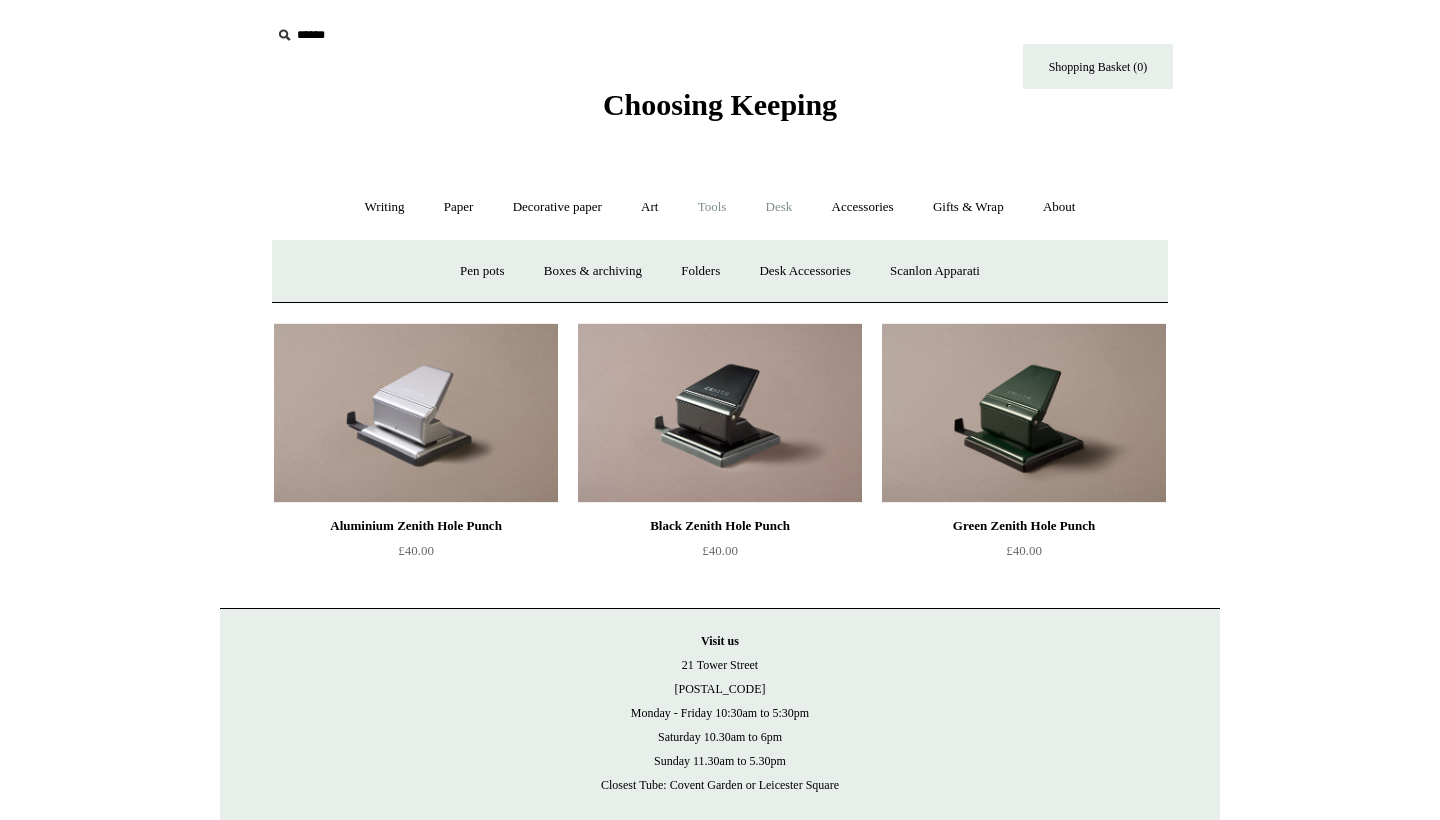 click on "Tools +" at bounding box center (712, 207) 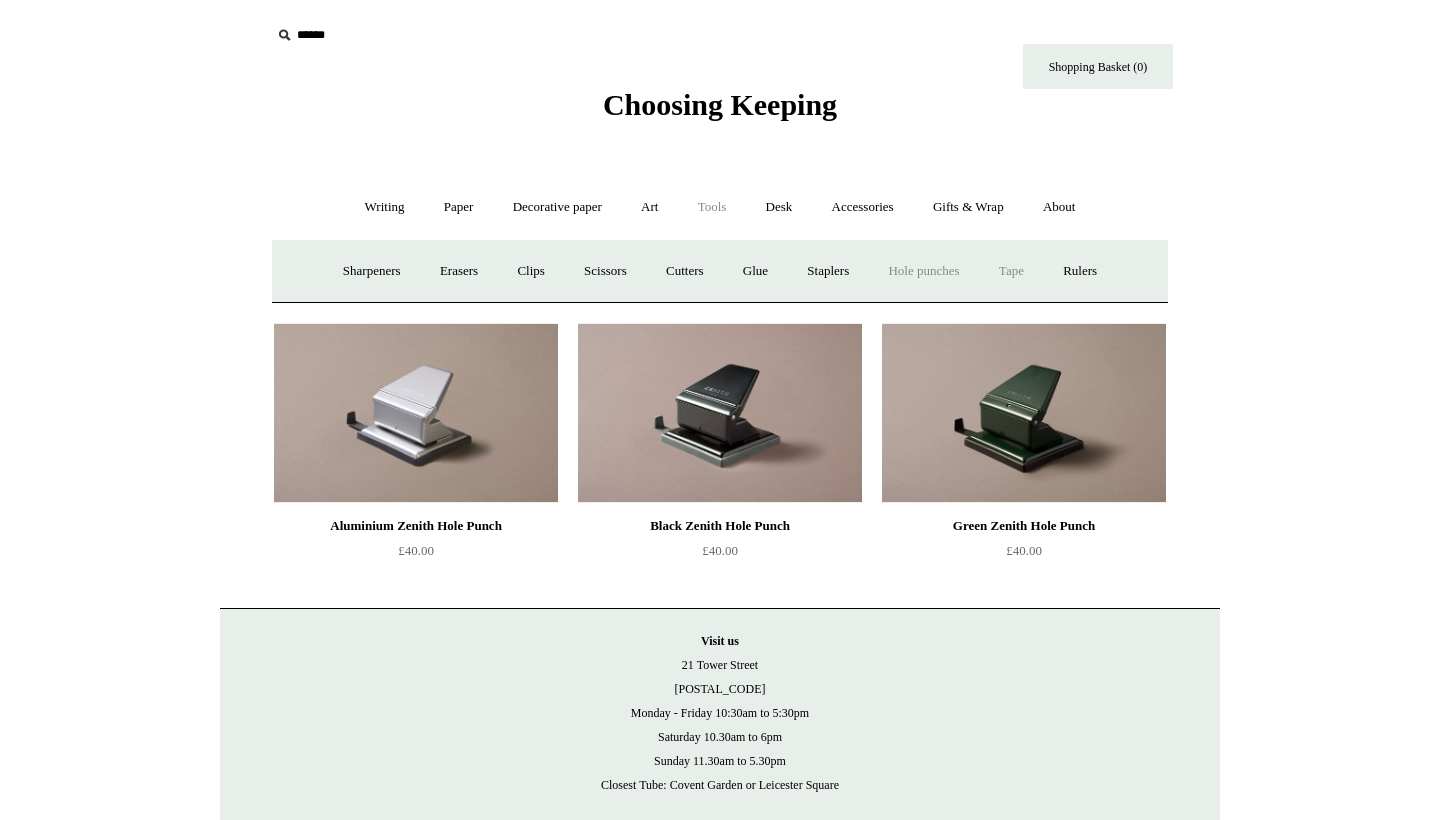 click on "Tape +" at bounding box center (1011, 271) 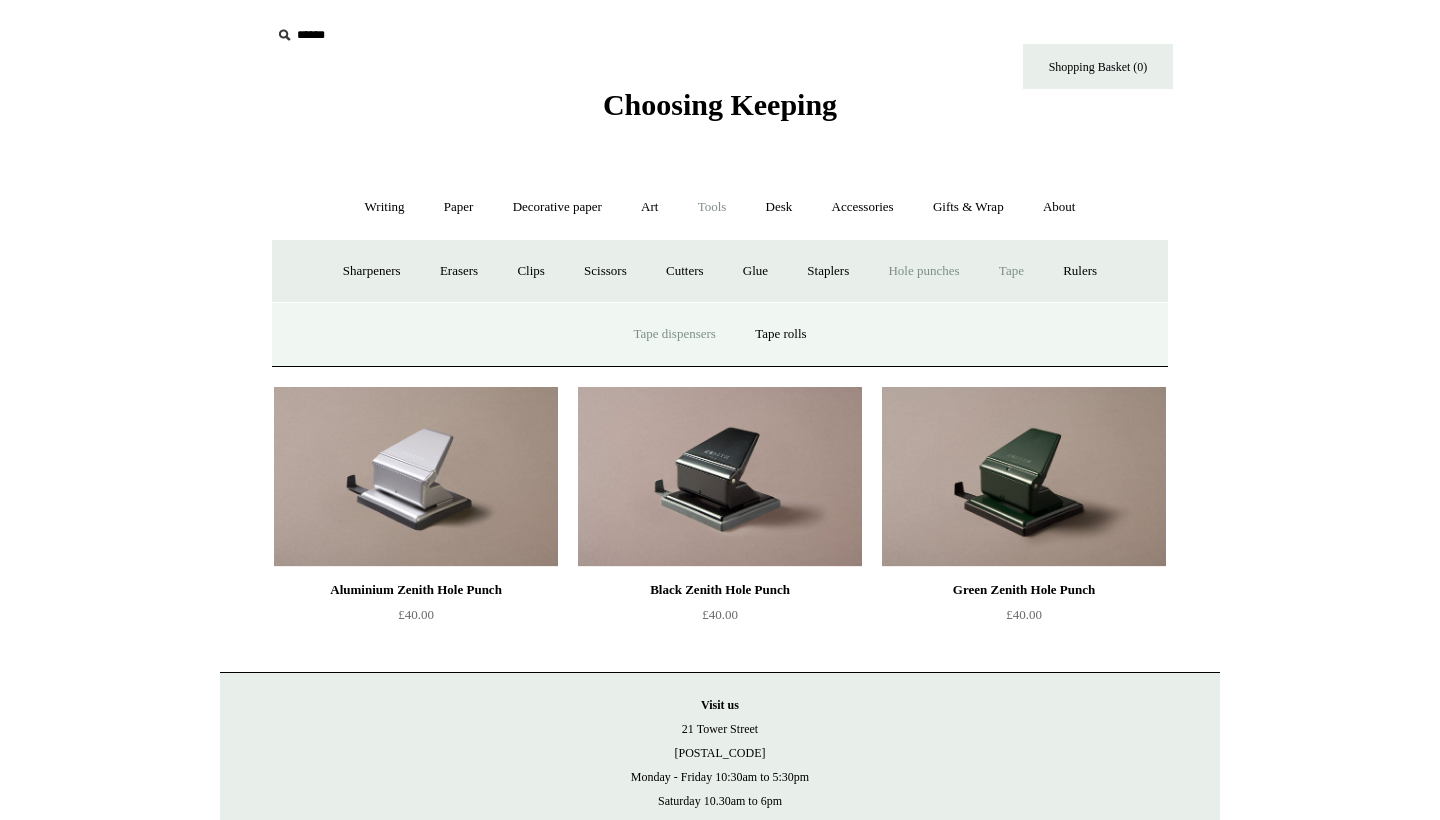 click on "Tape dispensers" at bounding box center [674, 334] 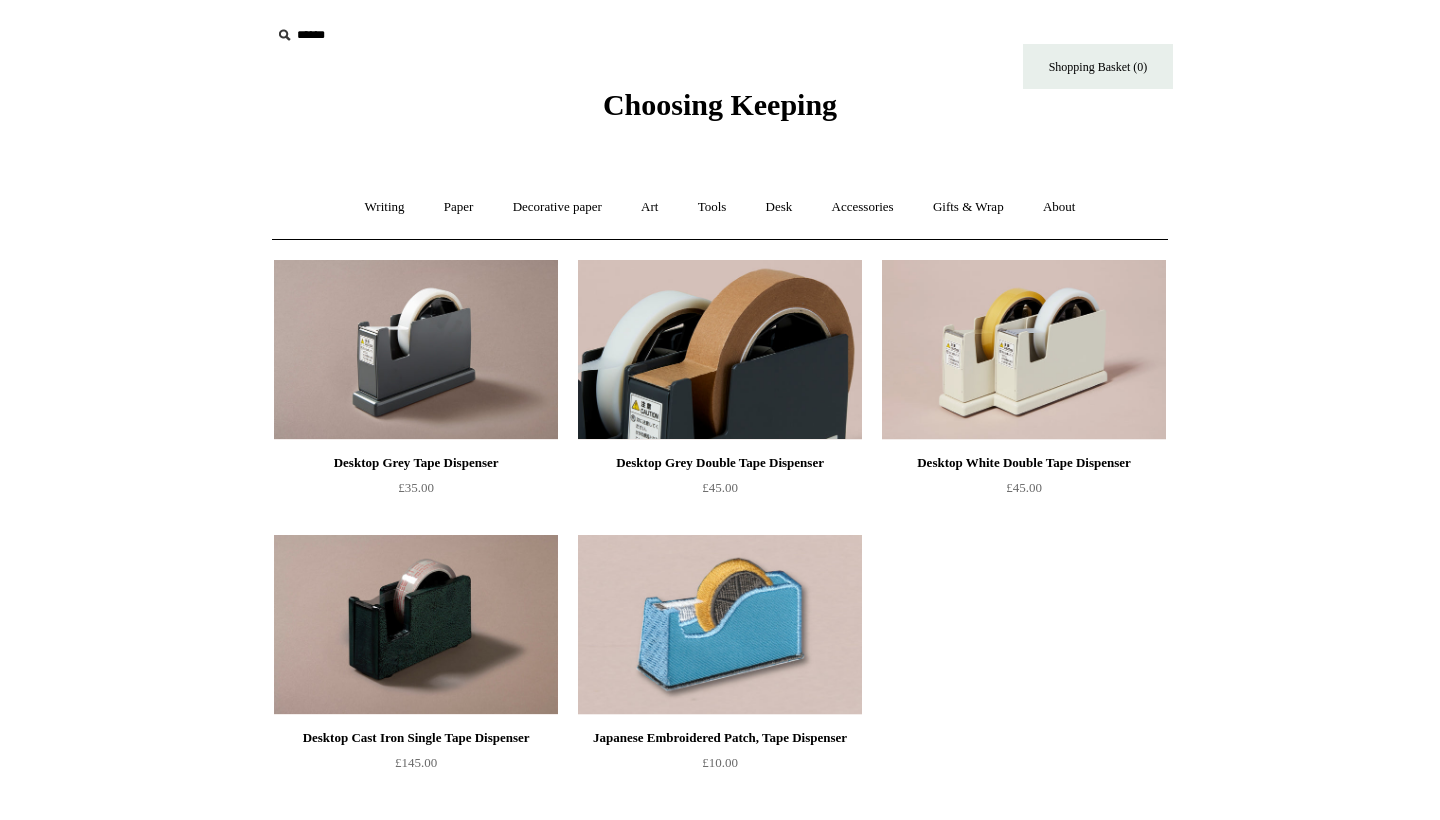 scroll, scrollTop: 0, scrollLeft: 0, axis: both 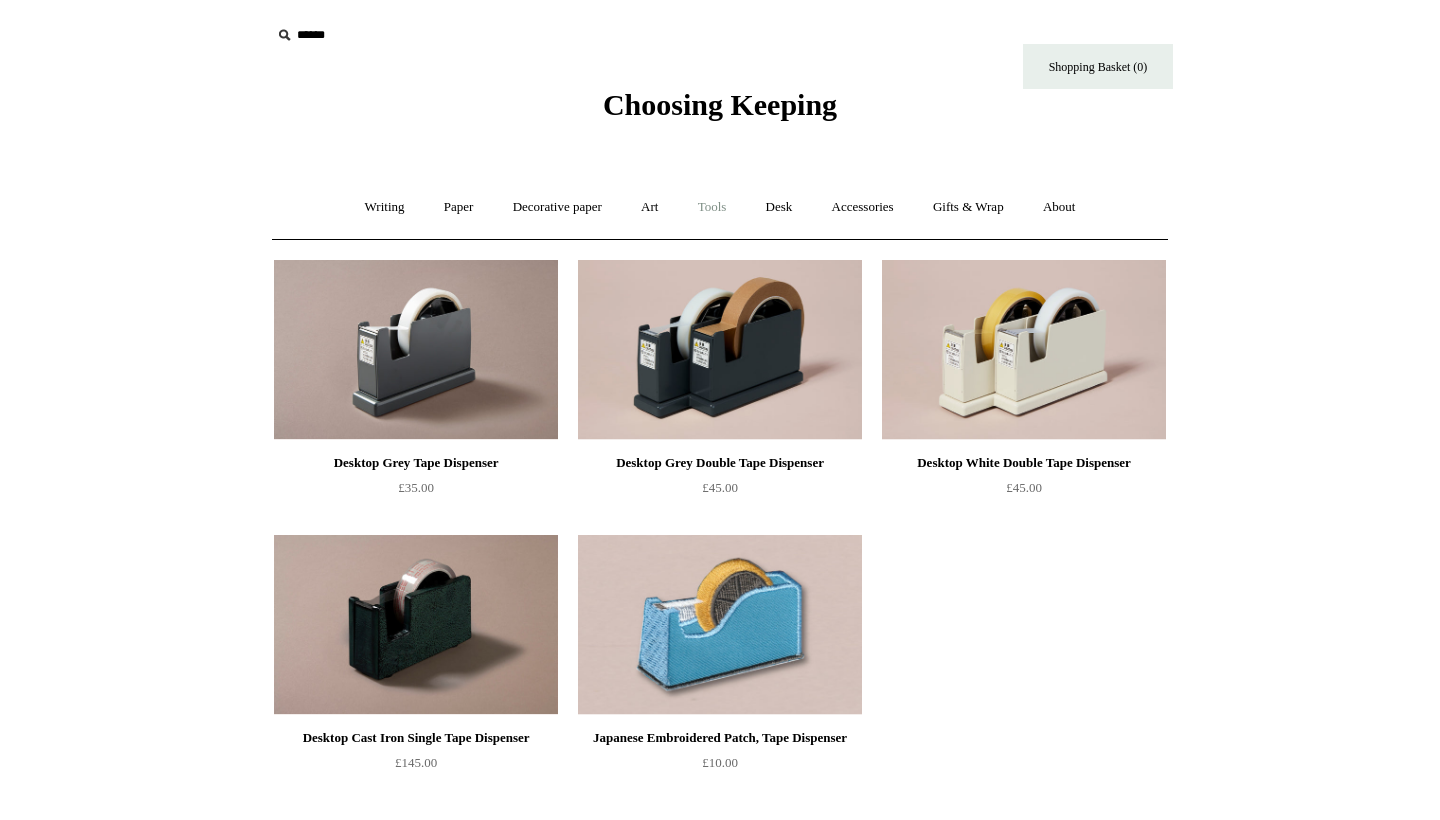 click on "Tools +" at bounding box center (712, 207) 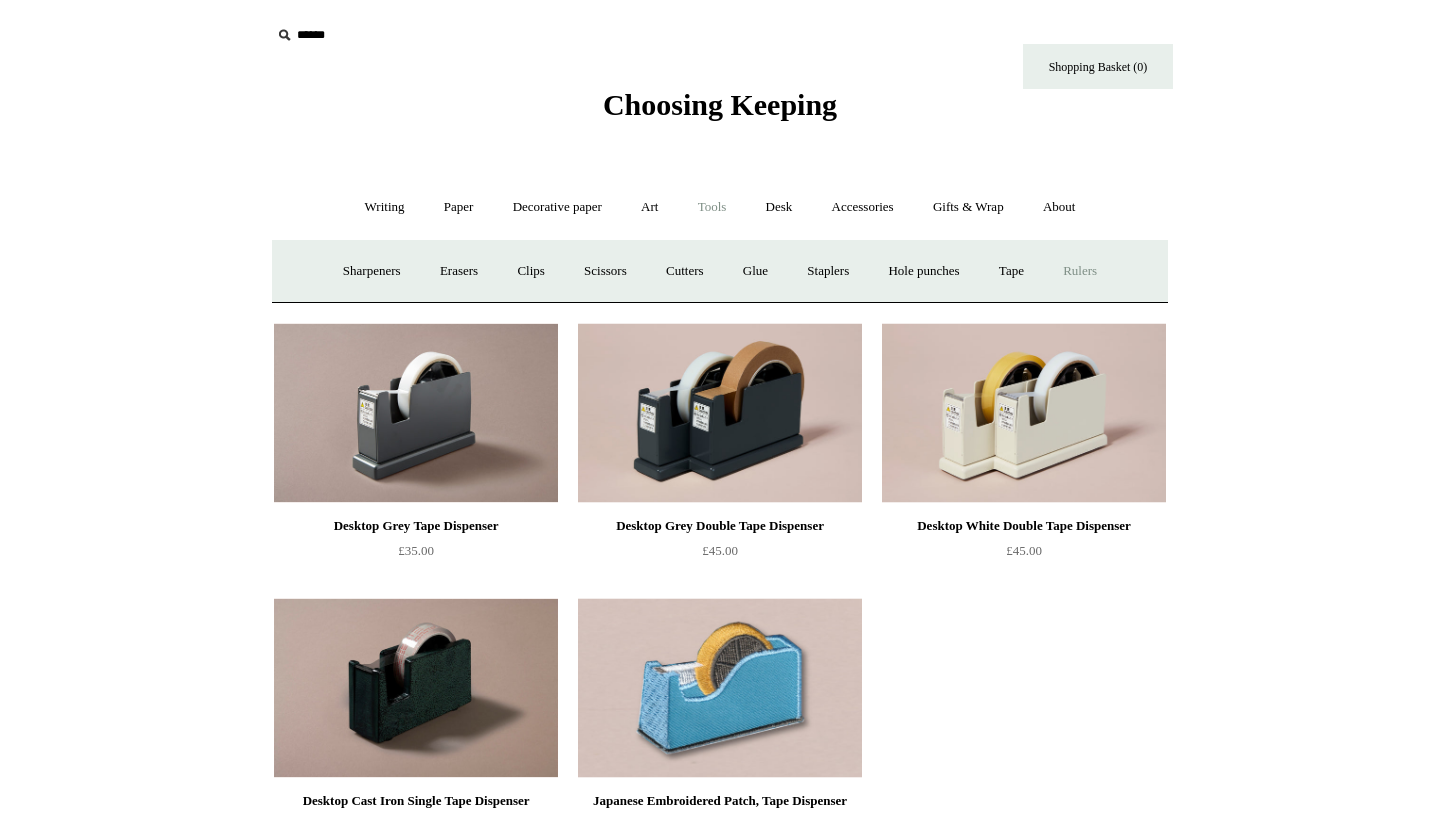 click on "Rulers" at bounding box center [1080, 271] 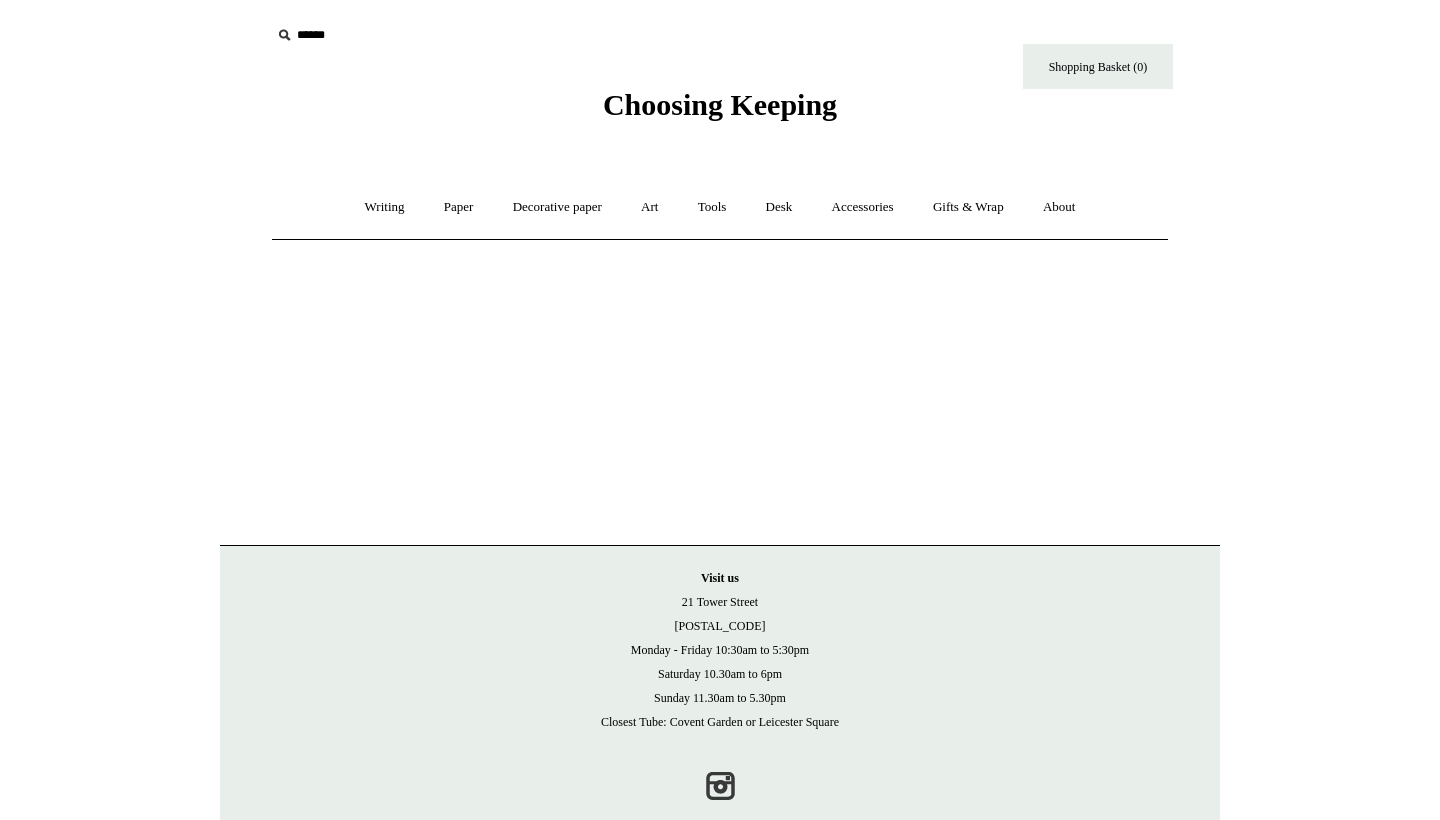 scroll, scrollTop: 0, scrollLeft: 0, axis: both 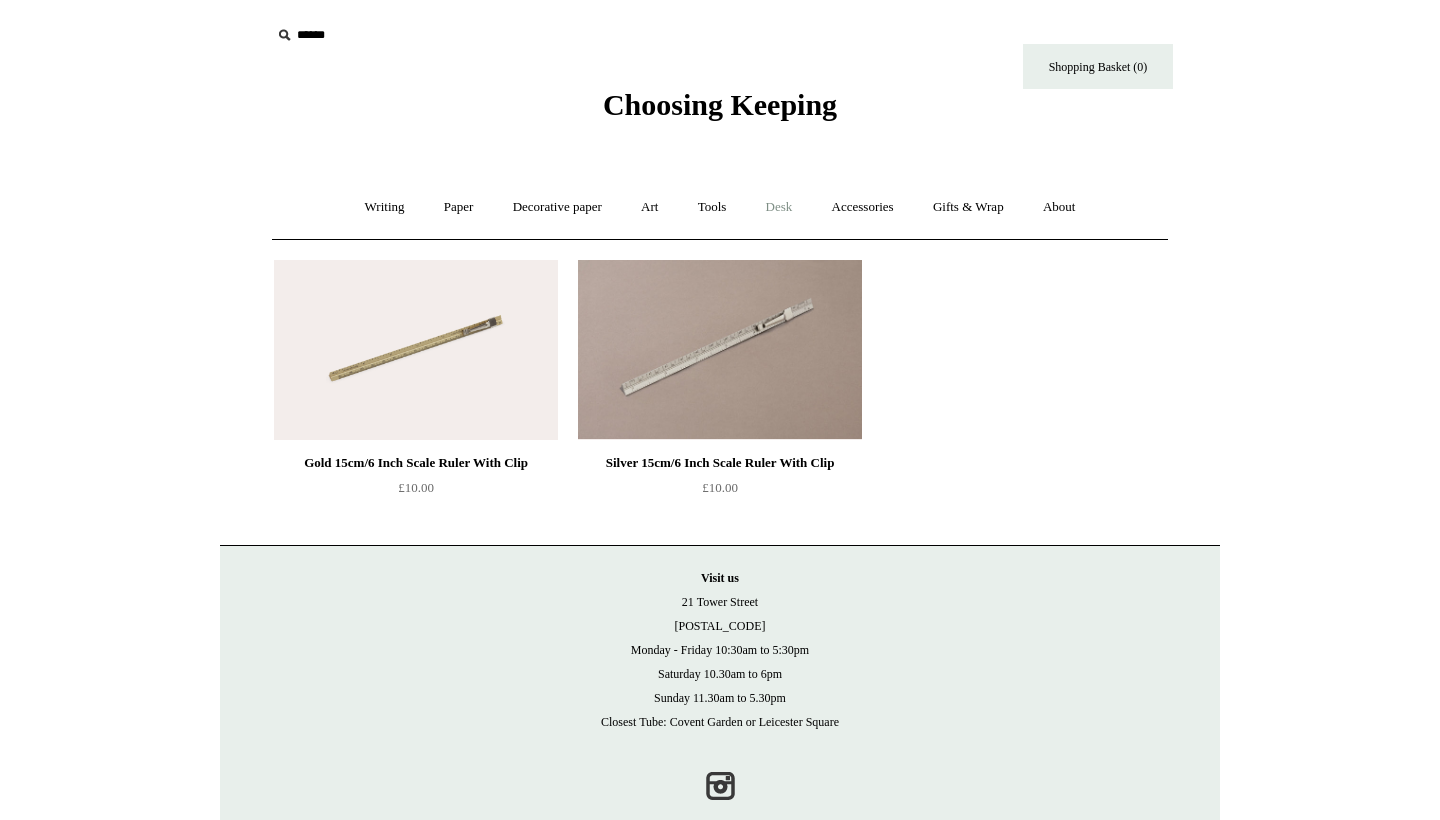 click on "Desk +" at bounding box center [779, 207] 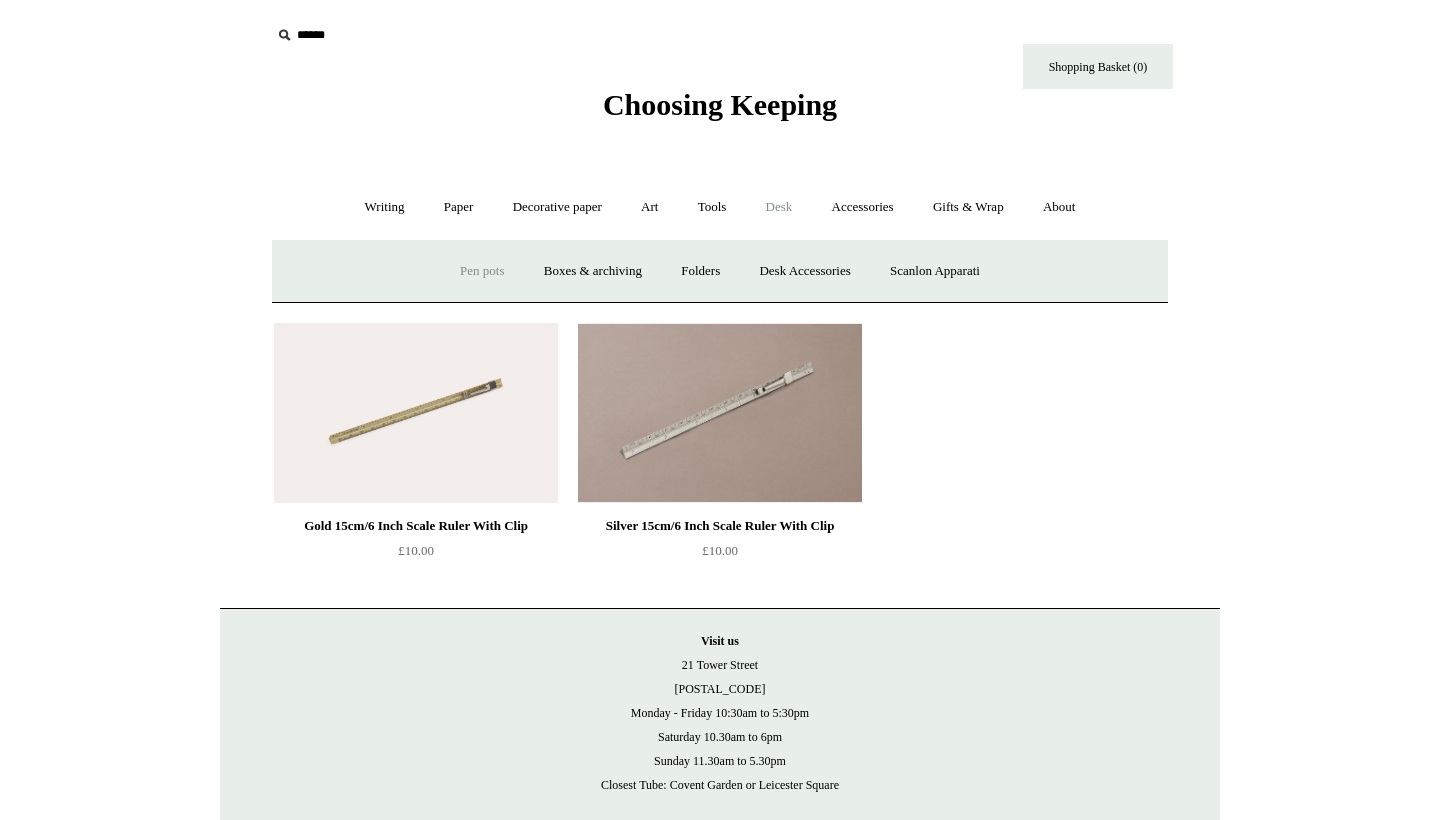 click on "Pen pots" at bounding box center (482, 271) 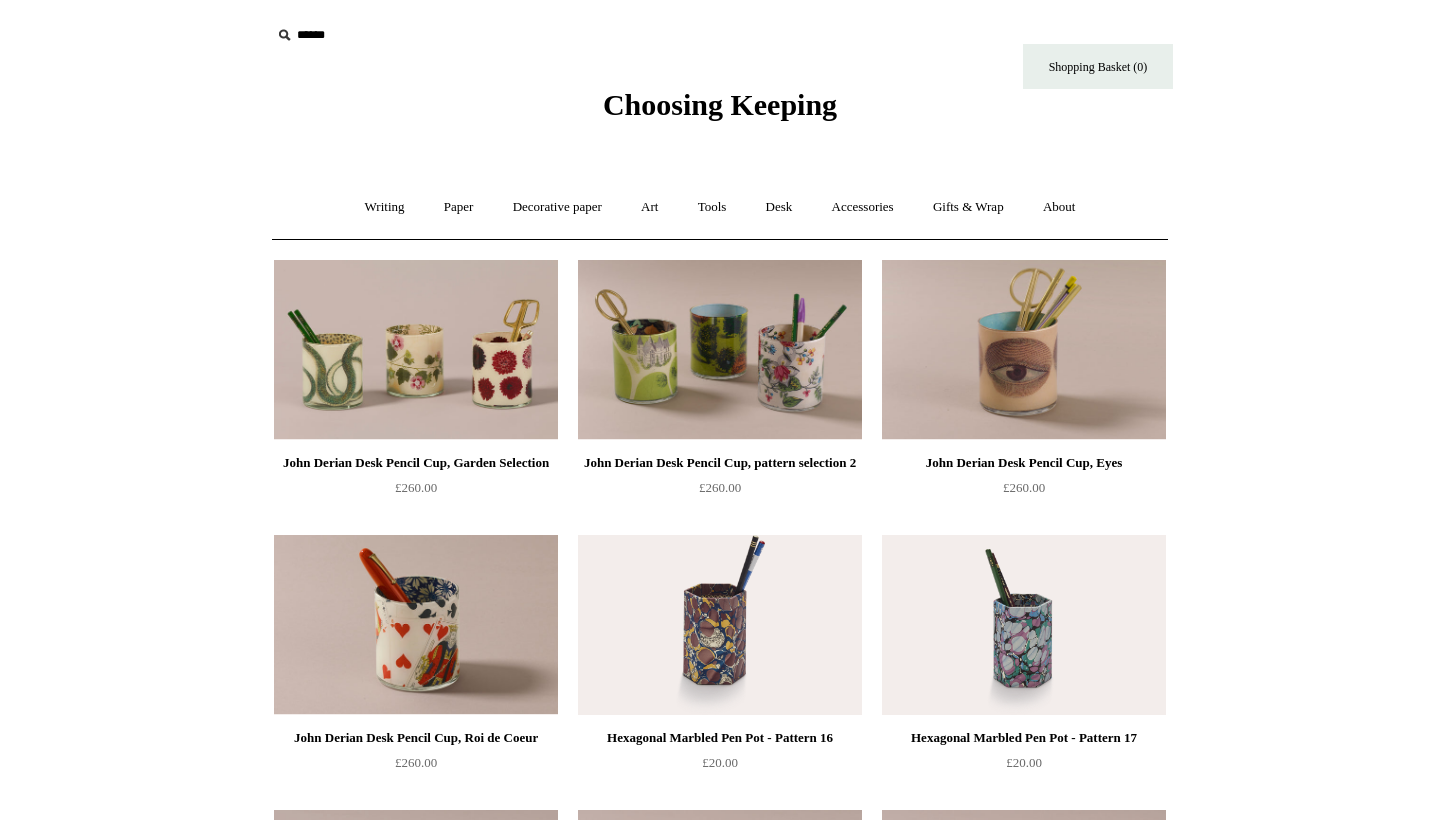 scroll, scrollTop: 0, scrollLeft: 0, axis: both 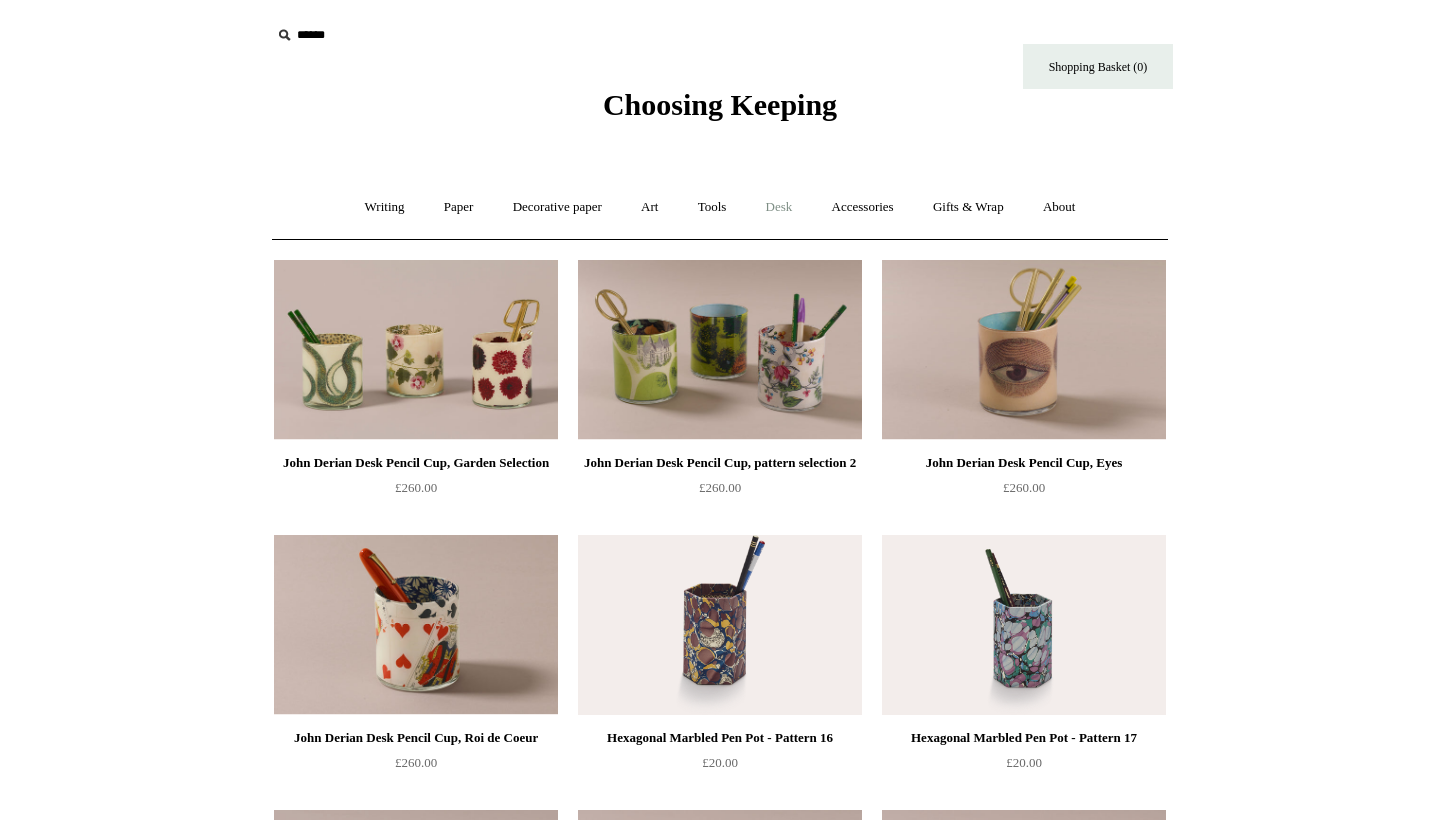 click on "Desk +" at bounding box center (779, 207) 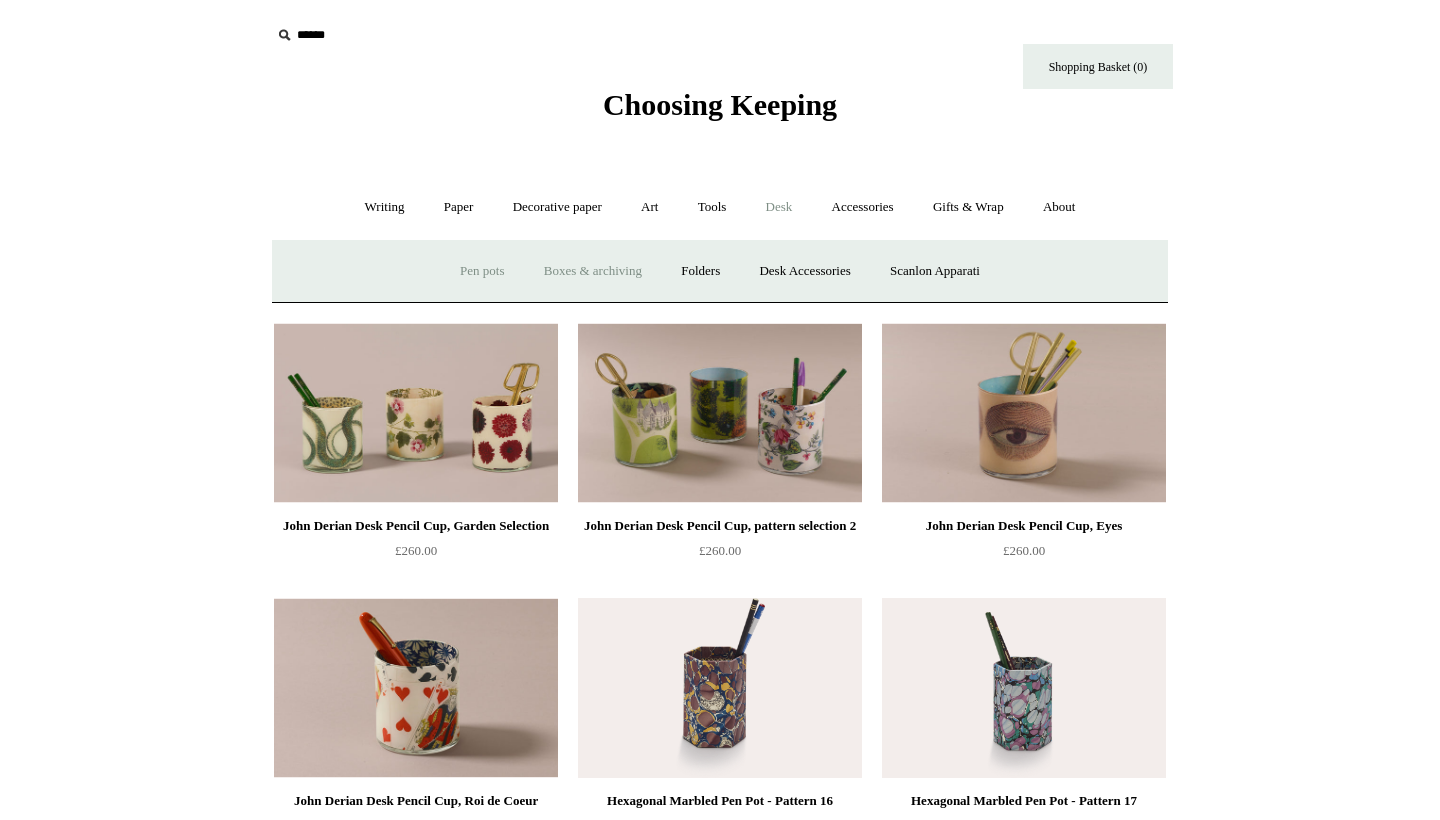 click on "Boxes & archiving" at bounding box center [593, 271] 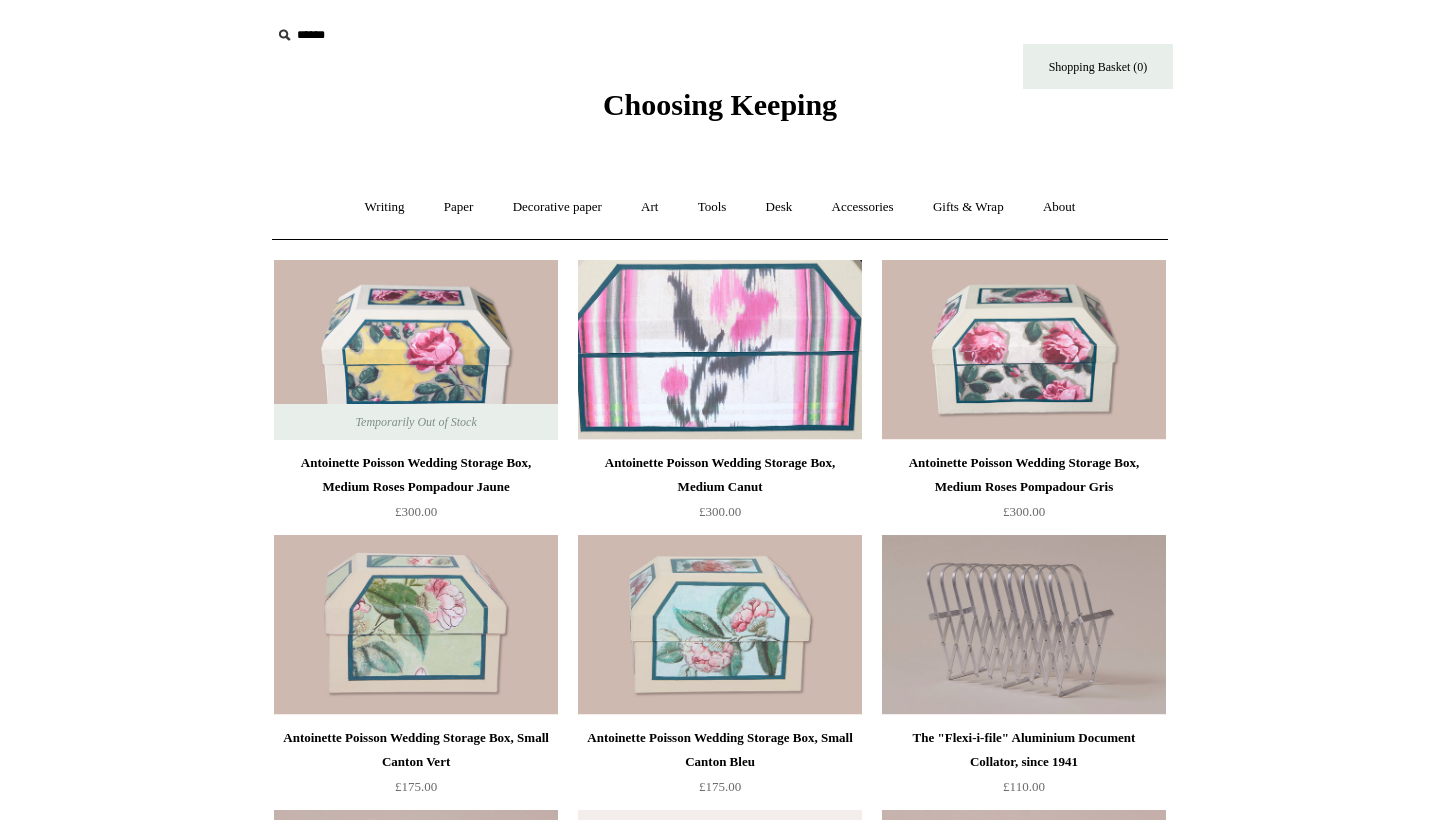scroll, scrollTop: 0, scrollLeft: 0, axis: both 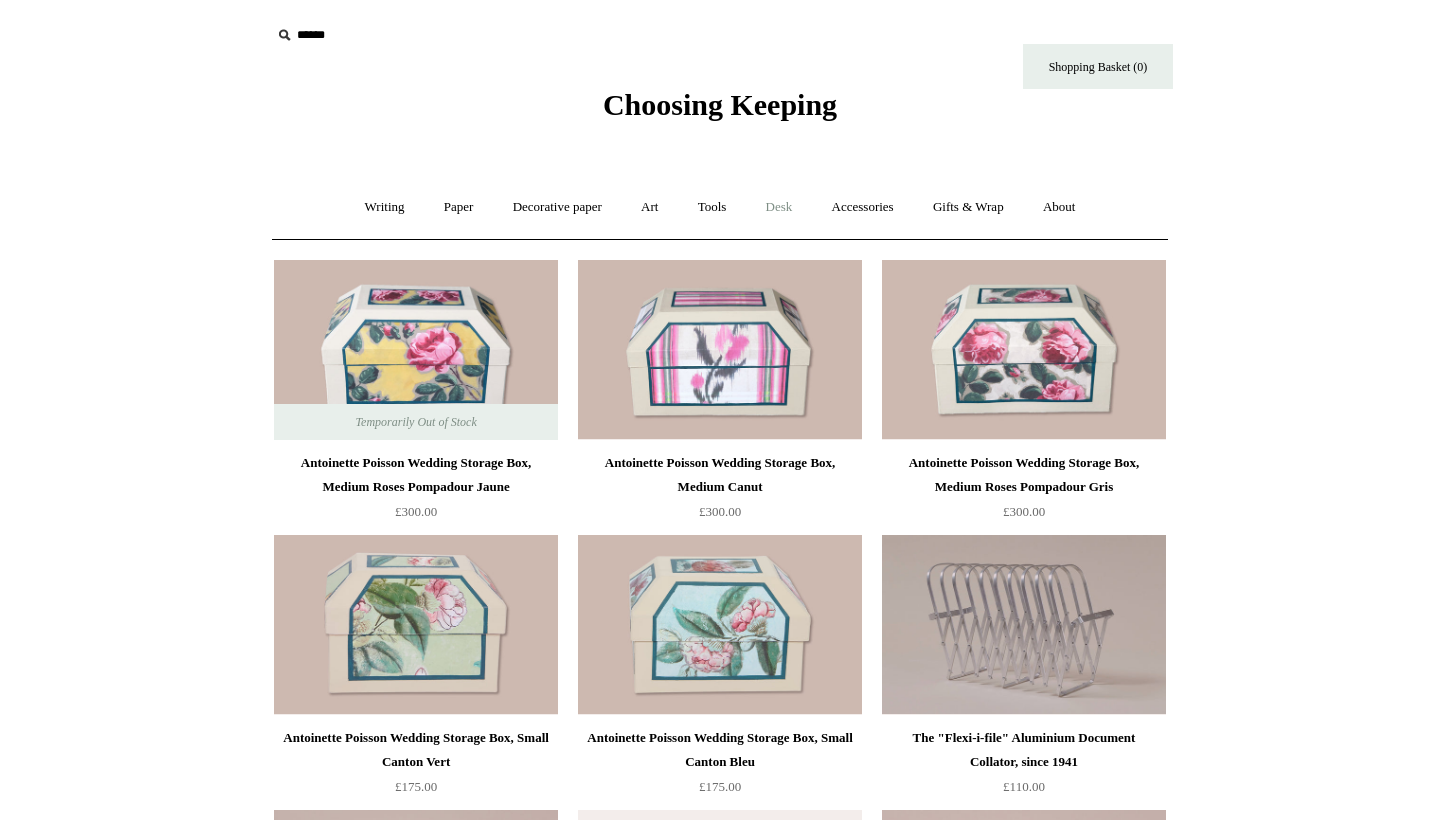 click on "Desk +" at bounding box center [779, 207] 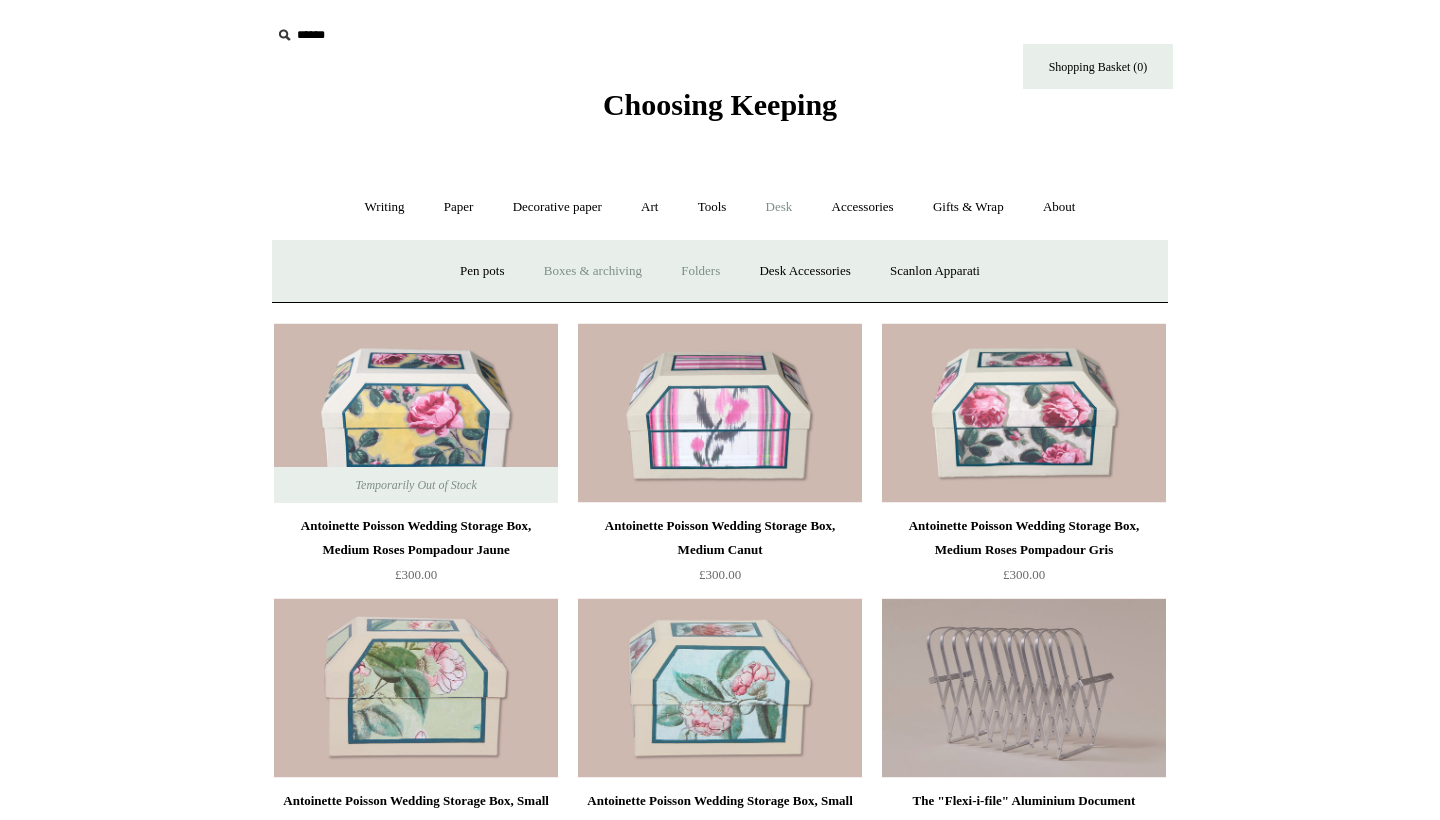 click on "Folders" at bounding box center (700, 271) 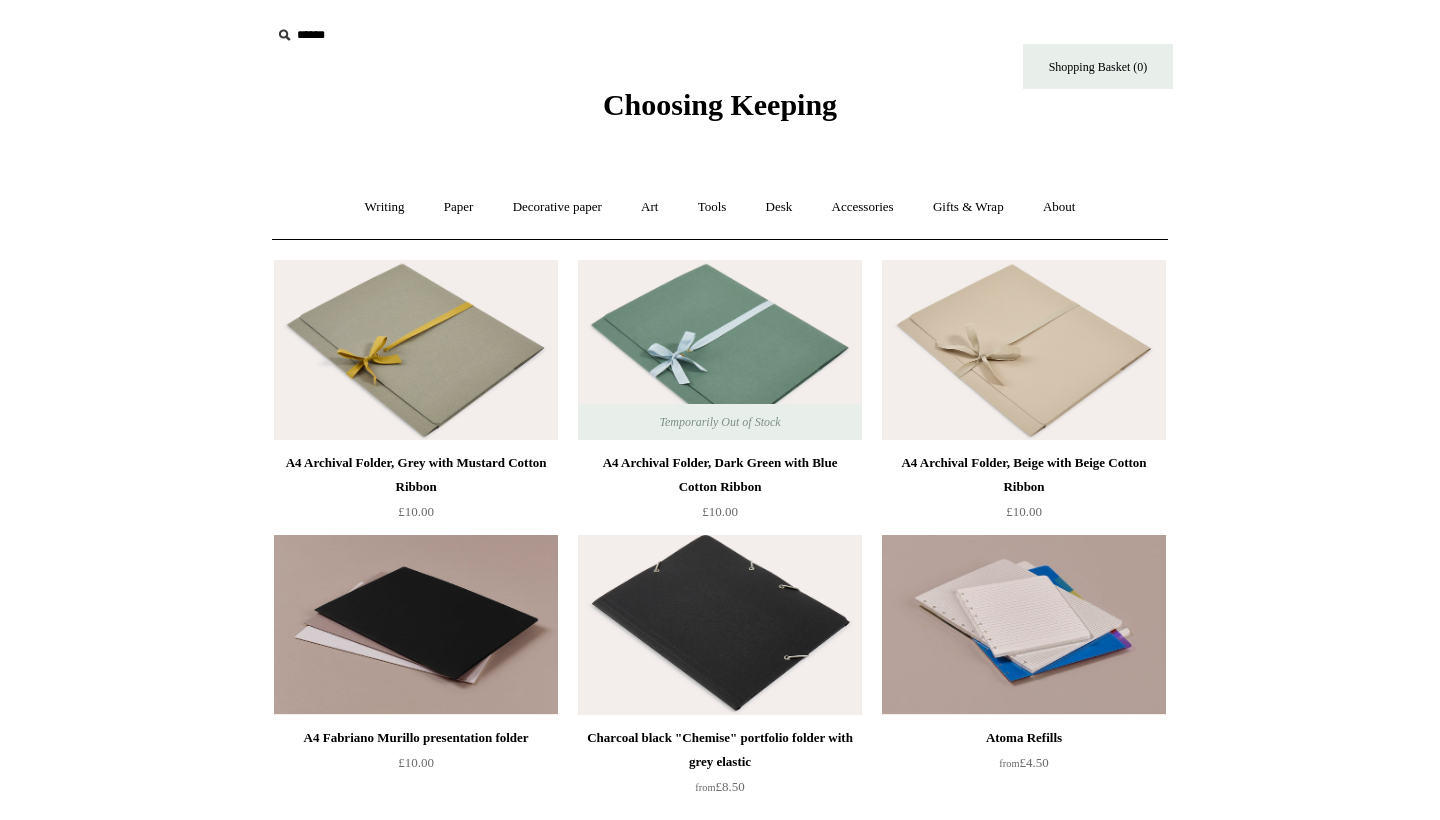 scroll, scrollTop: 0, scrollLeft: 0, axis: both 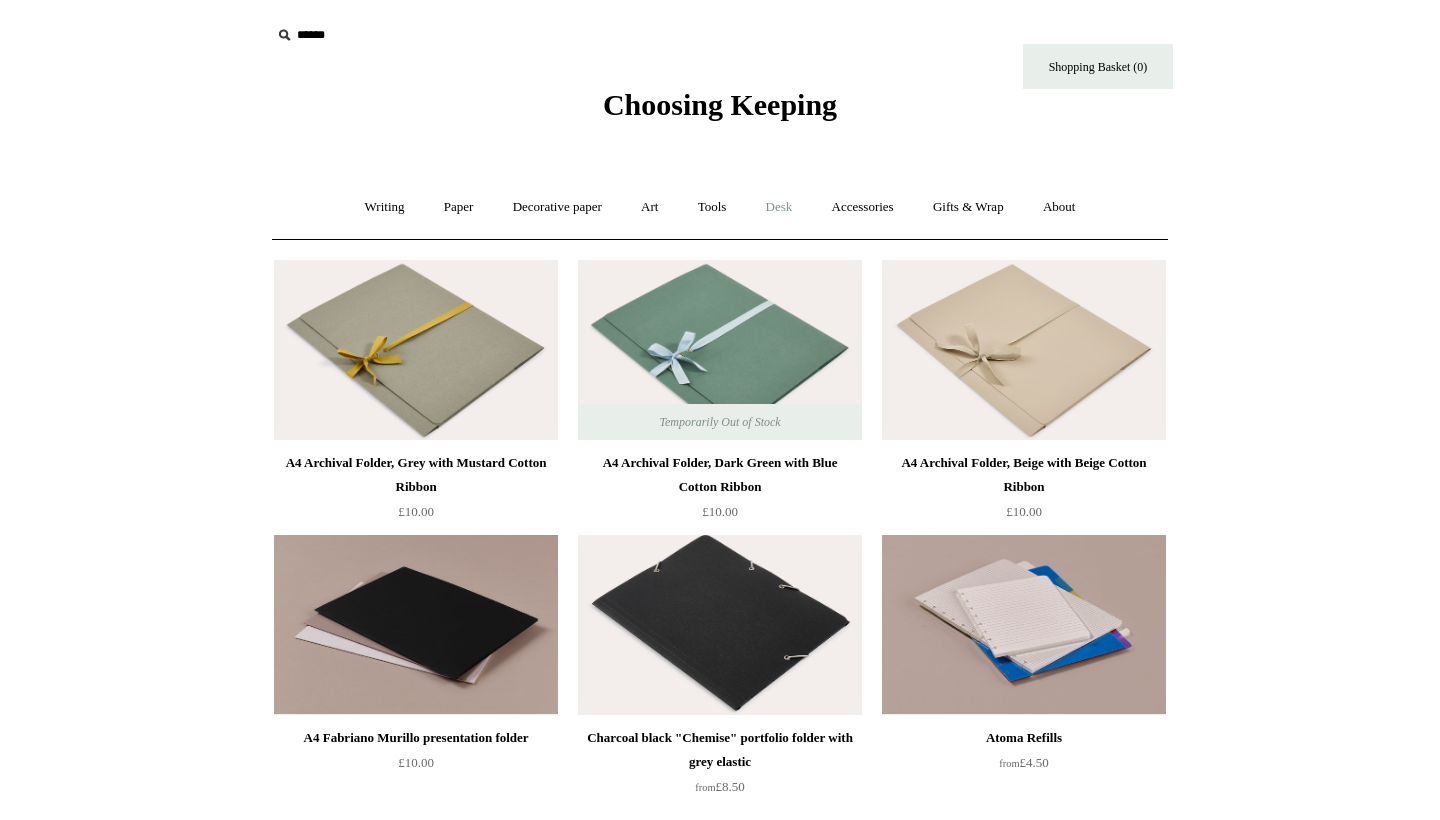 click on "Desk +" at bounding box center [779, 207] 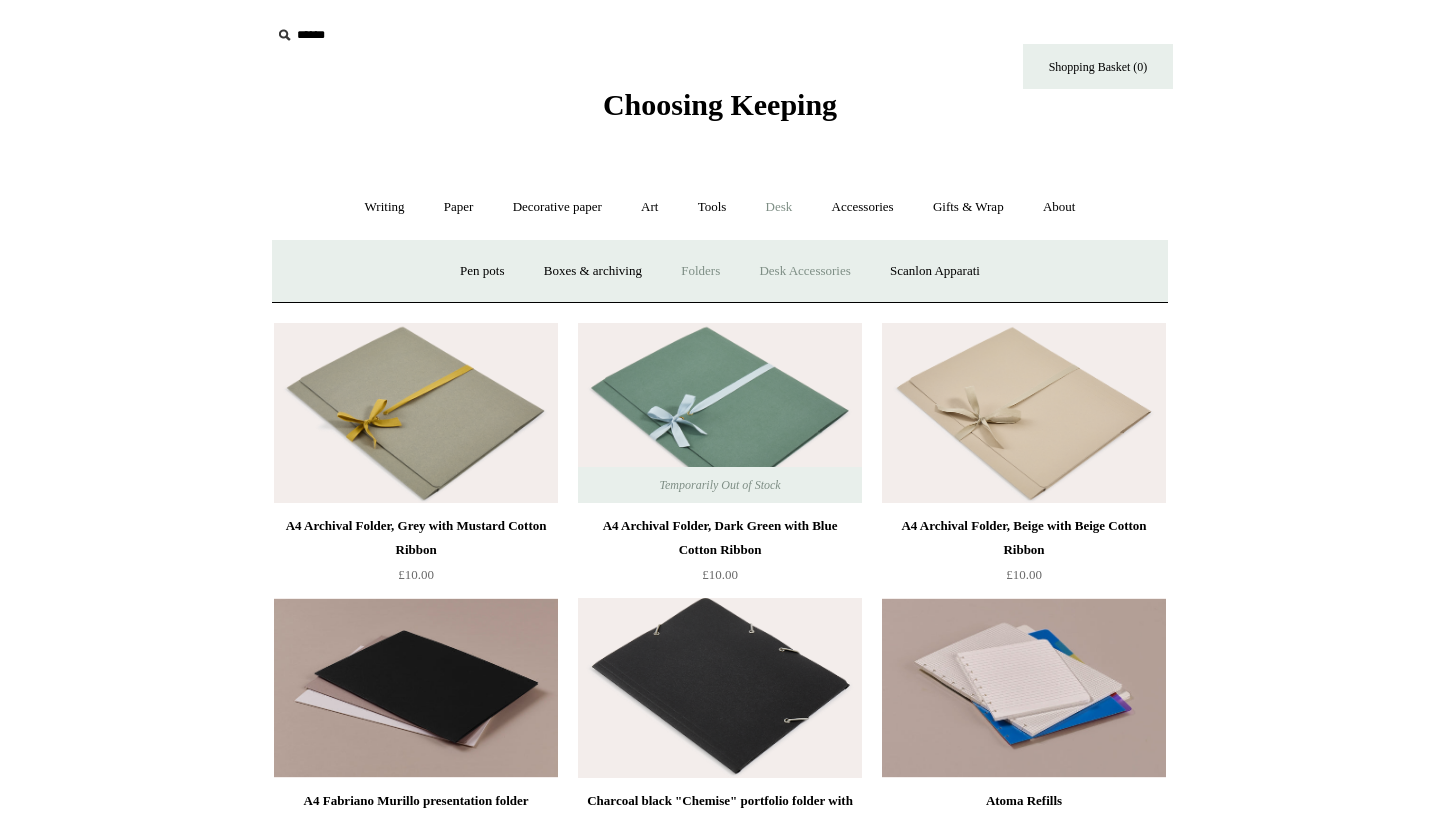 click on "Desk Accessories" at bounding box center [804, 271] 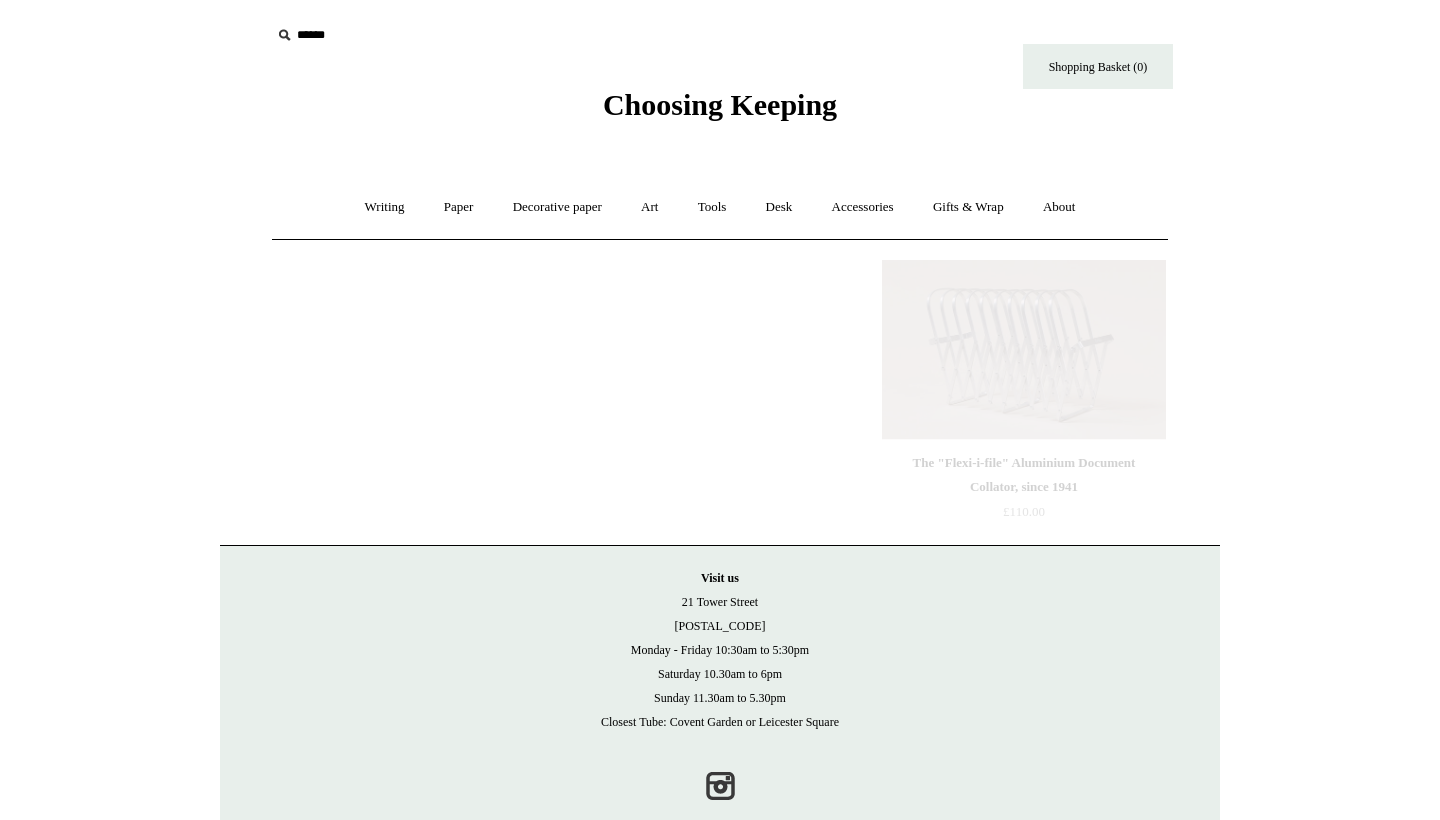 scroll, scrollTop: 0, scrollLeft: 0, axis: both 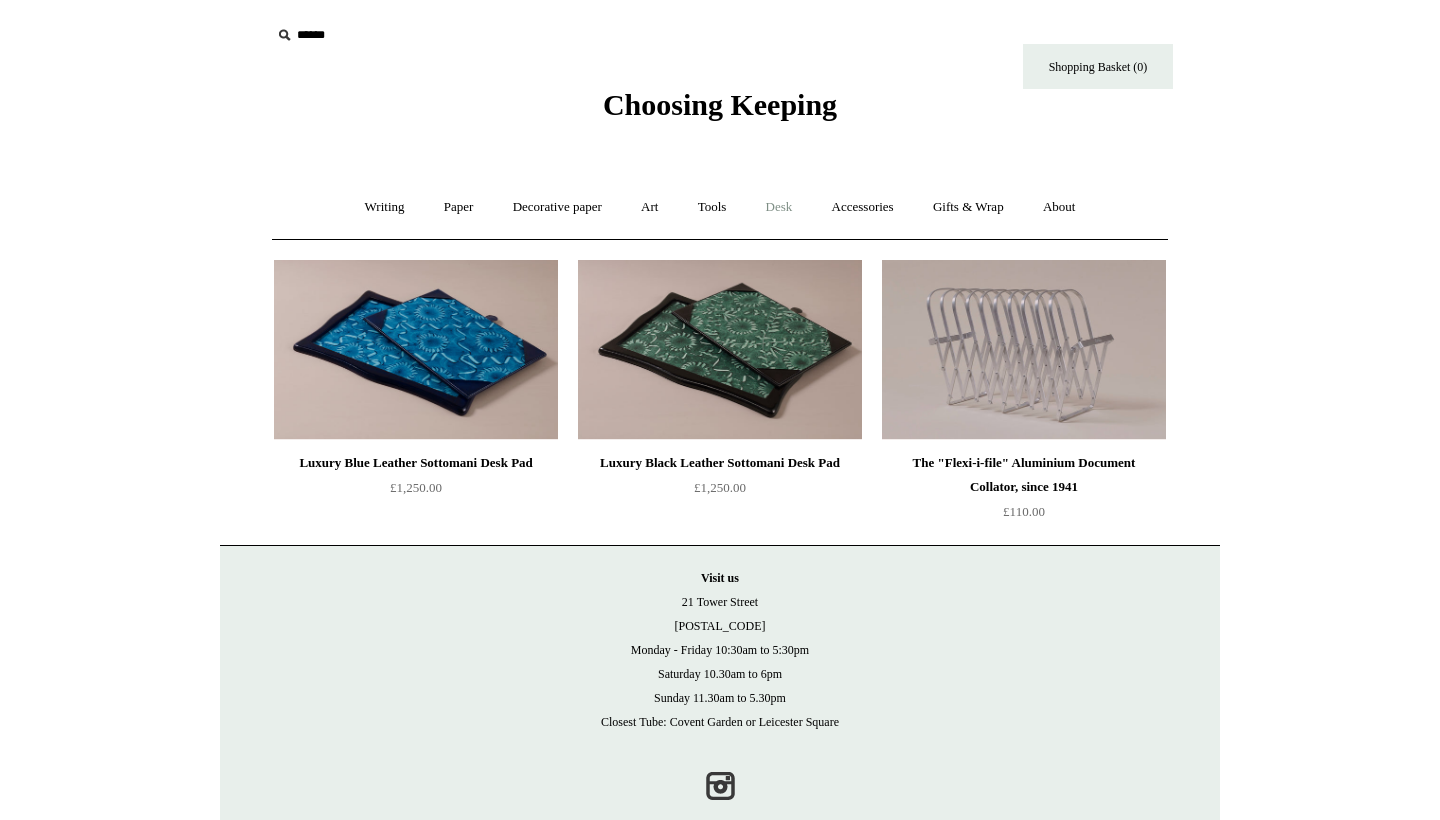 click on "Desk +" at bounding box center (779, 207) 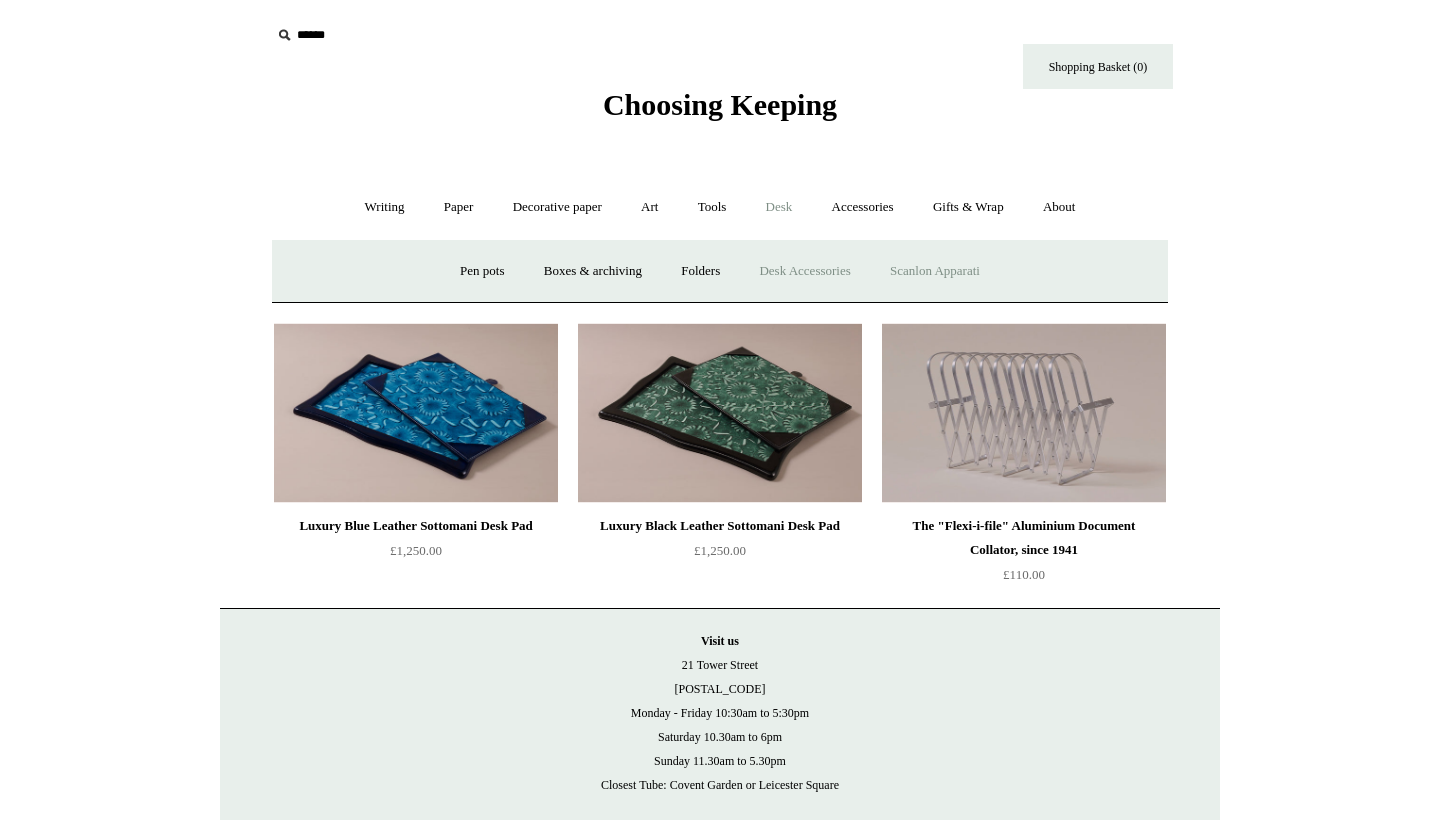 click on "Scanlon Apparati" at bounding box center [935, 271] 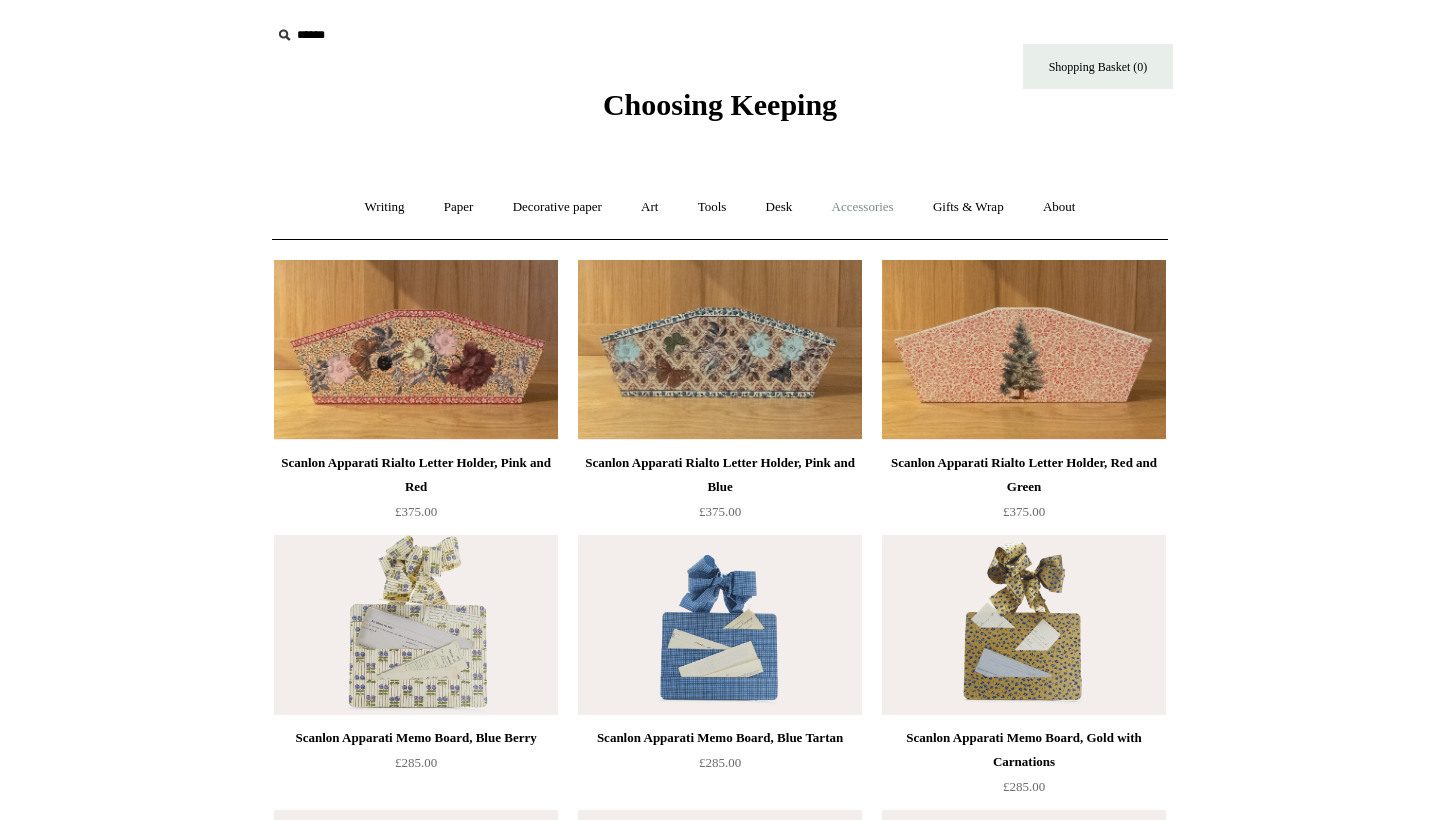 scroll, scrollTop: 0, scrollLeft: 0, axis: both 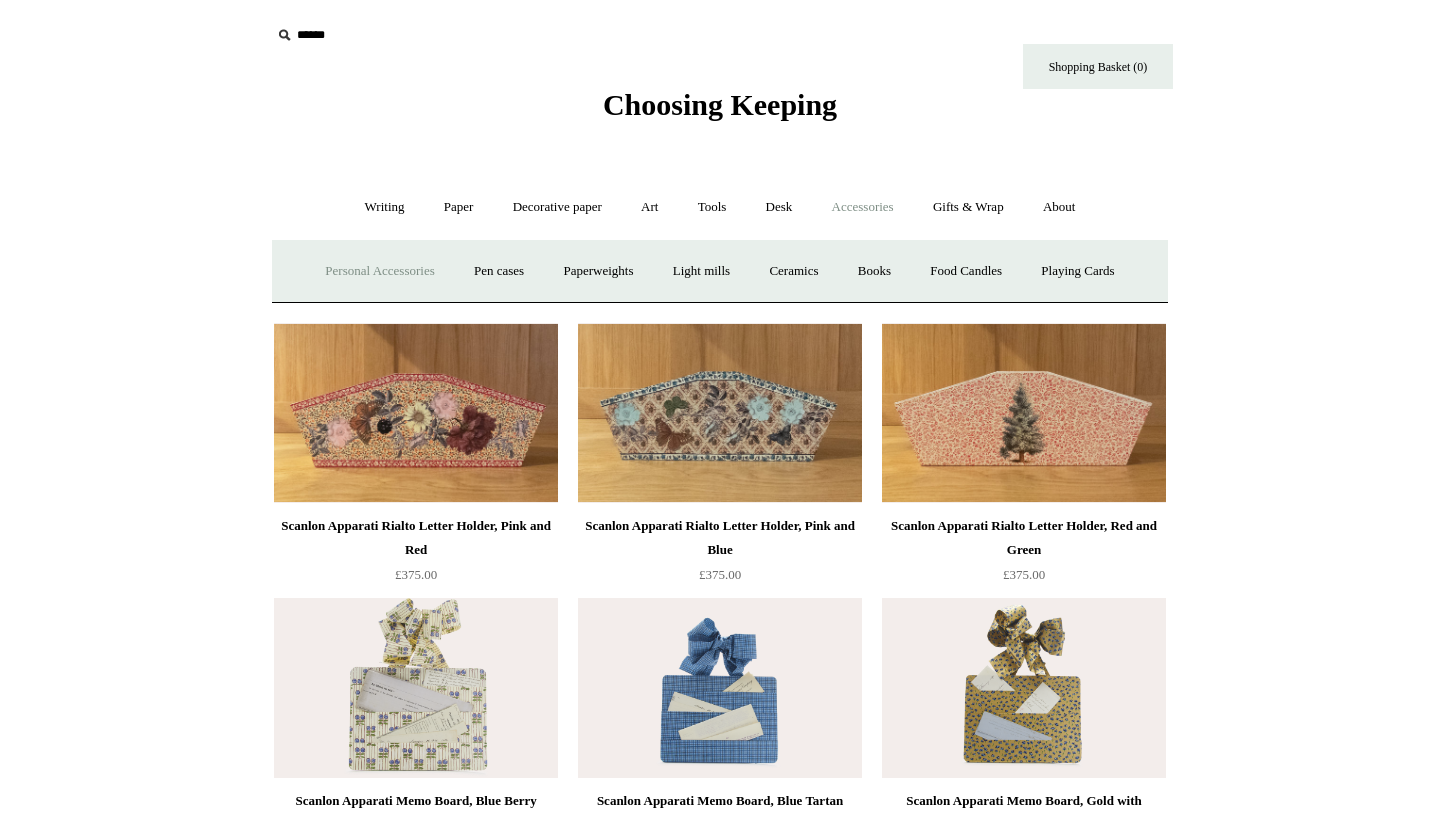 click on "Personal Accessories +" at bounding box center (379, 271) 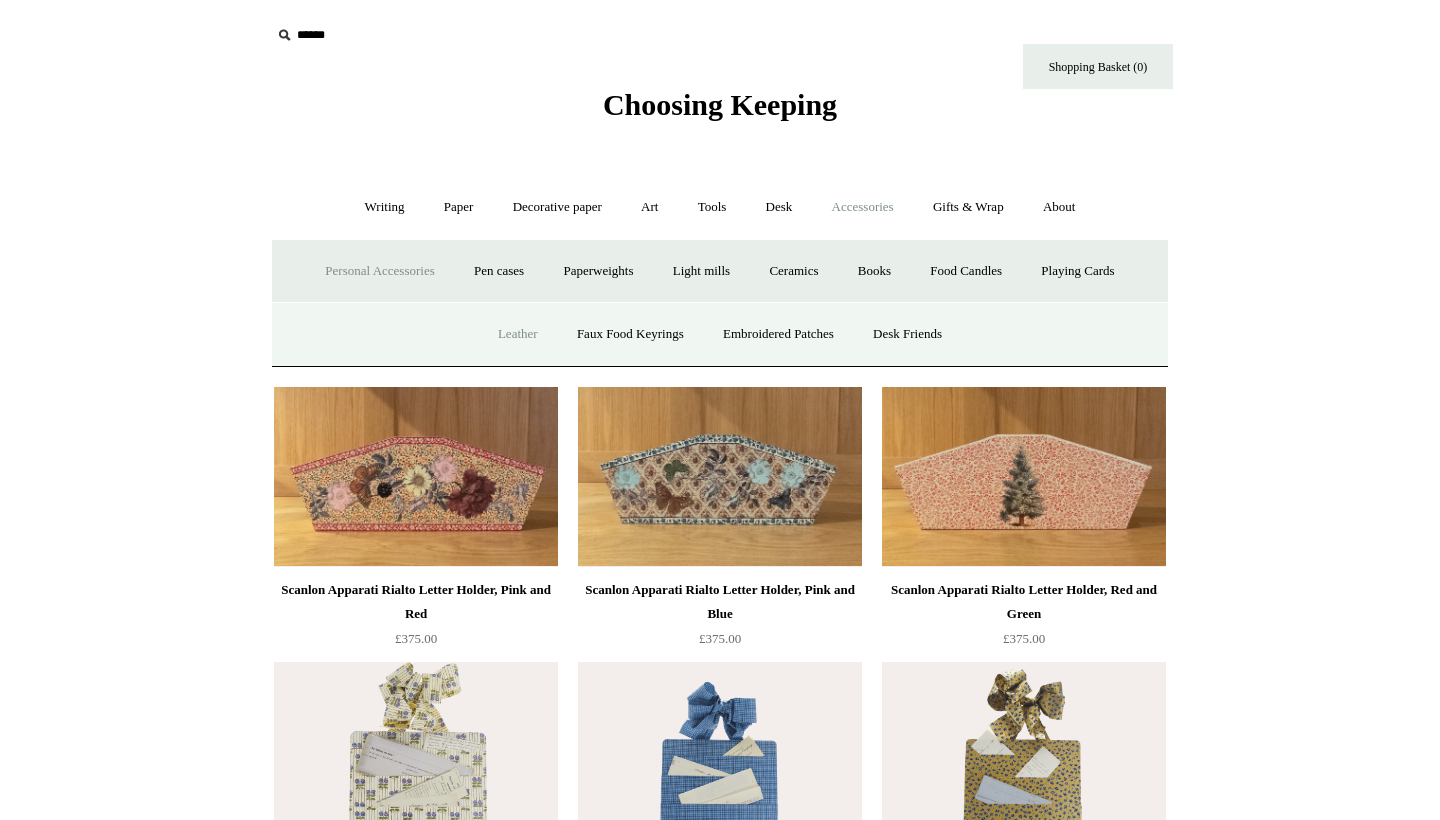 click on "Leather" at bounding box center [518, 334] 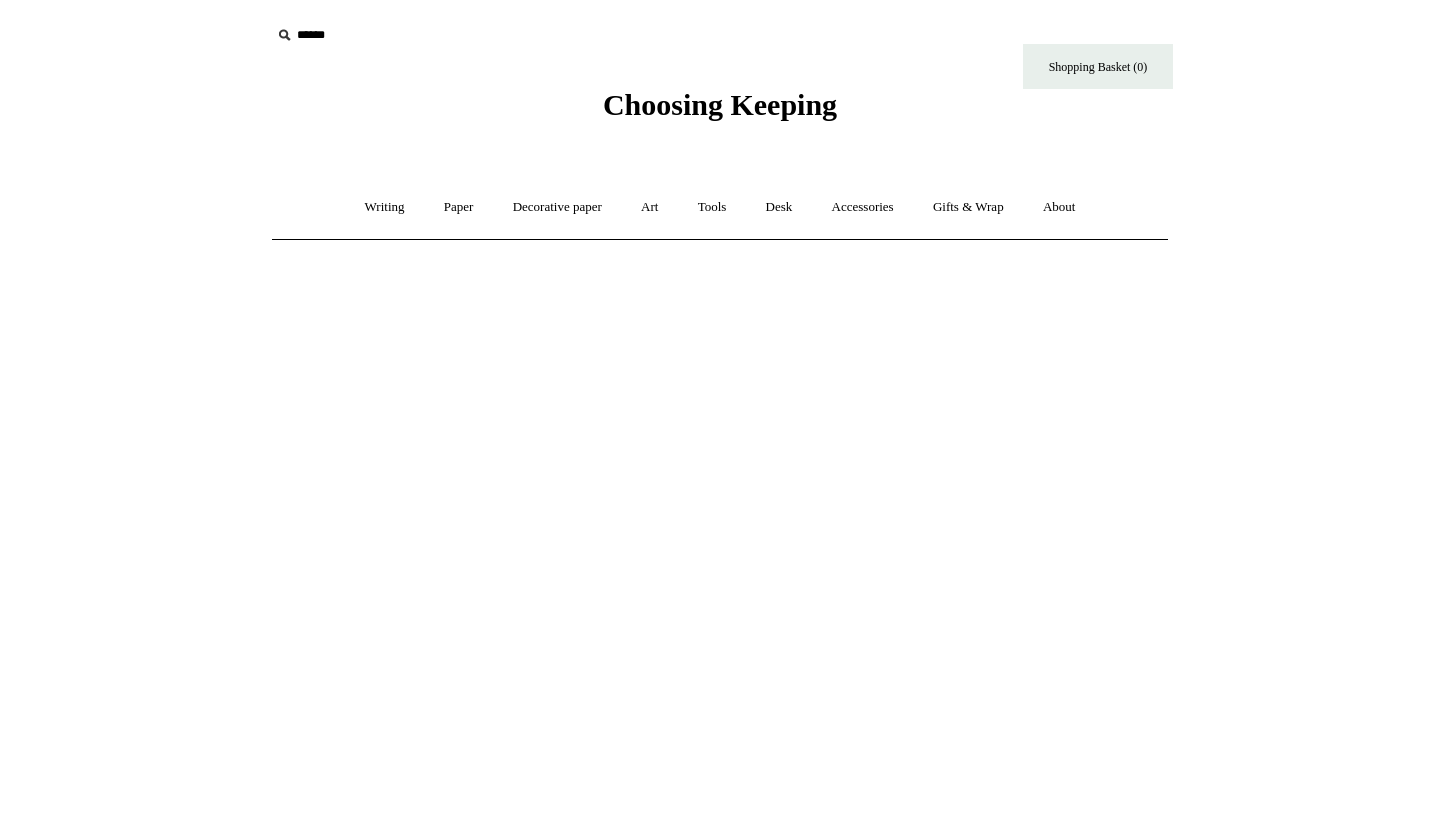 scroll, scrollTop: 0, scrollLeft: 0, axis: both 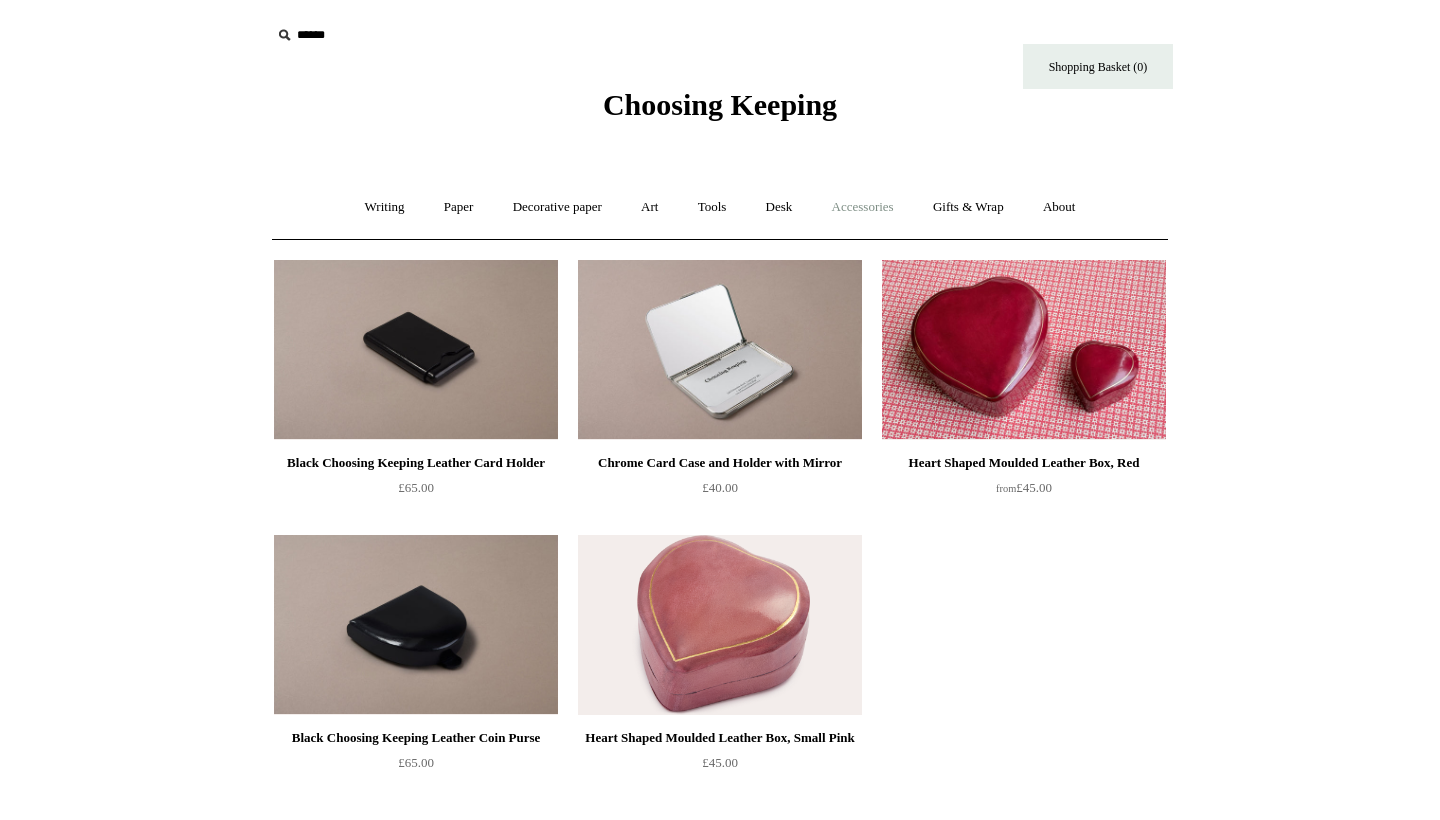 click on "Accessories +" at bounding box center [863, 207] 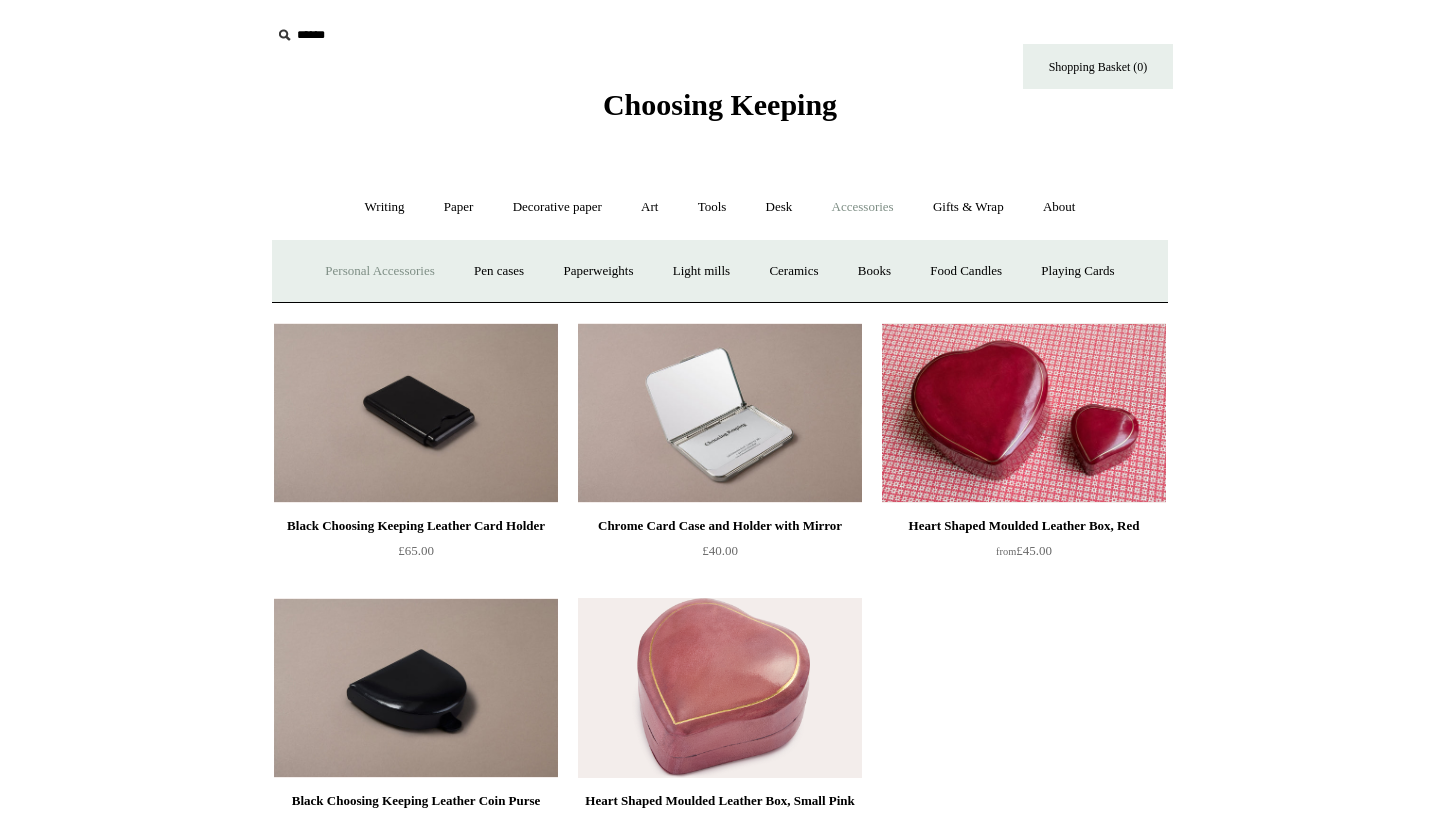 click on "Personal Accessories +" at bounding box center (379, 271) 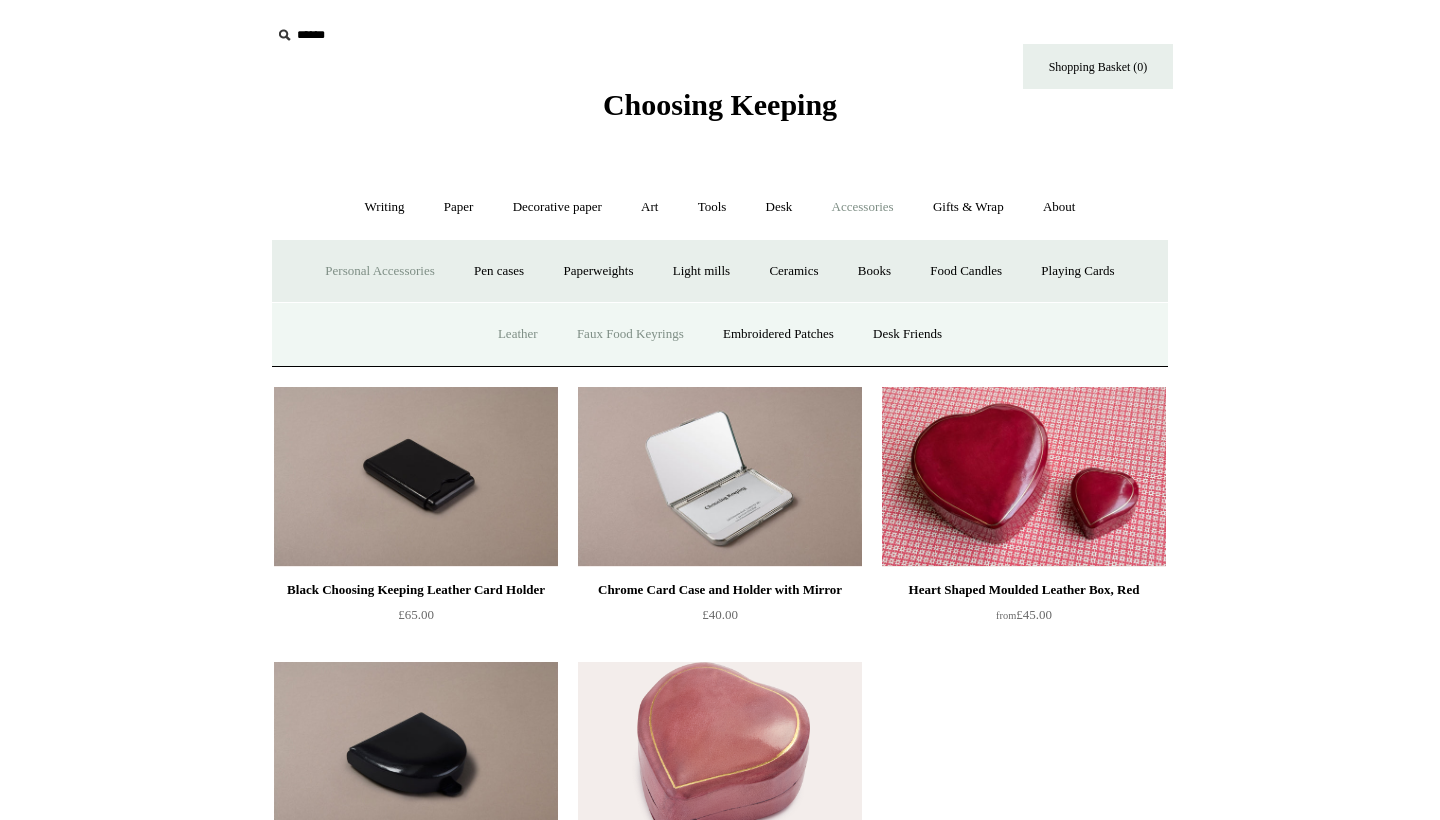 click on "Faux Food Keyrings" at bounding box center [630, 334] 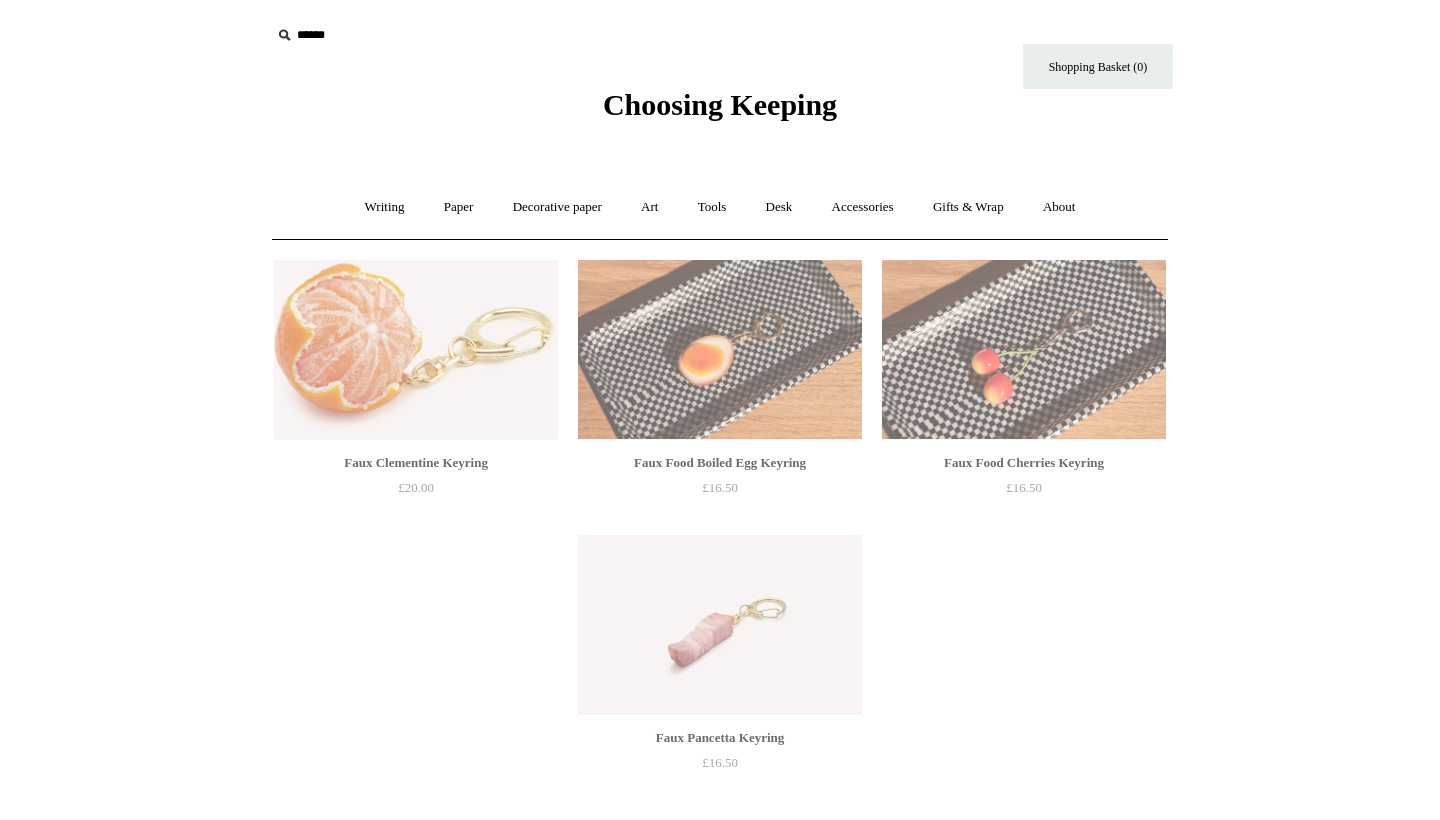scroll, scrollTop: 0, scrollLeft: 0, axis: both 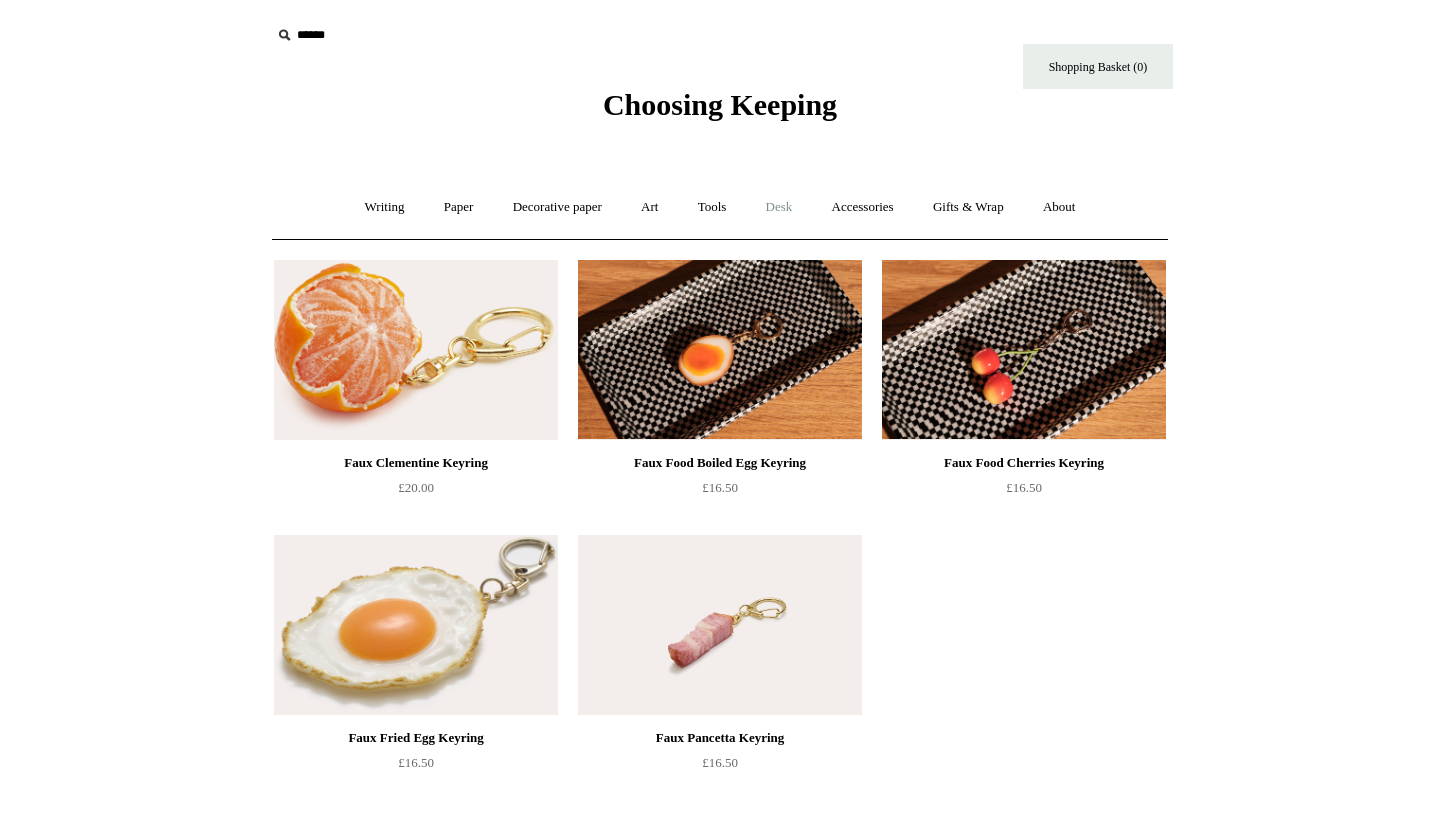 click on "Desk +" at bounding box center [779, 207] 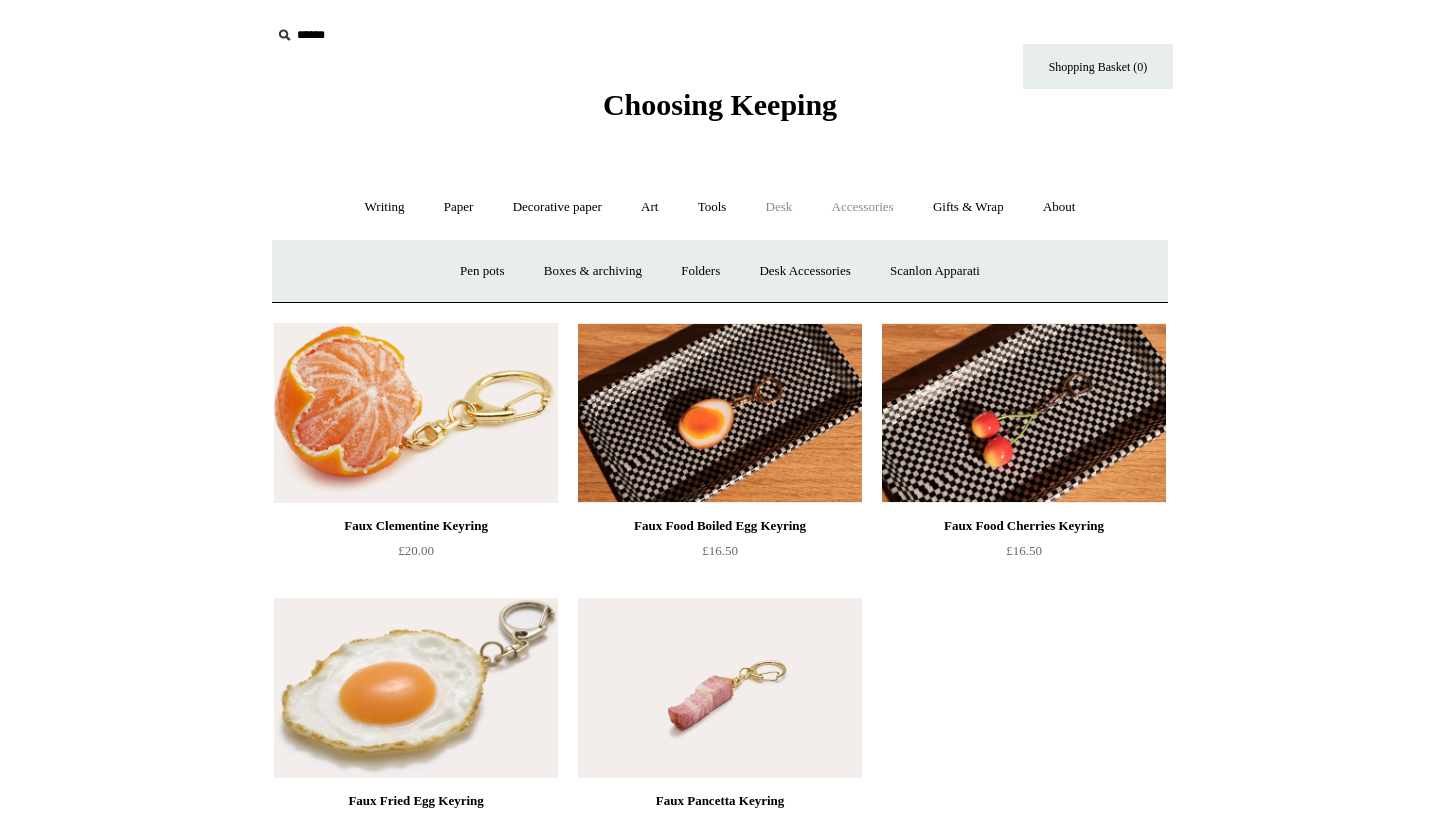 click on "Accessories +" at bounding box center (863, 207) 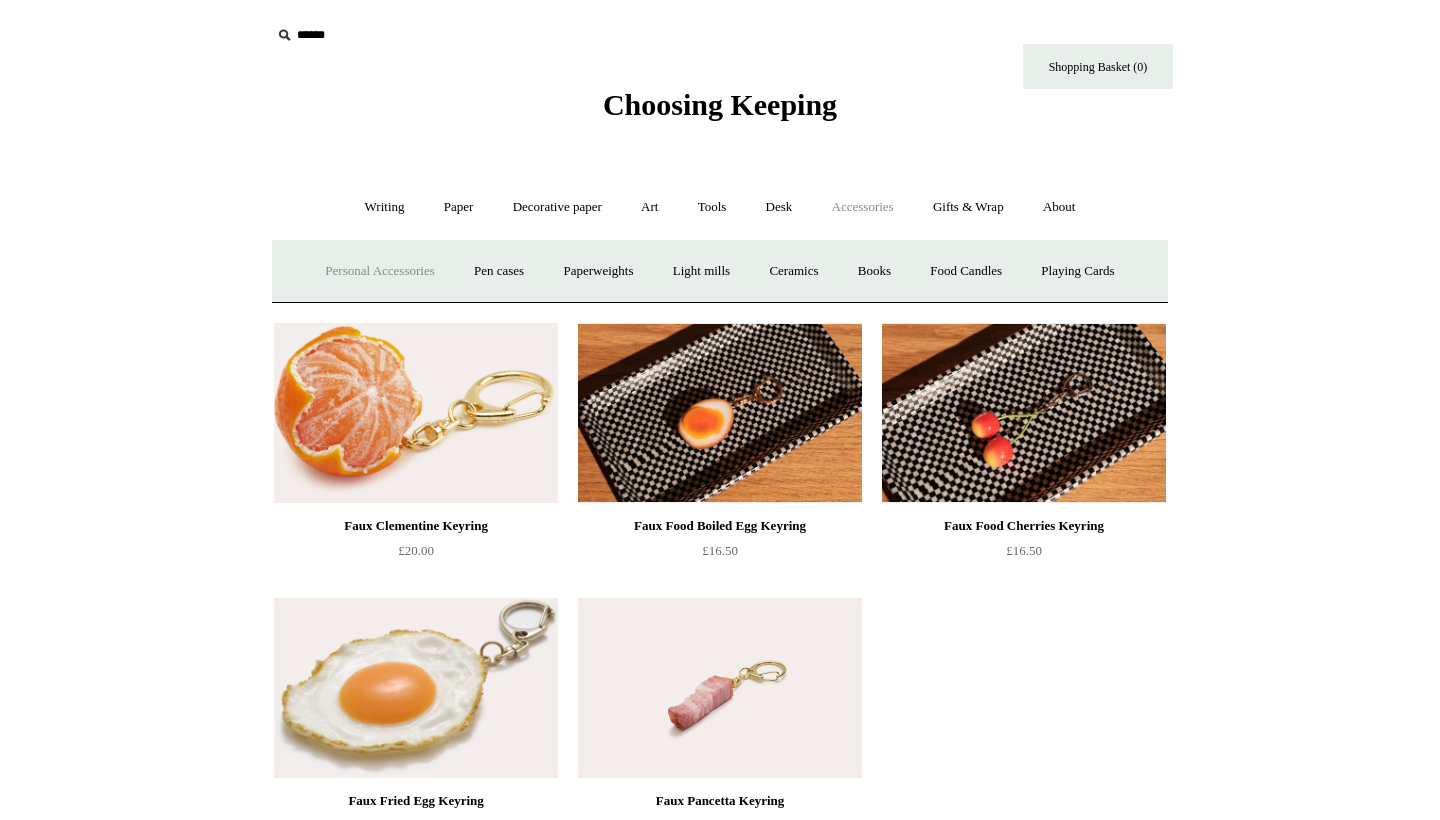 click on "Personal Accessories +" at bounding box center (379, 271) 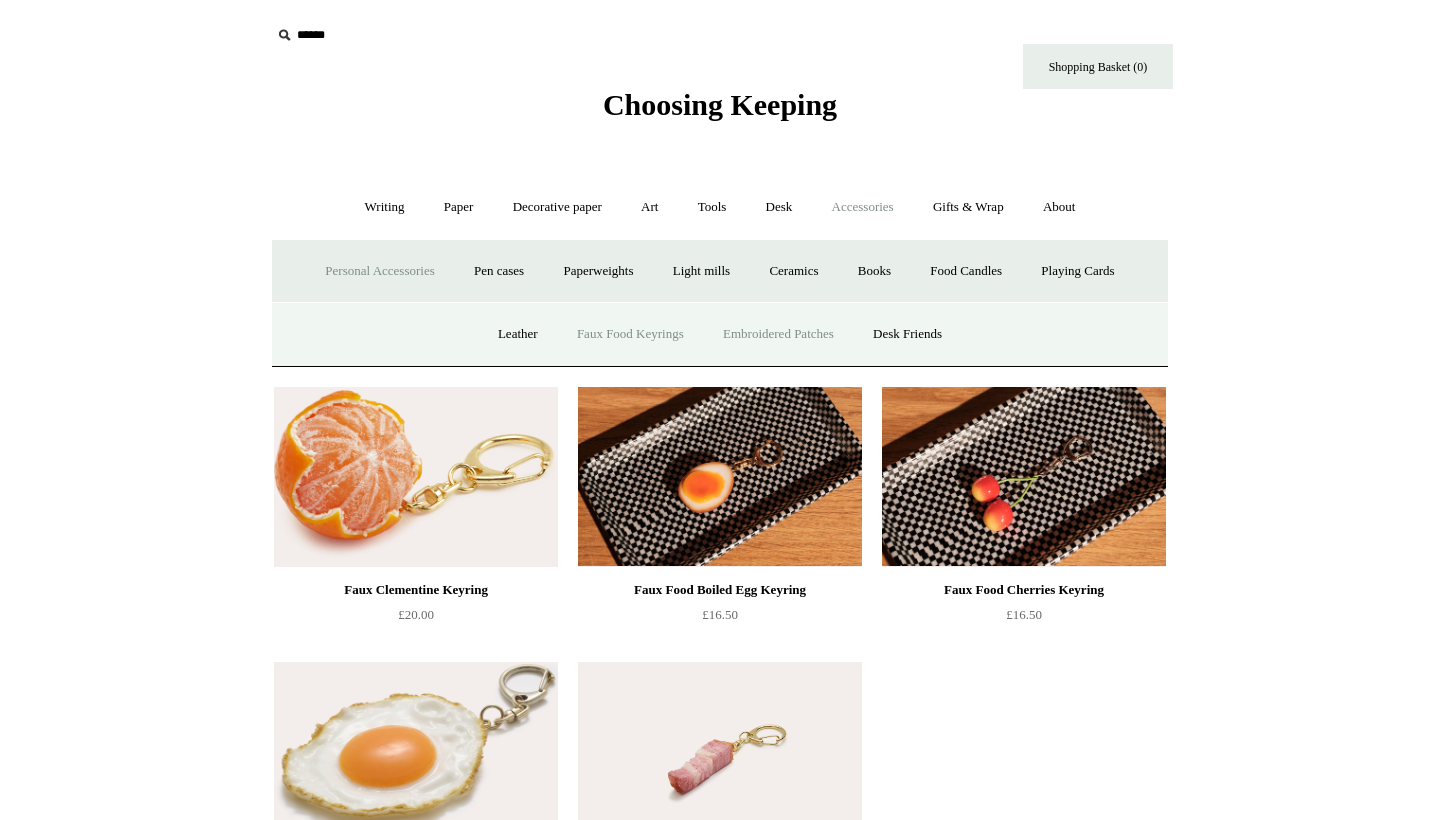 click on "Embroidered Patches" at bounding box center (778, 334) 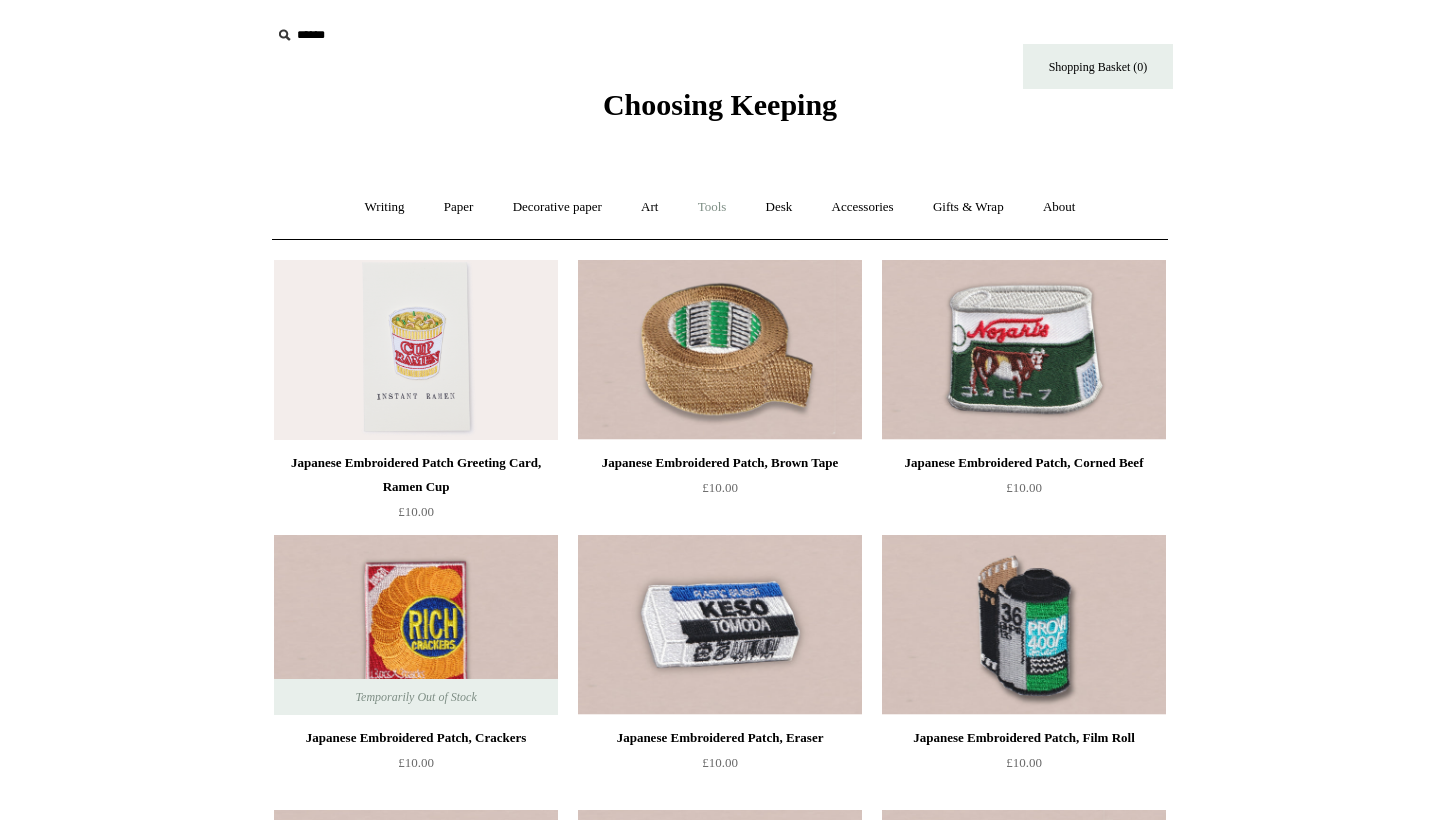 scroll, scrollTop: 0, scrollLeft: 0, axis: both 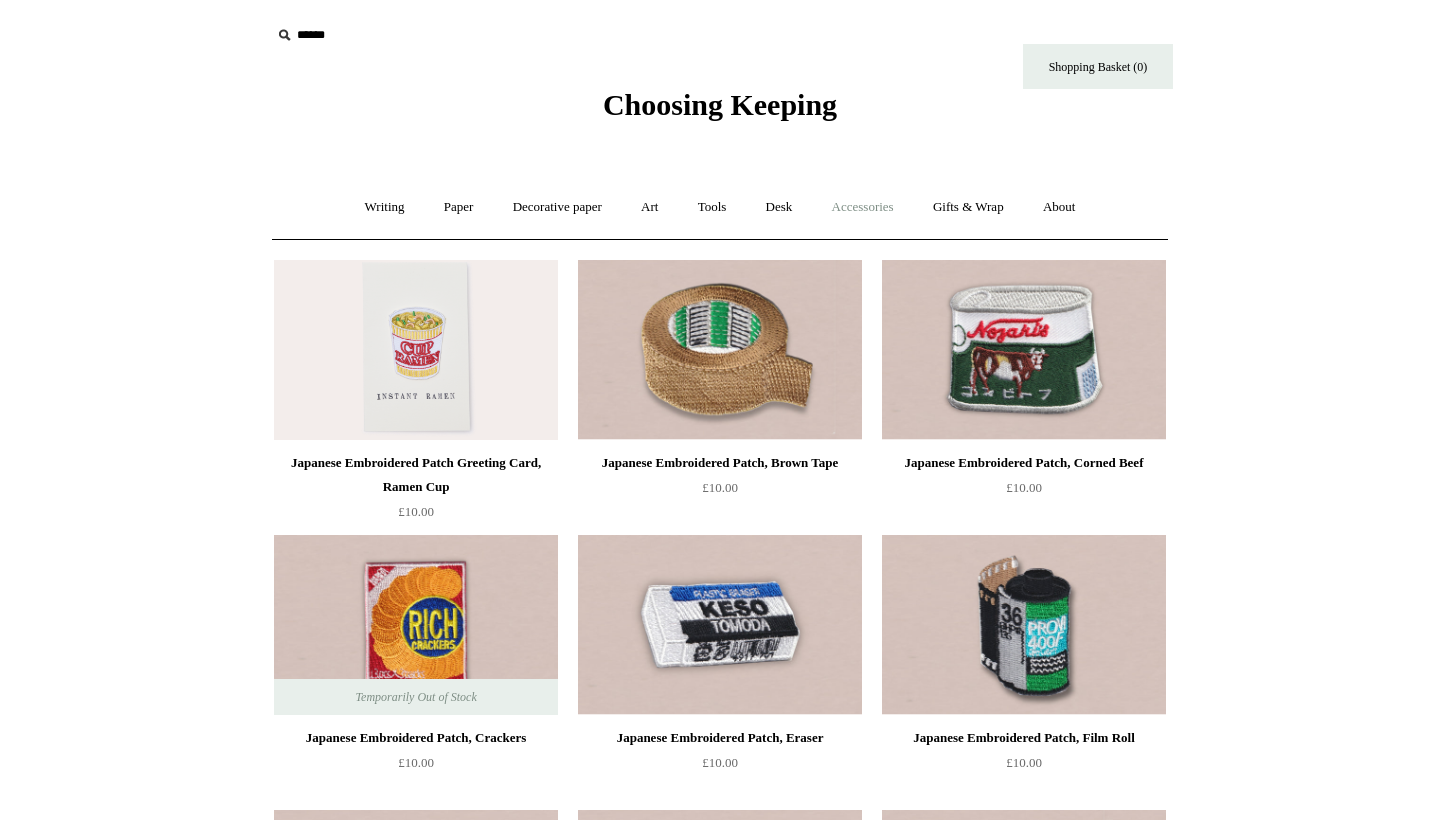 click on "Accessories +" at bounding box center (863, 207) 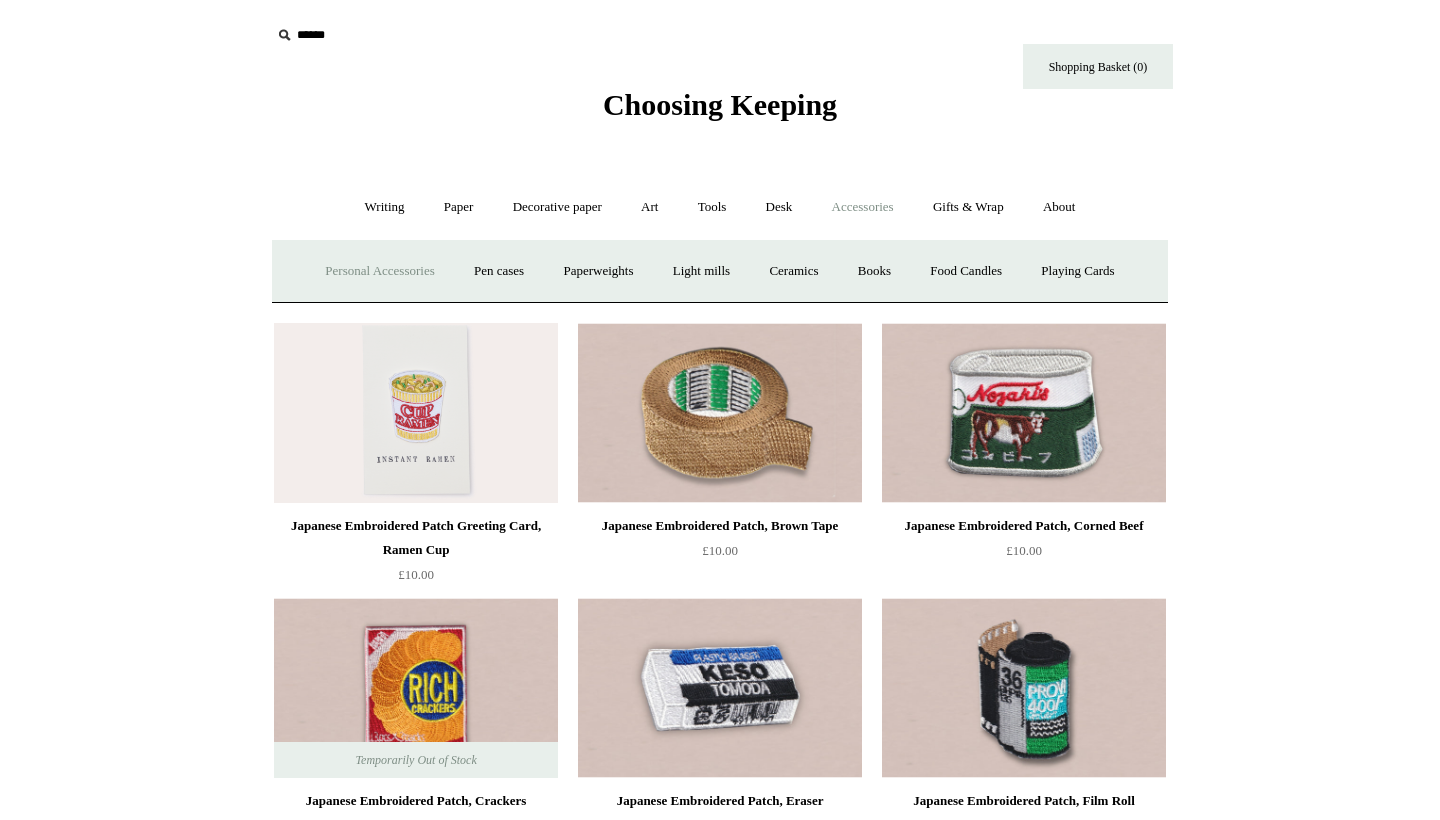 click on "Personal Accessories +" at bounding box center (379, 271) 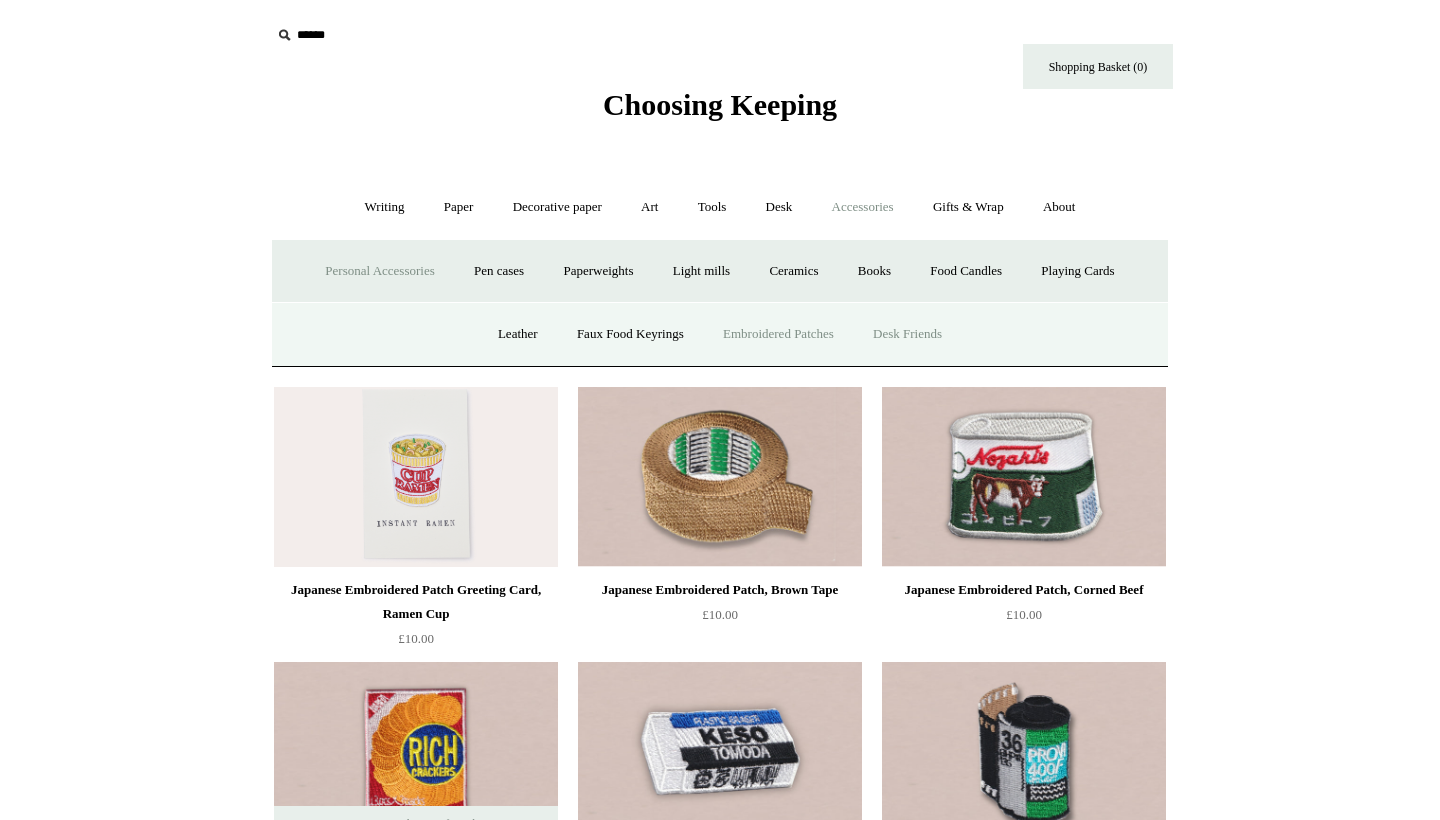 click on "Desk Friends" at bounding box center [907, 334] 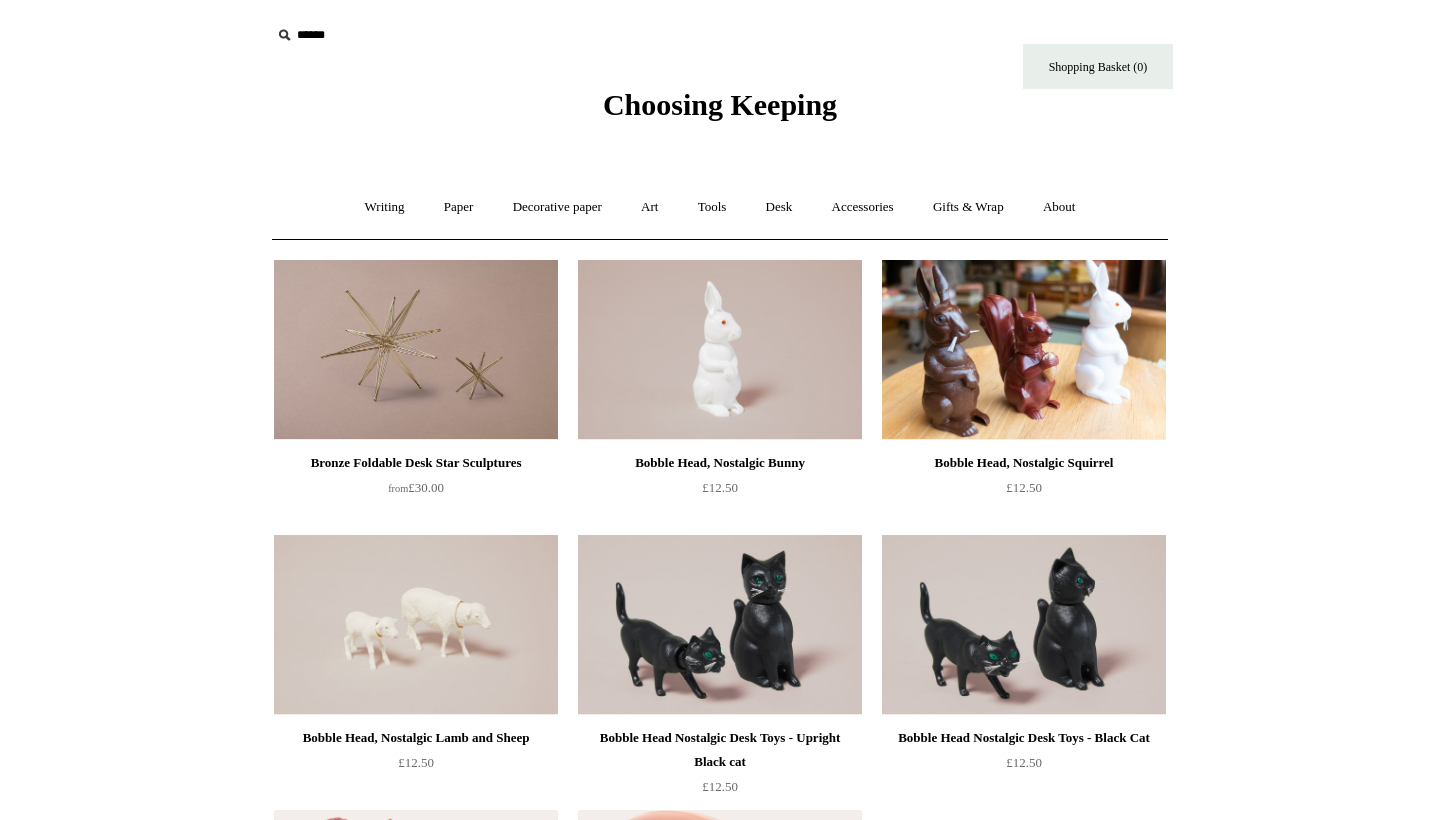 scroll, scrollTop: 0, scrollLeft: 0, axis: both 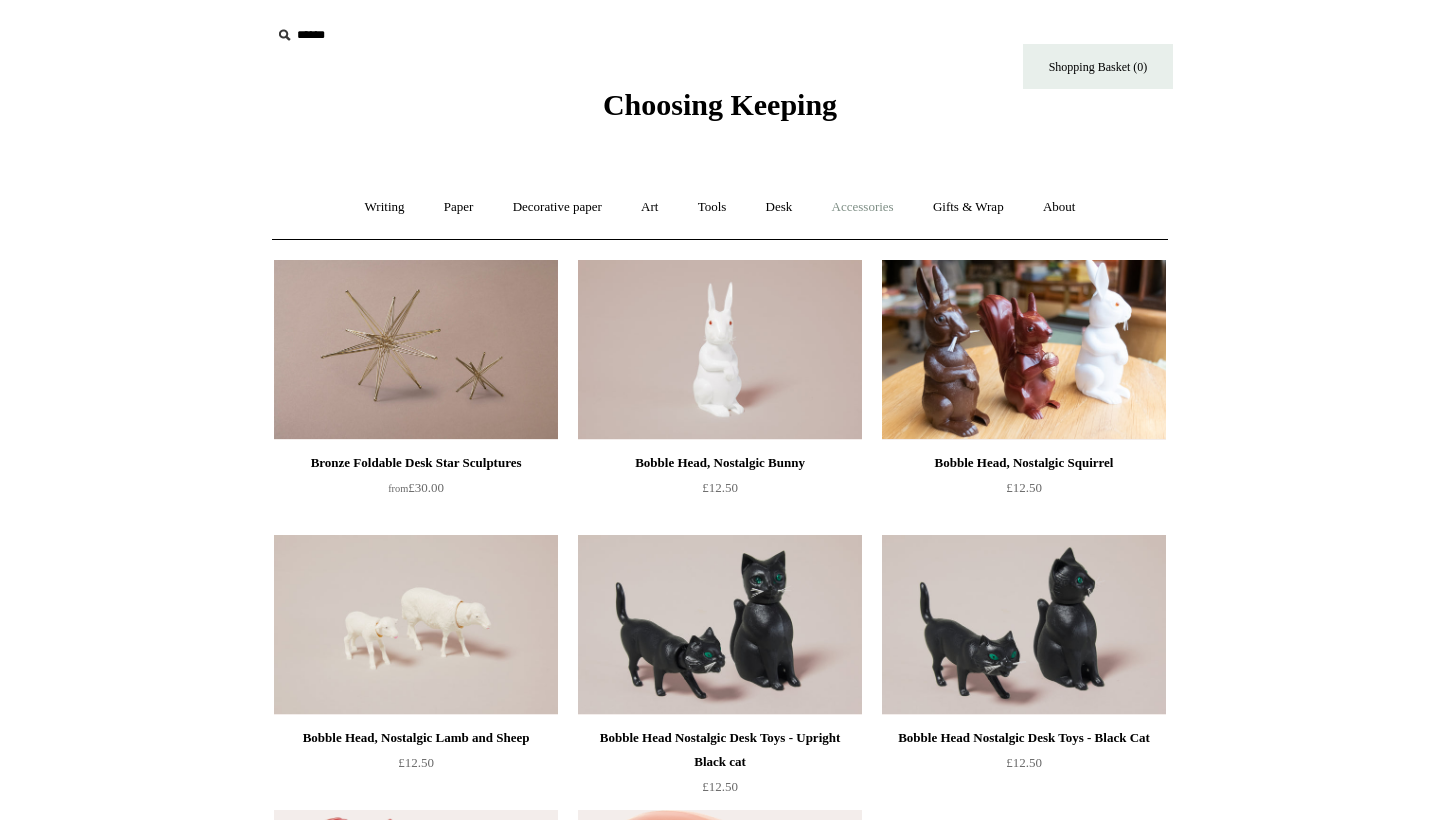click on "Accessories +" at bounding box center (863, 207) 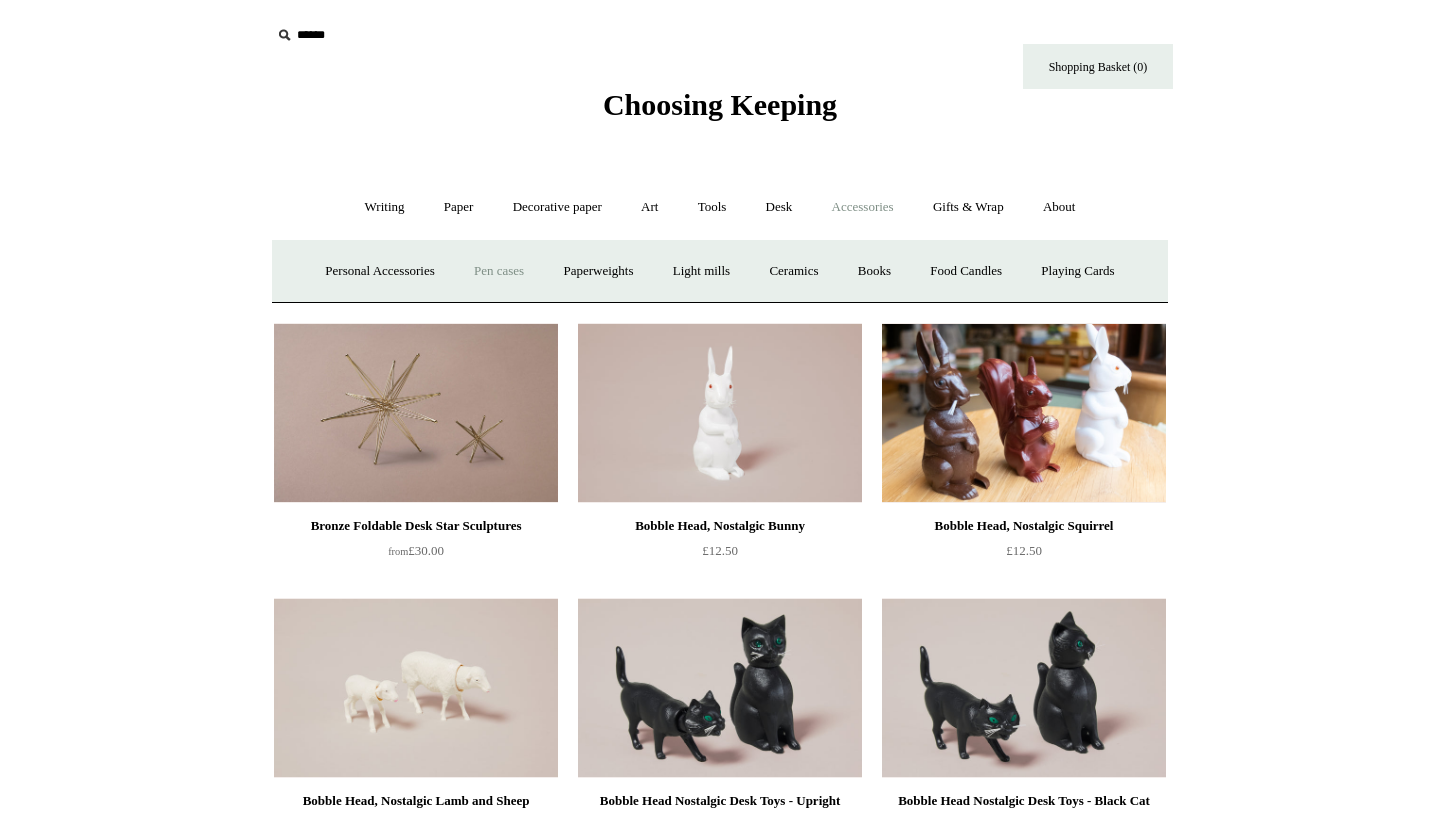 click on "Pen cases" at bounding box center (499, 271) 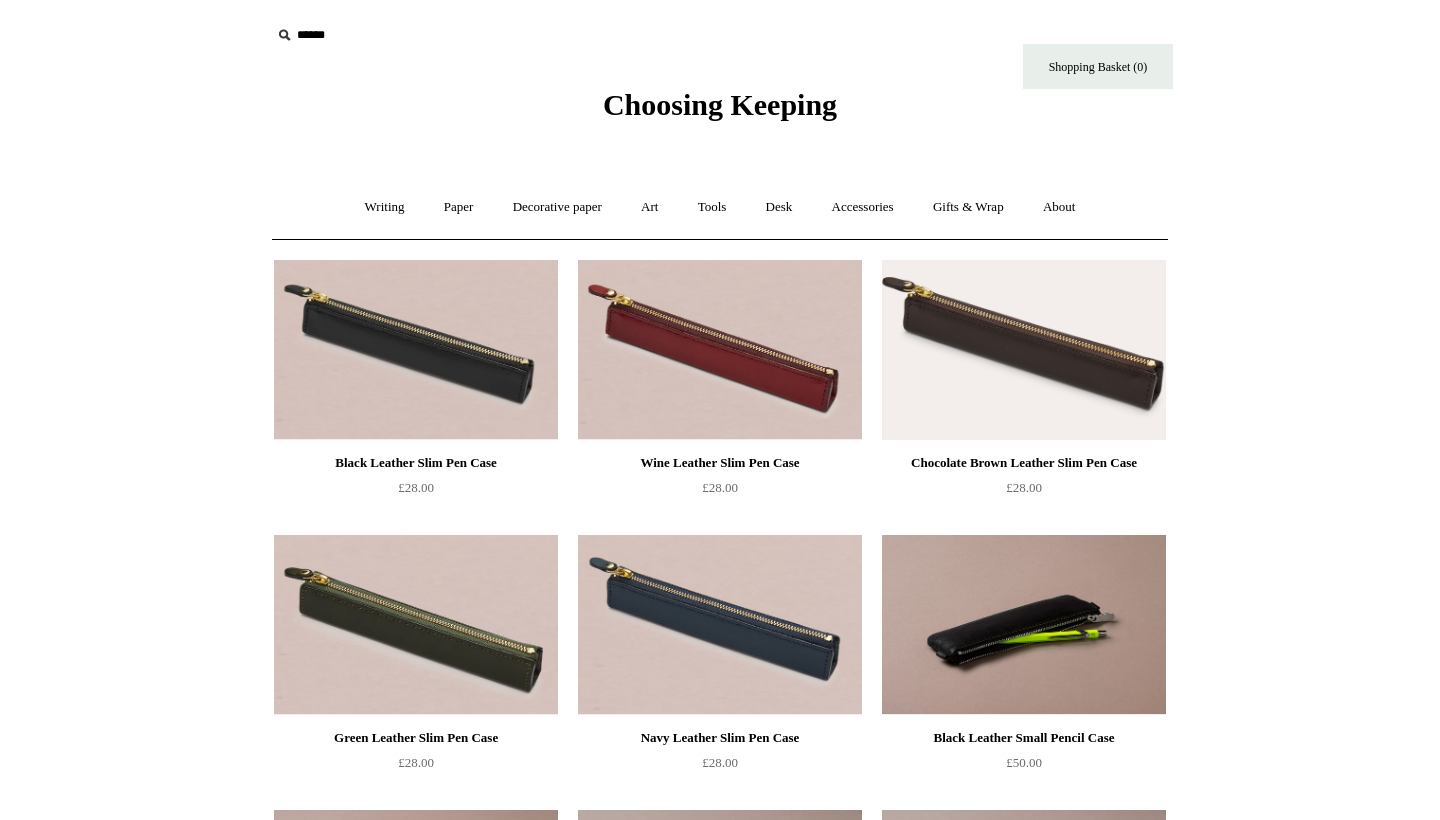 scroll, scrollTop: 0, scrollLeft: 0, axis: both 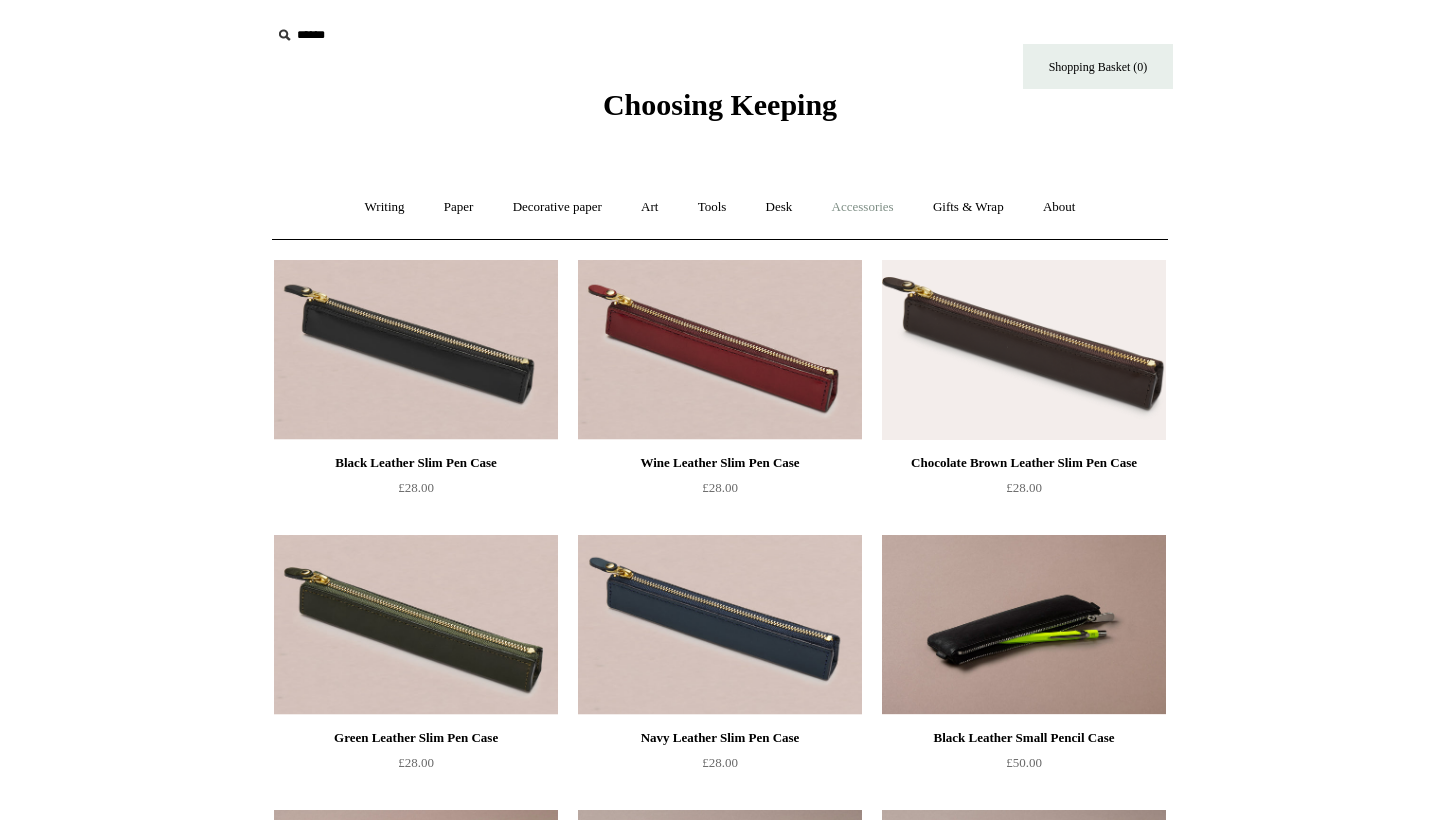 click on "Accessories +" at bounding box center [863, 207] 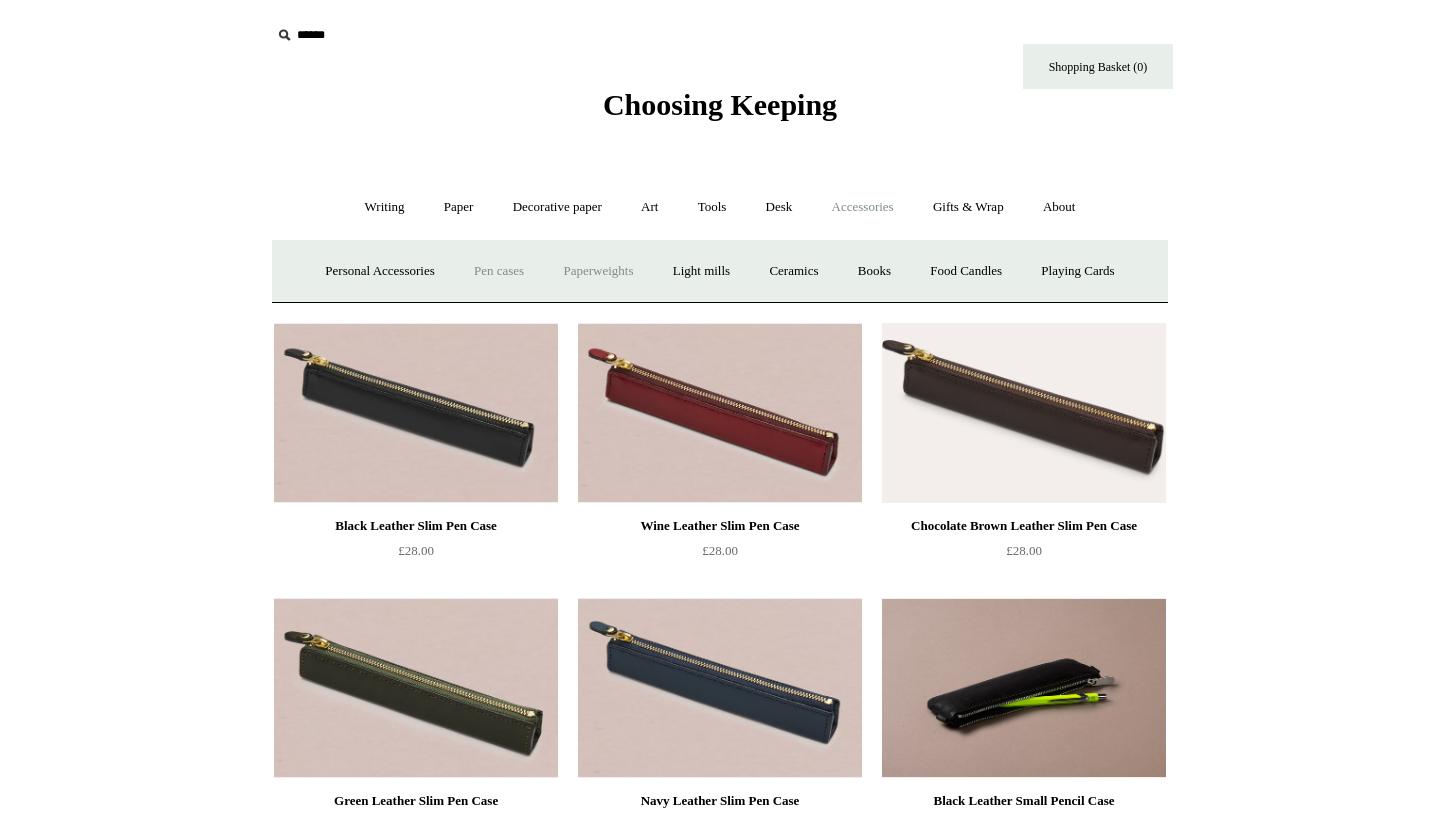click on "Paperweights +" at bounding box center [598, 271] 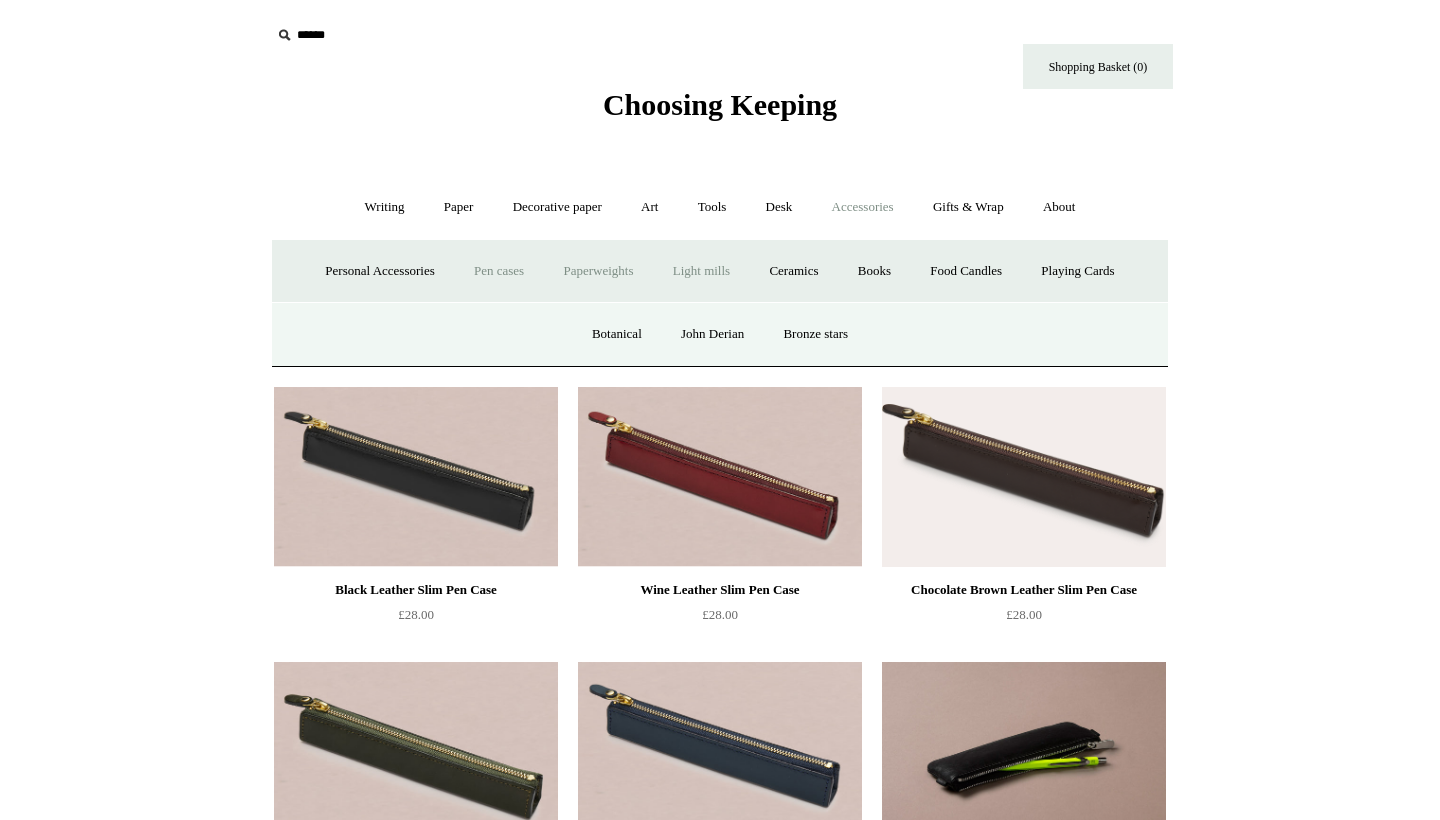 click on "Light mills" at bounding box center (701, 271) 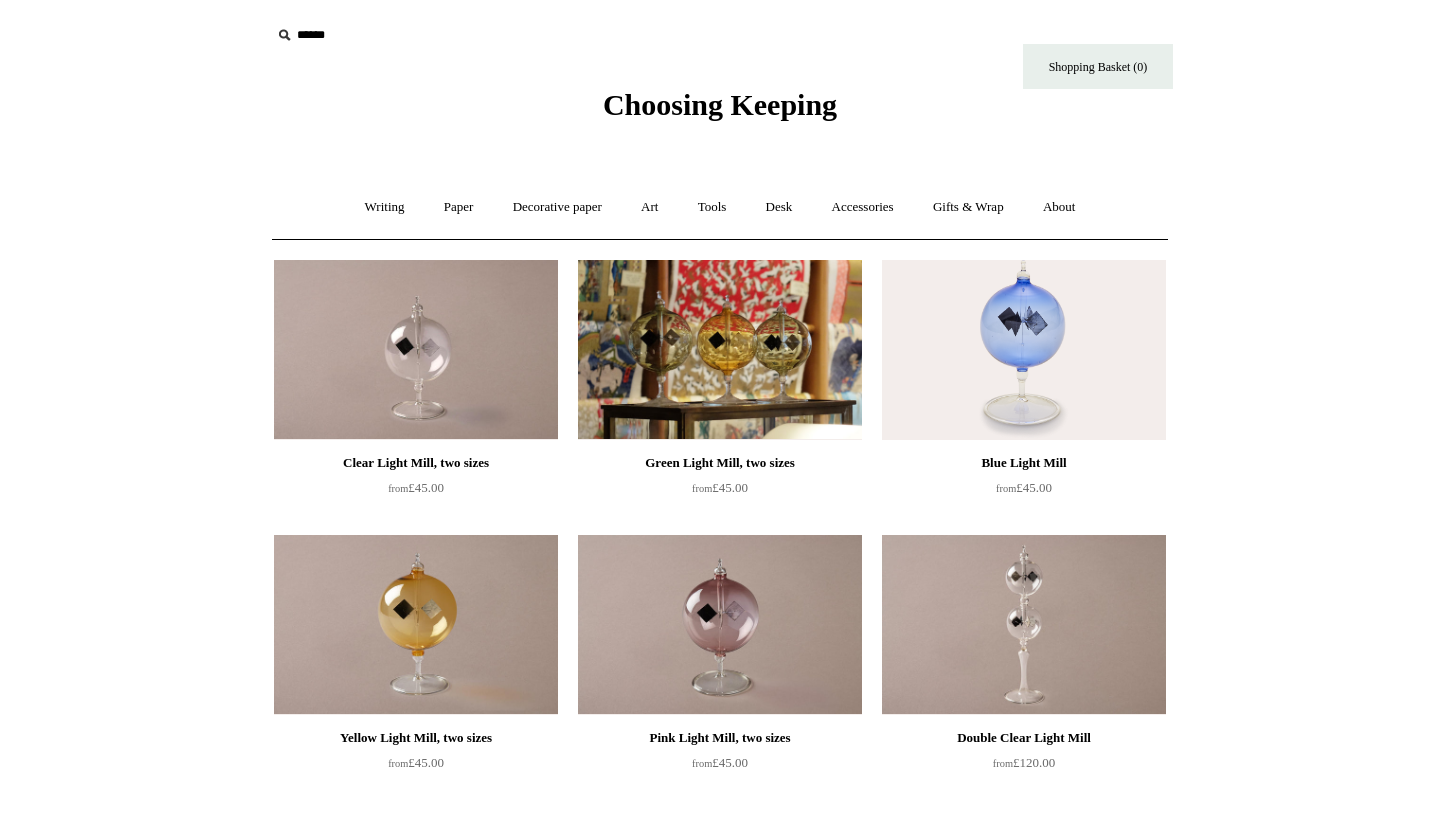 scroll, scrollTop: 0, scrollLeft: 0, axis: both 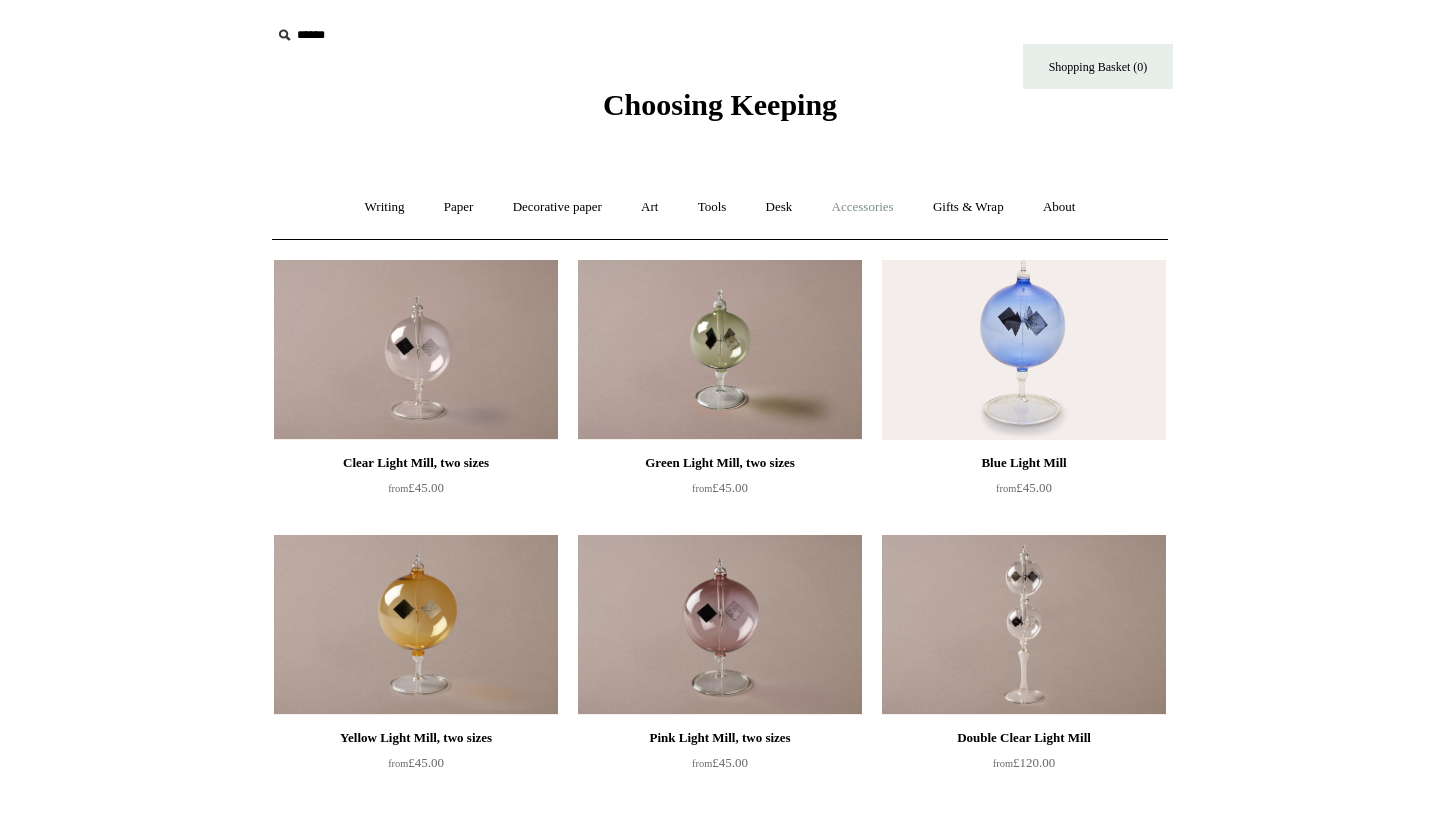 click on "Accessories +" at bounding box center (863, 207) 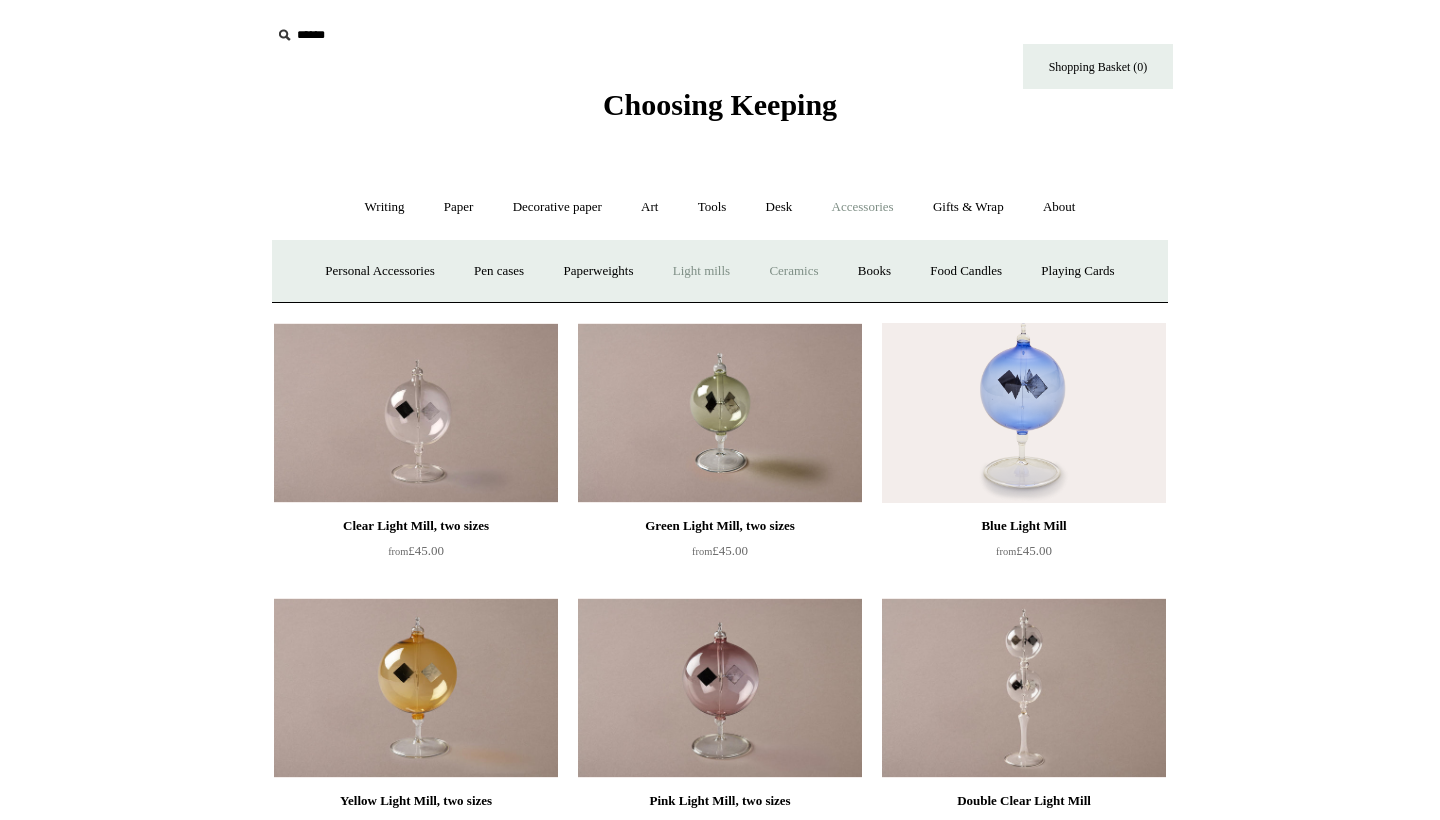 click on "Ceramics  +" at bounding box center (793, 271) 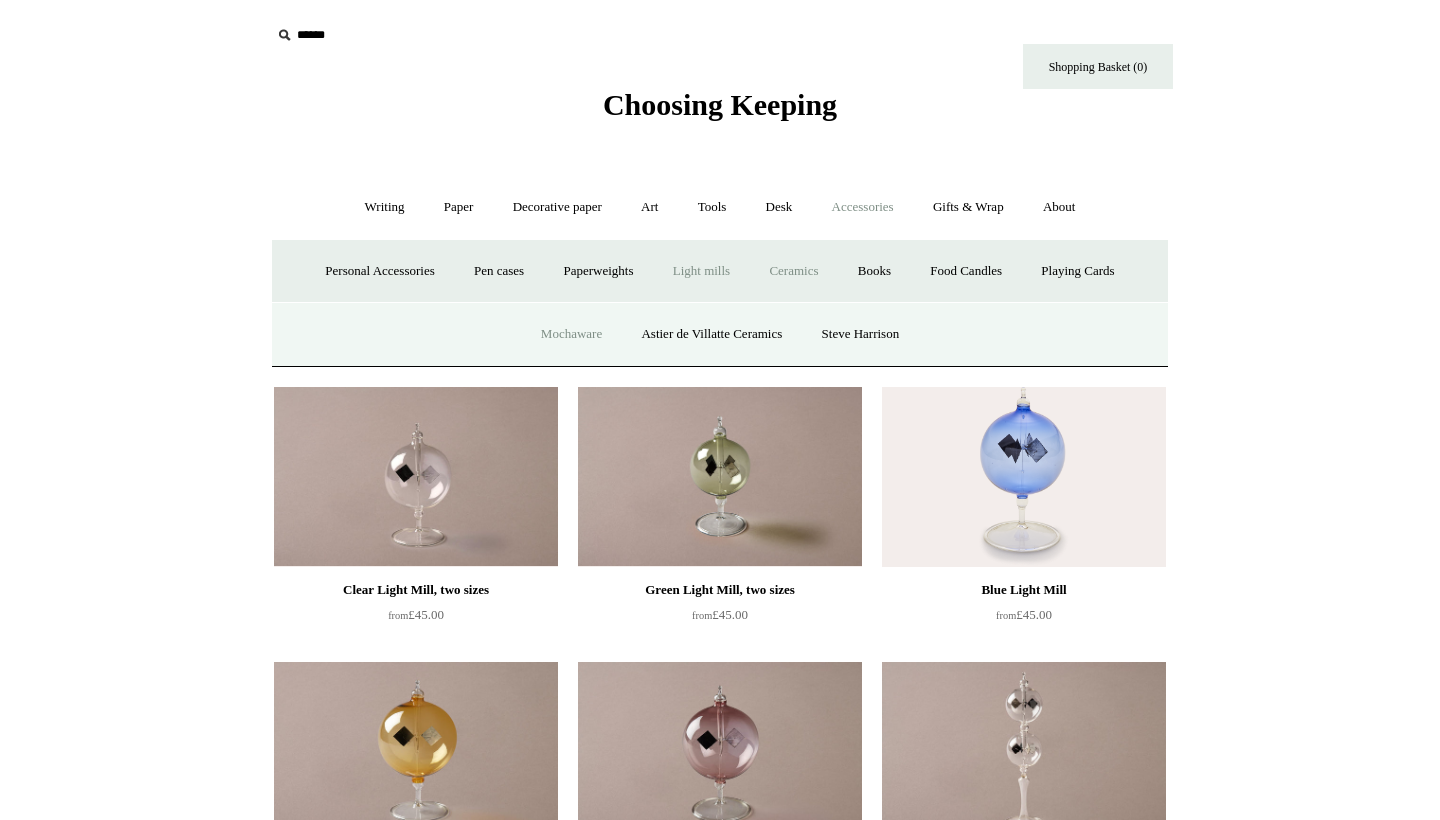 click on "Mochaware" at bounding box center [571, 334] 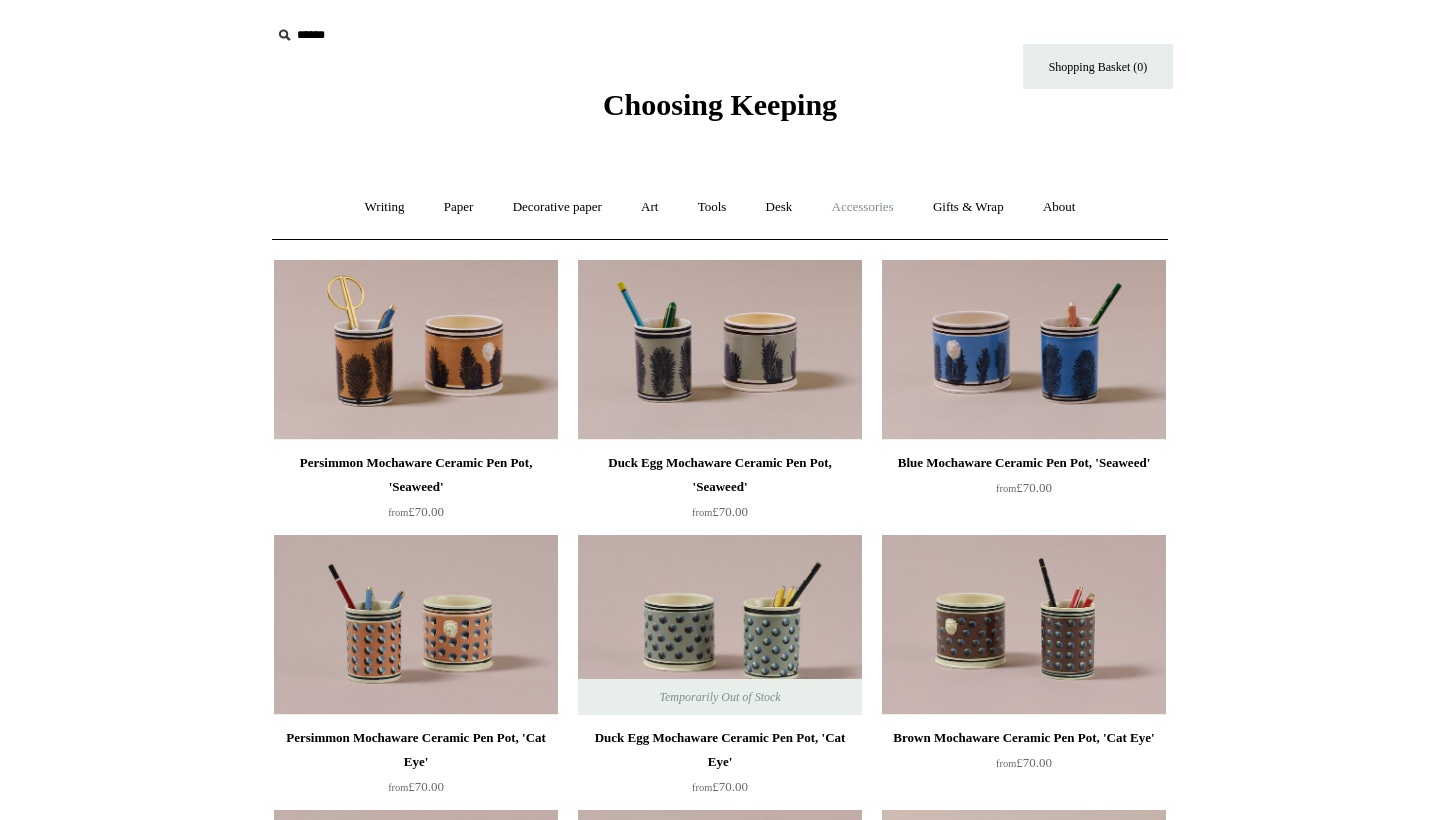 scroll, scrollTop: 0, scrollLeft: 0, axis: both 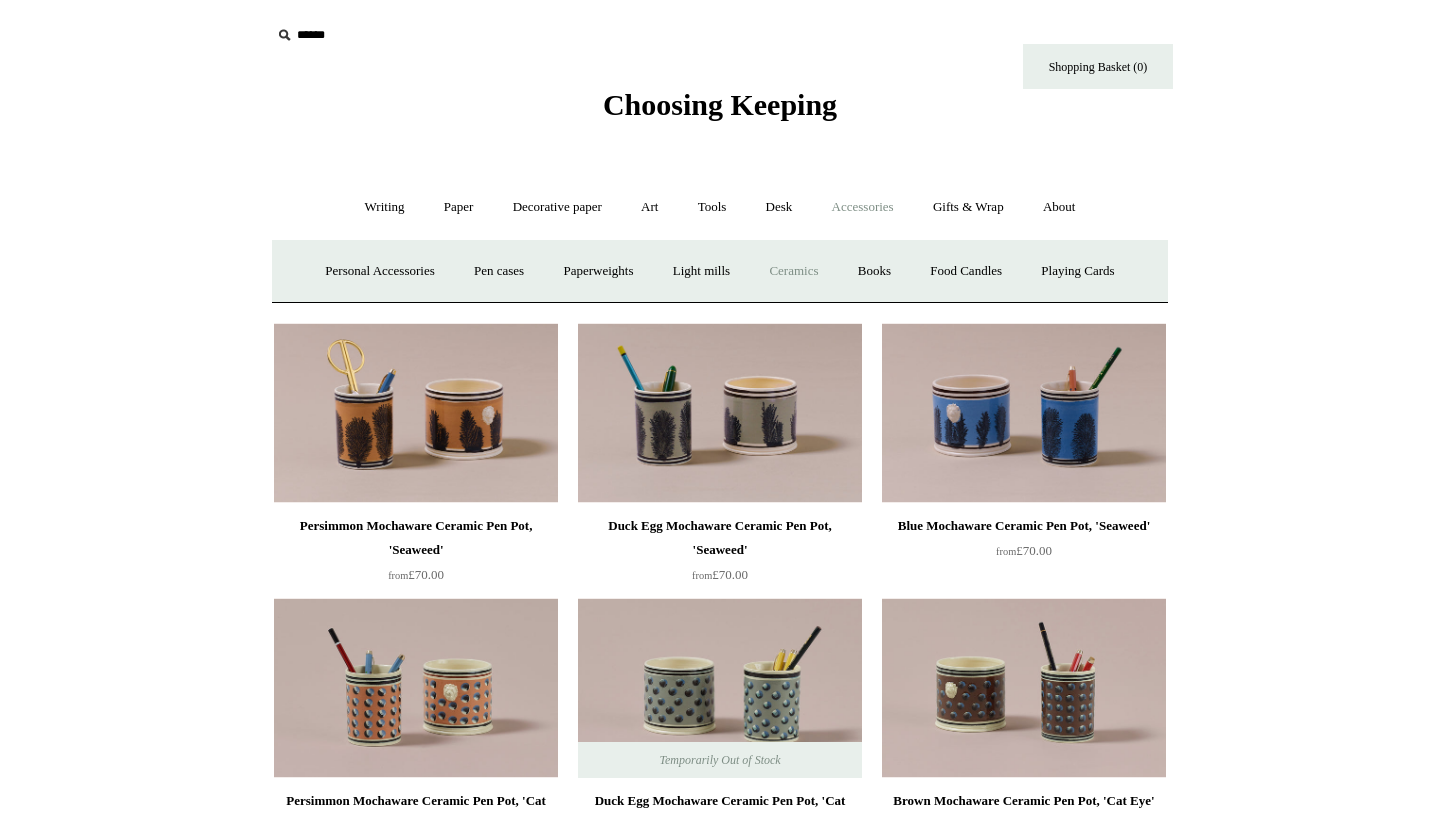 click on "Ceramics  +" at bounding box center [793, 271] 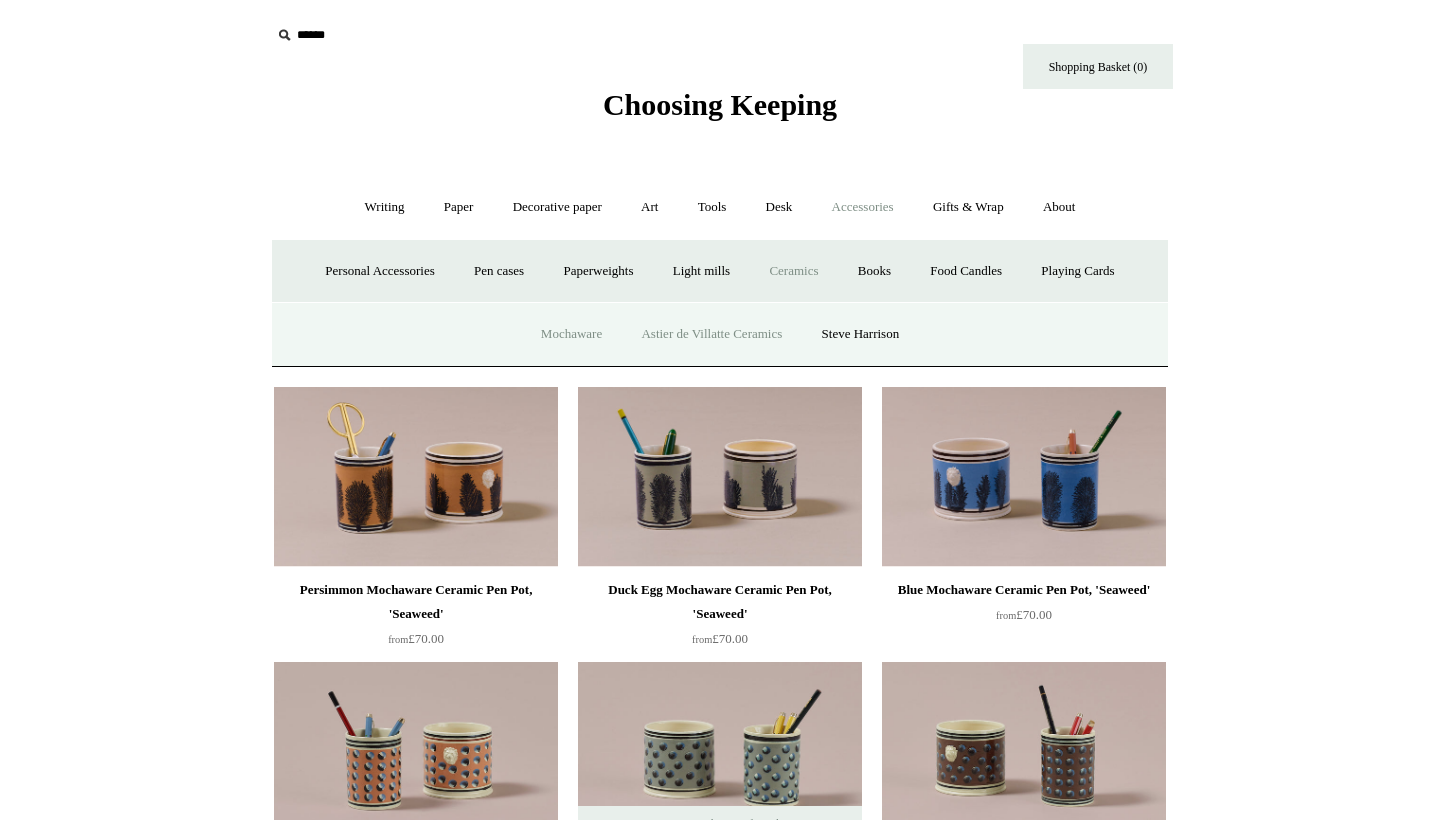 click on "Astier de Villatte Ceramics" at bounding box center (711, 334) 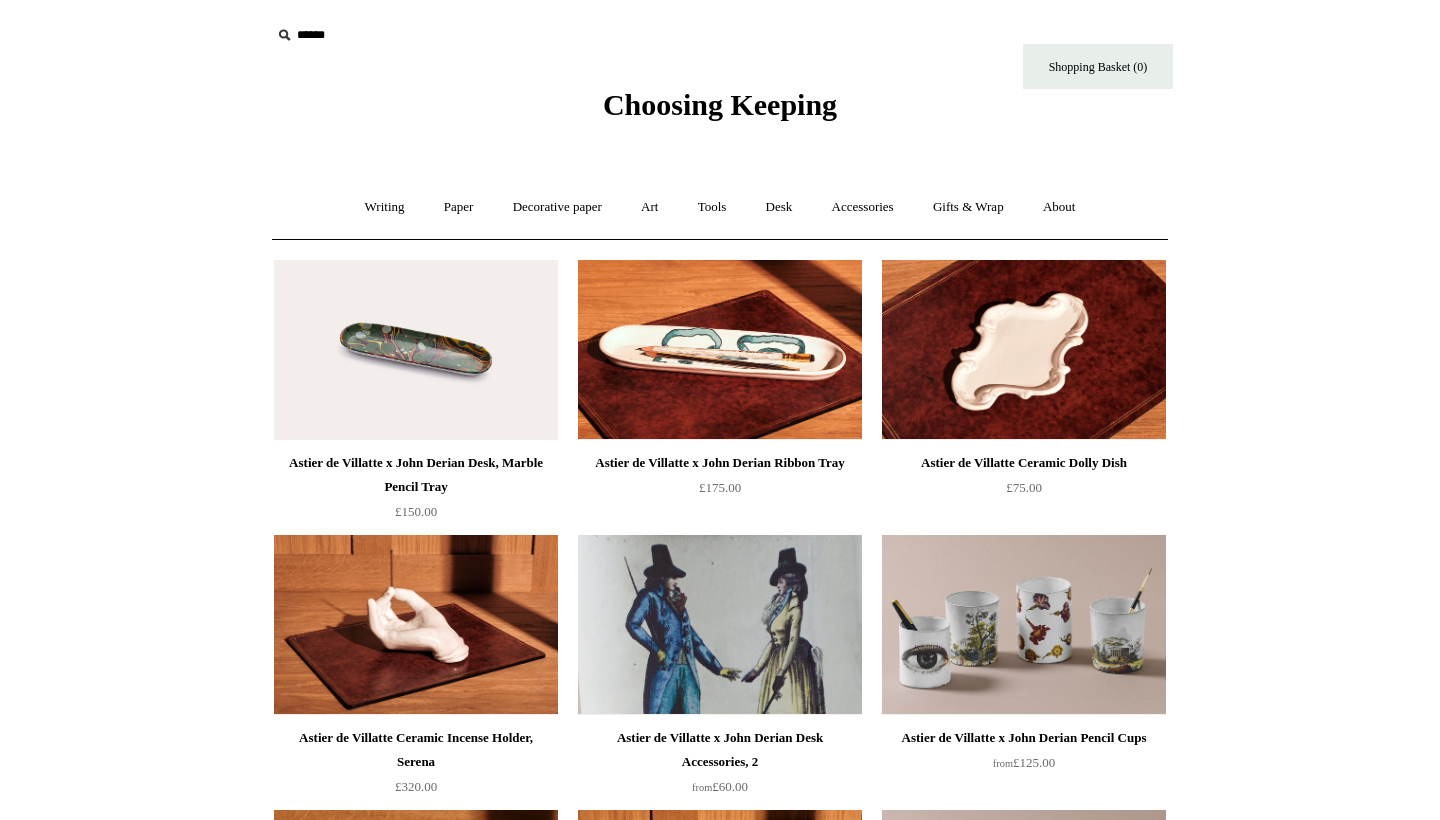 scroll, scrollTop: 0, scrollLeft: 0, axis: both 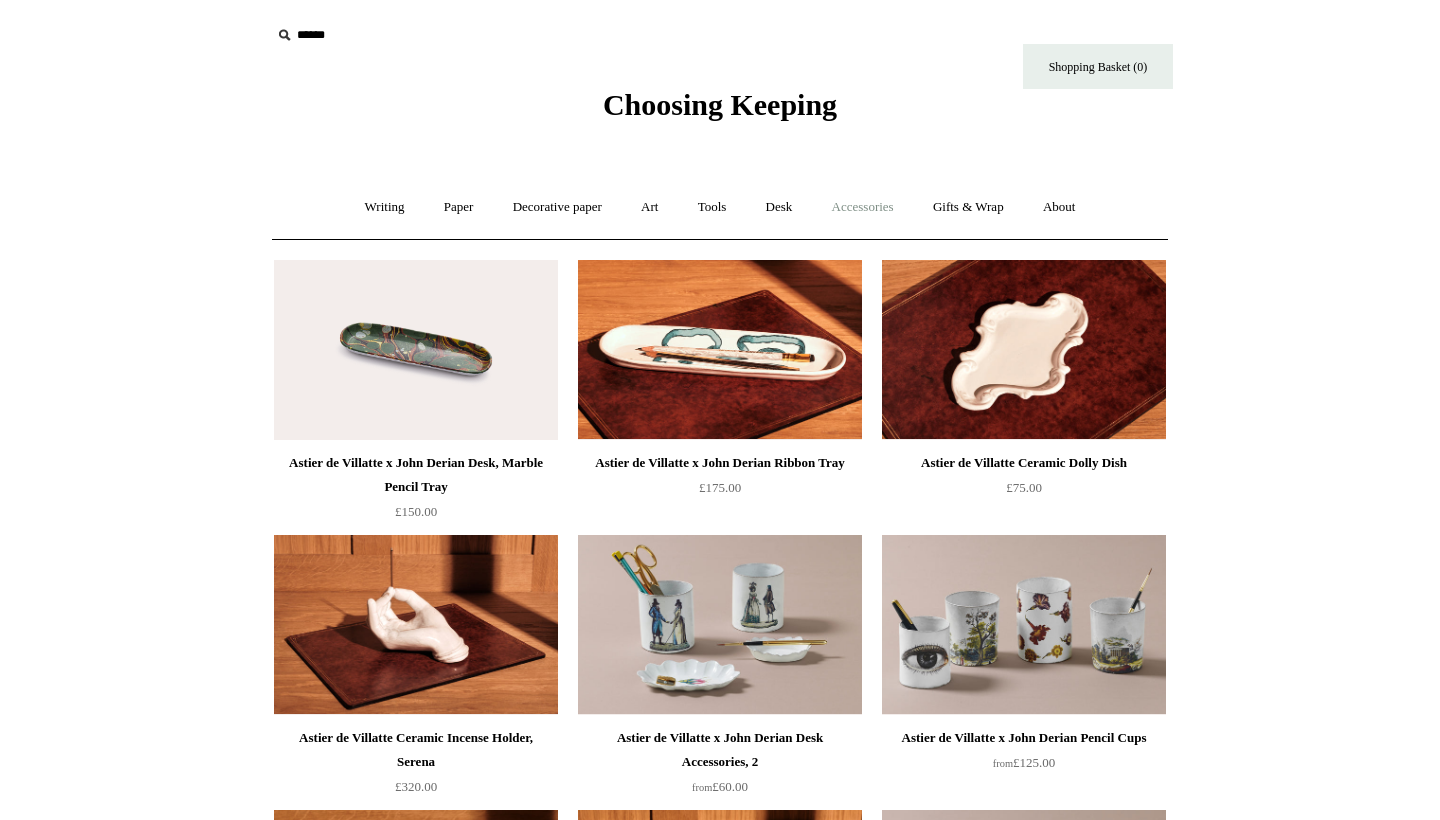 click on "Accessories +" at bounding box center [863, 207] 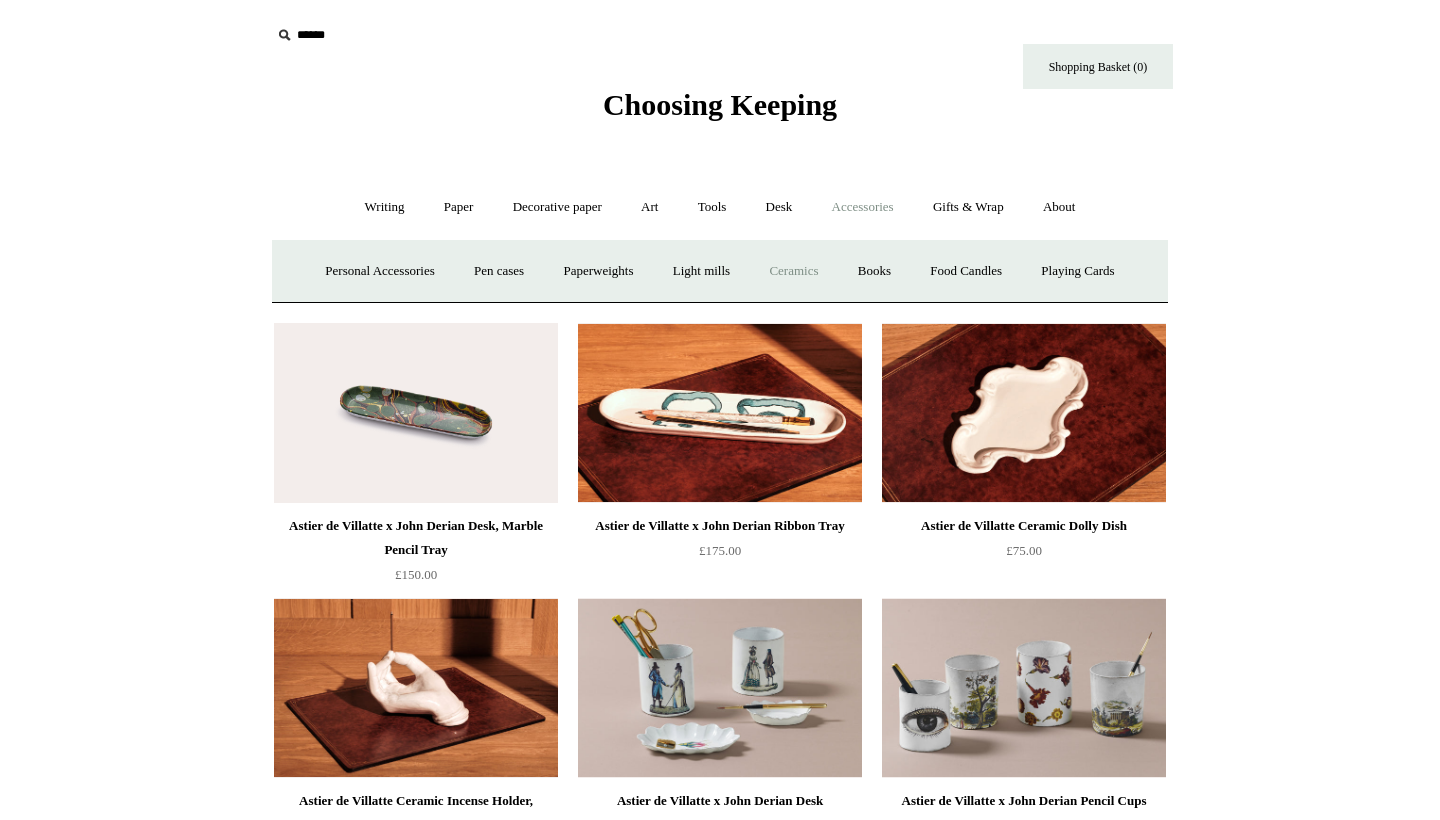 click on "Ceramics  +" at bounding box center (793, 271) 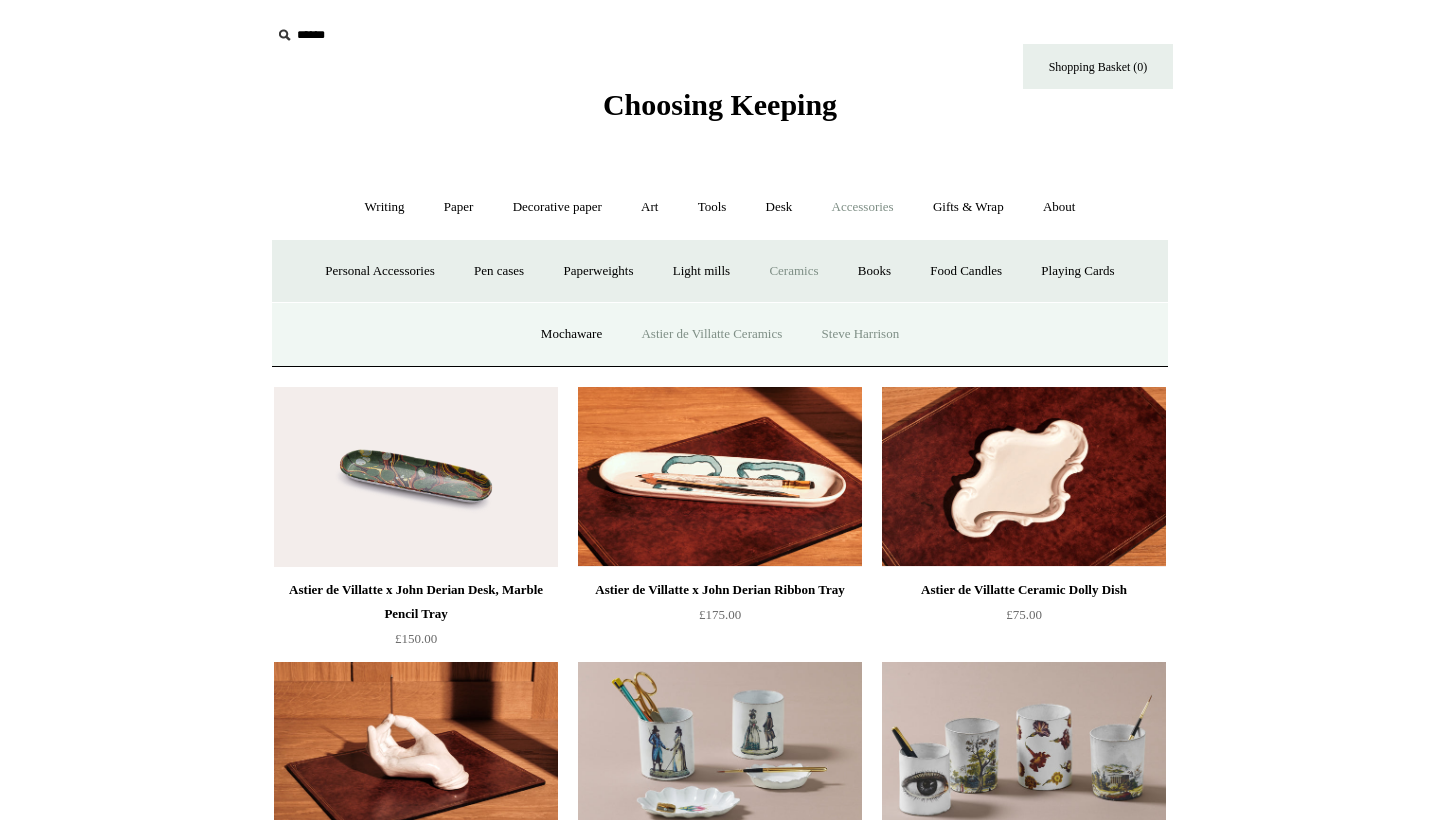 click on "Steve Harrison" at bounding box center [861, 334] 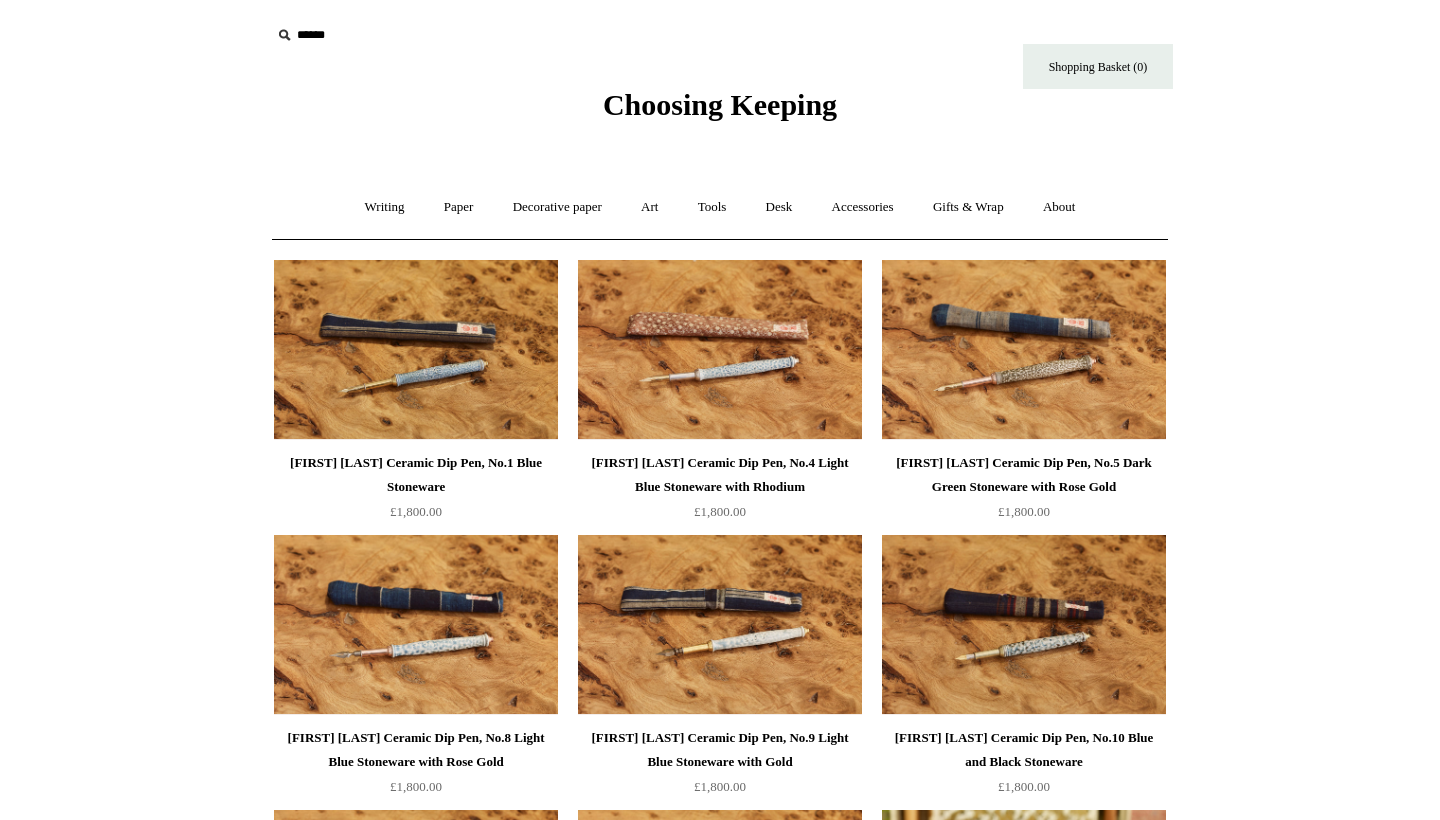 scroll, scrollTop: 0, scrollLeft: 0, axis: both 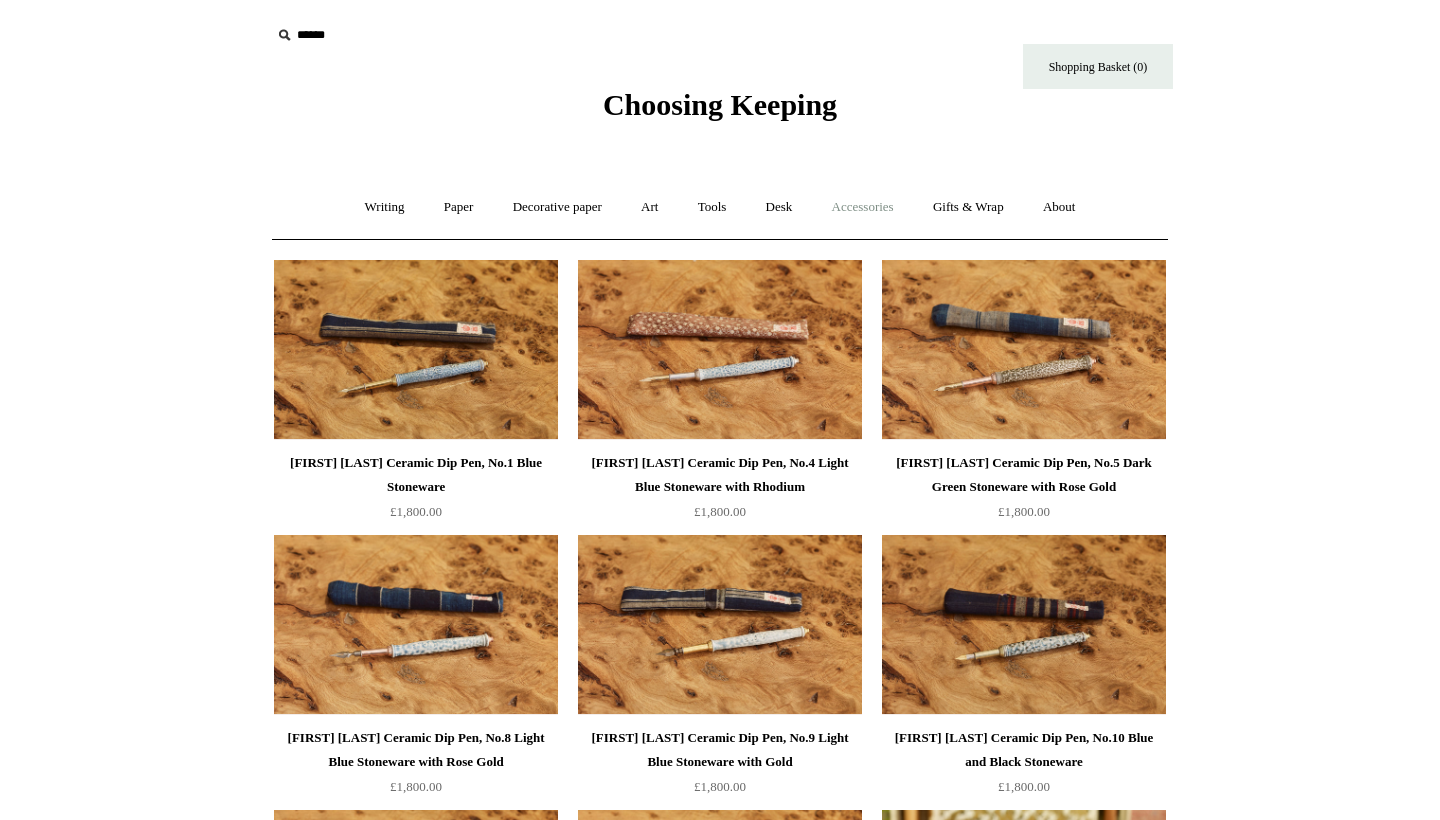 click on "Accessories +" at bounding box center (863, 207) 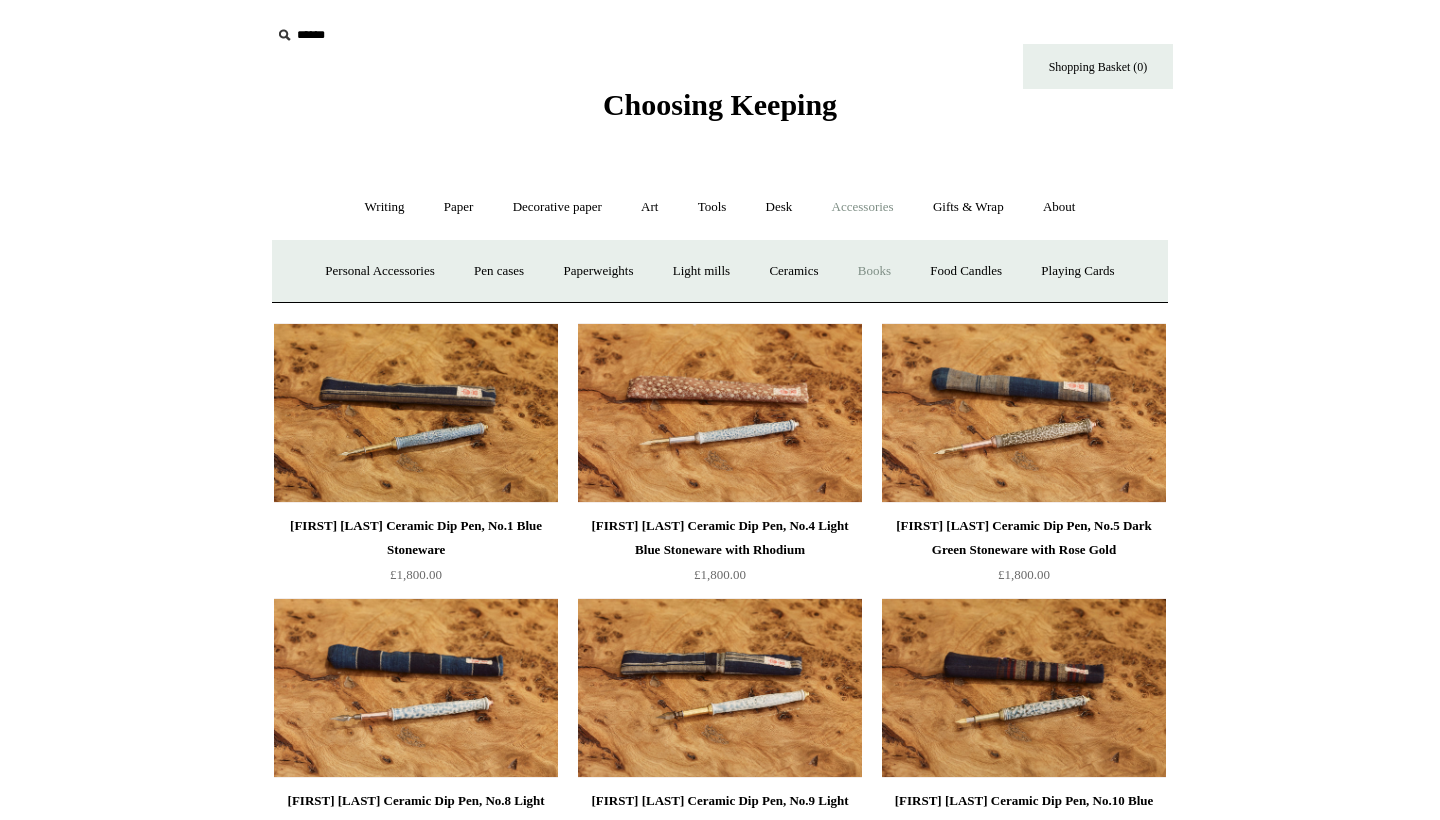 click on "Books" at bounding box center [874, 271] 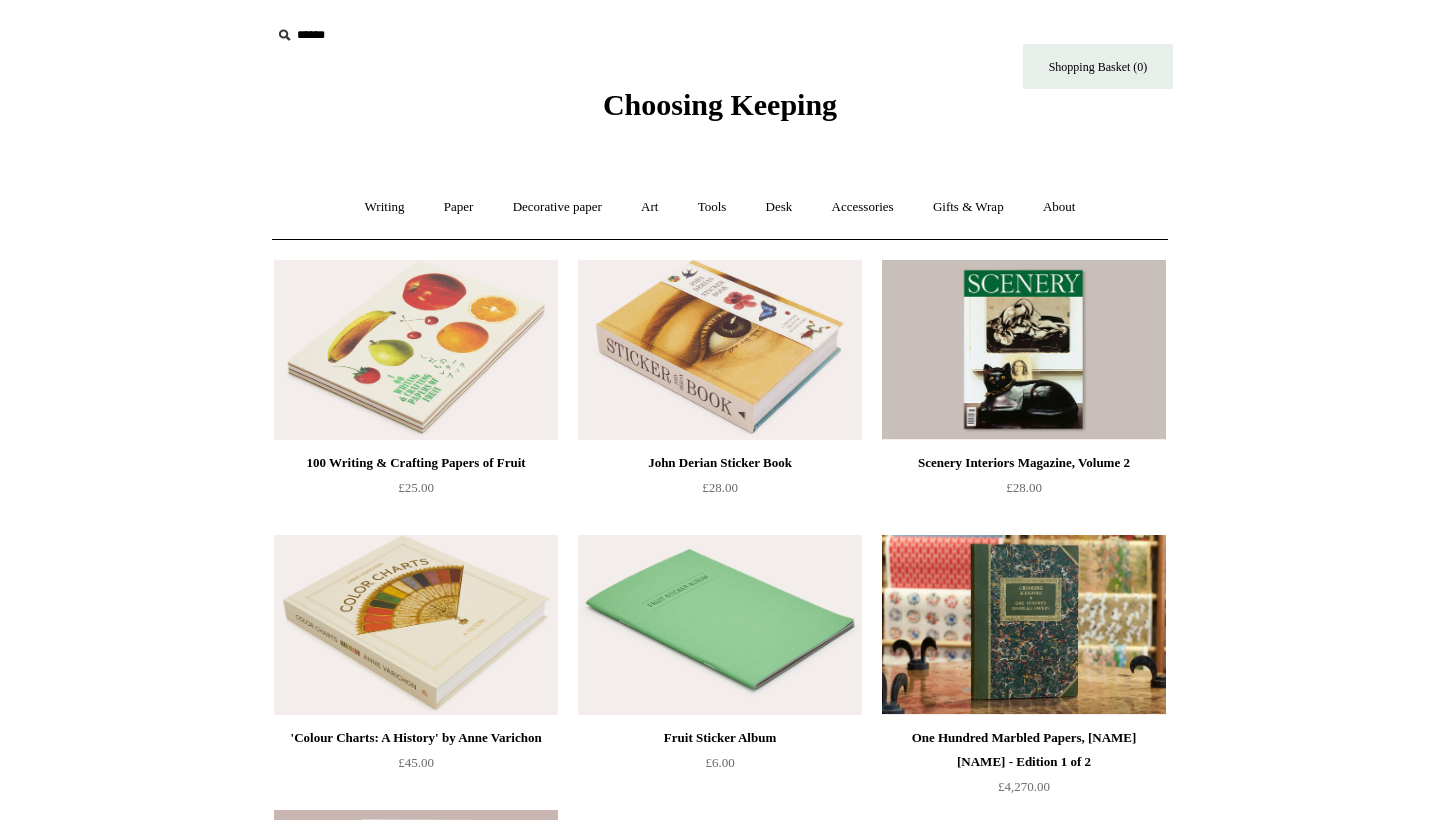 scroll, scrollTop: 0, scrollLeft: 0, axis: both 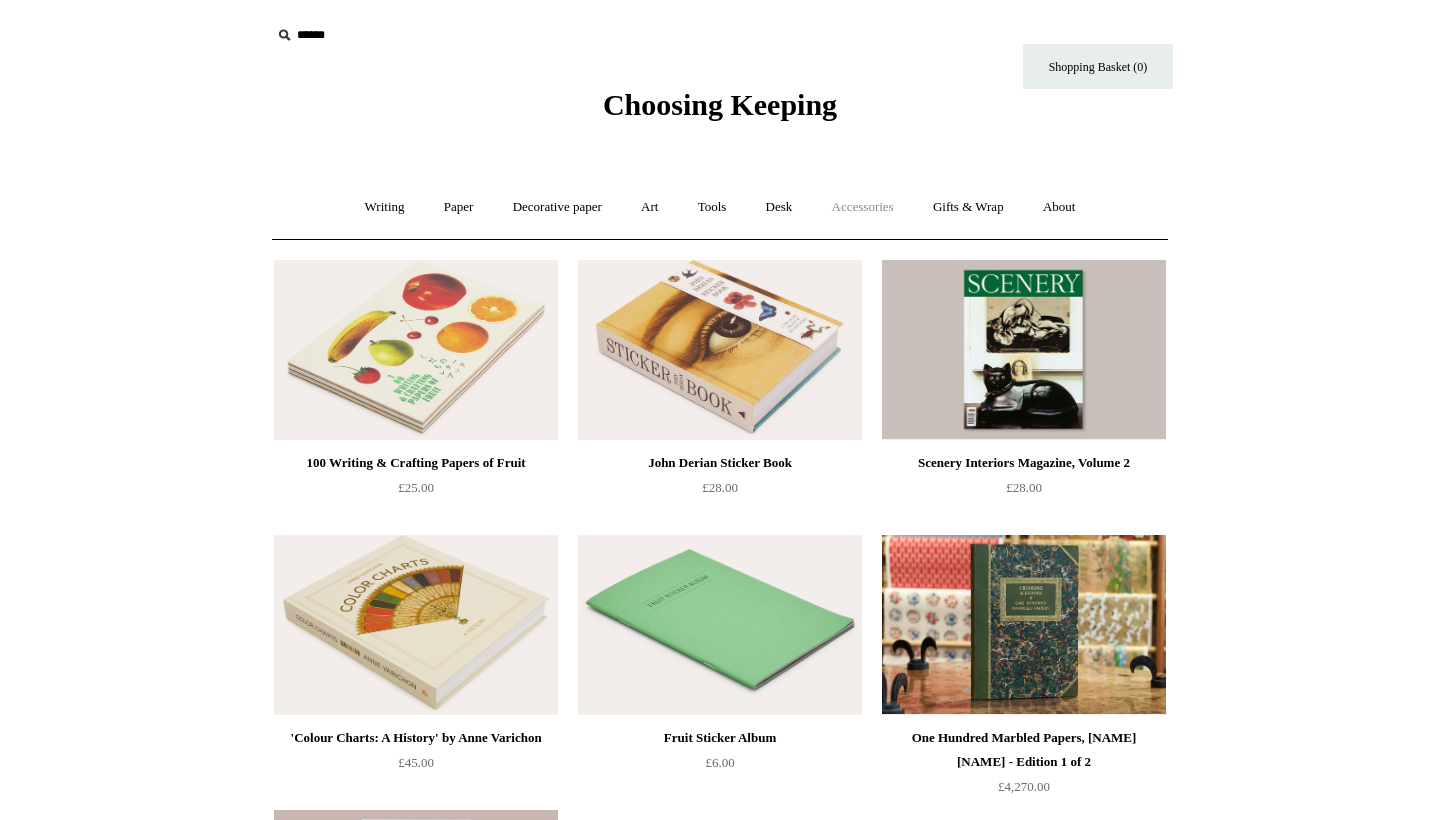 click on "Accessories +" at bounding box center (863, 207) 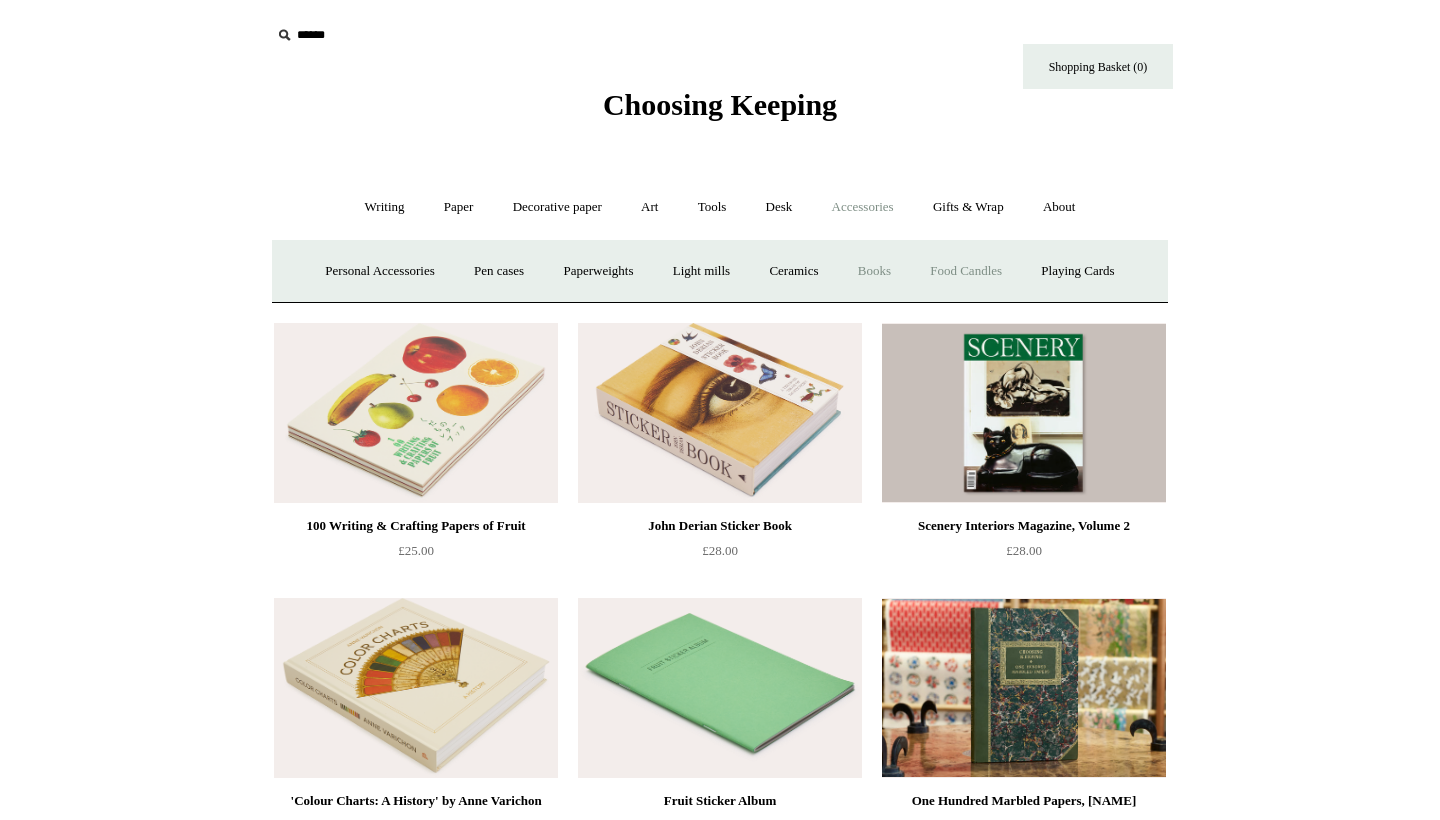 click on "Food Candles" at bounding box center [966, 271] 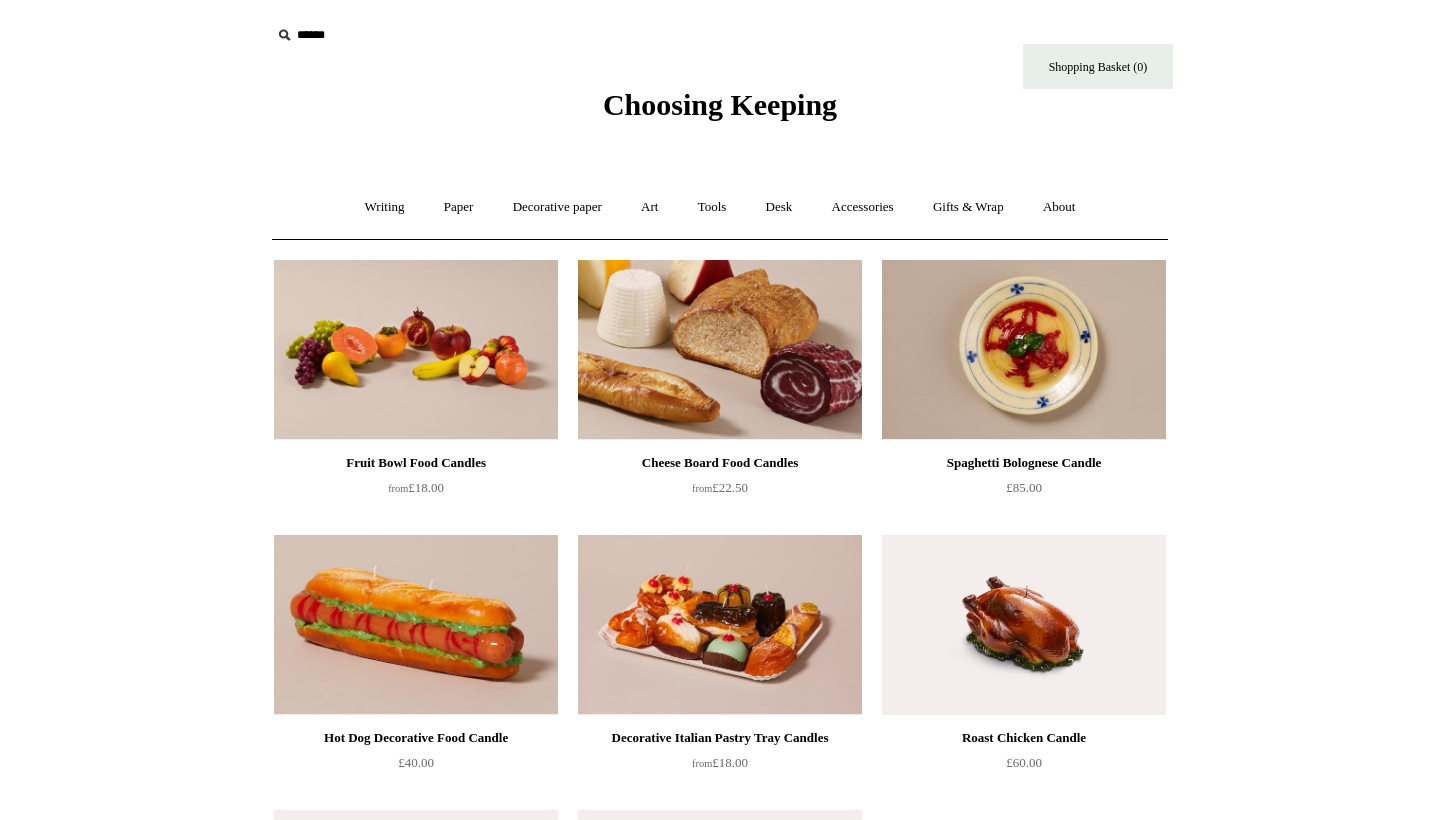 scroll, scrollTop: 0, scrollLeft: 0, axis: both 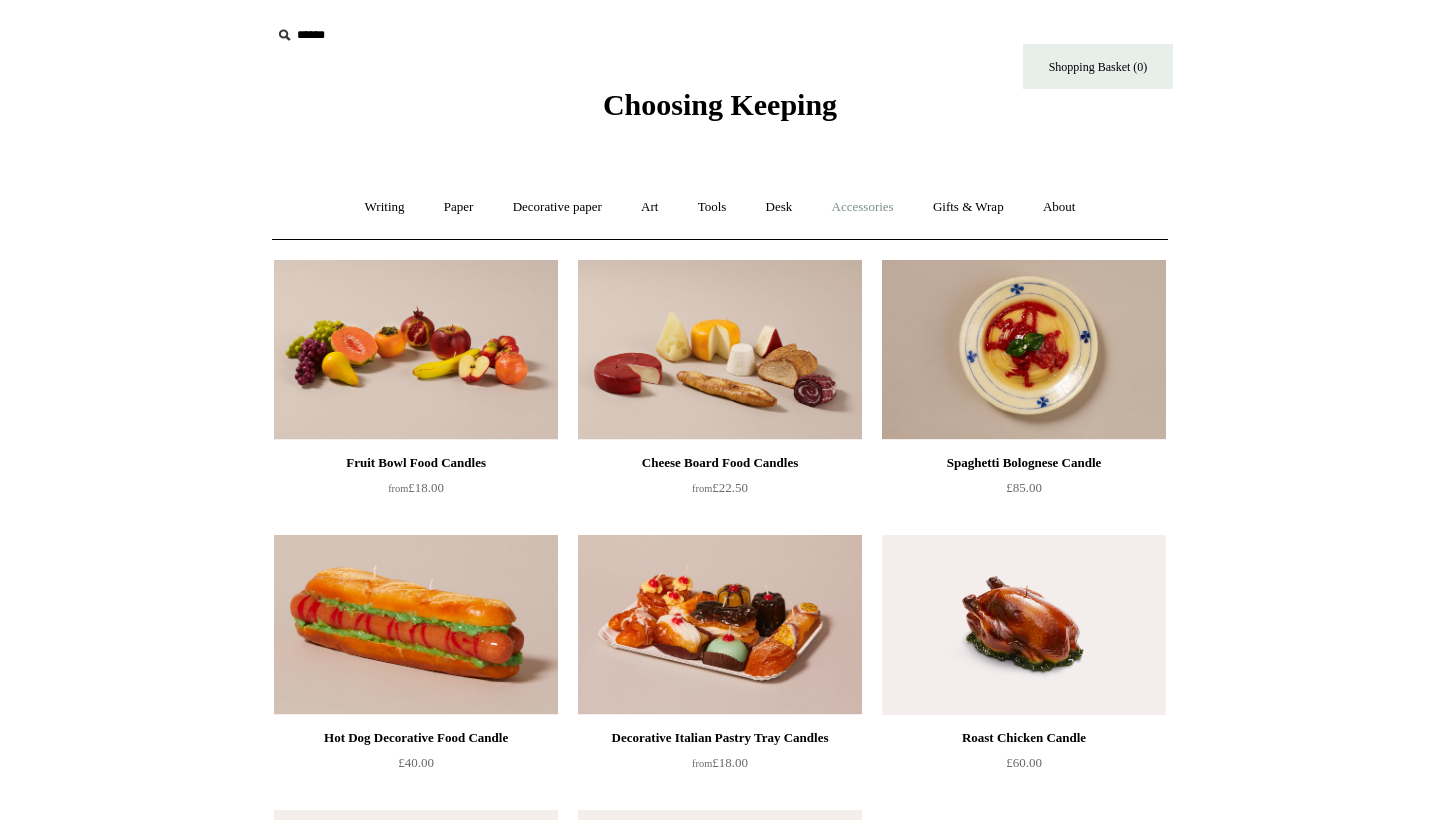 click on "Accessories +" at bounding box center [863, 207] 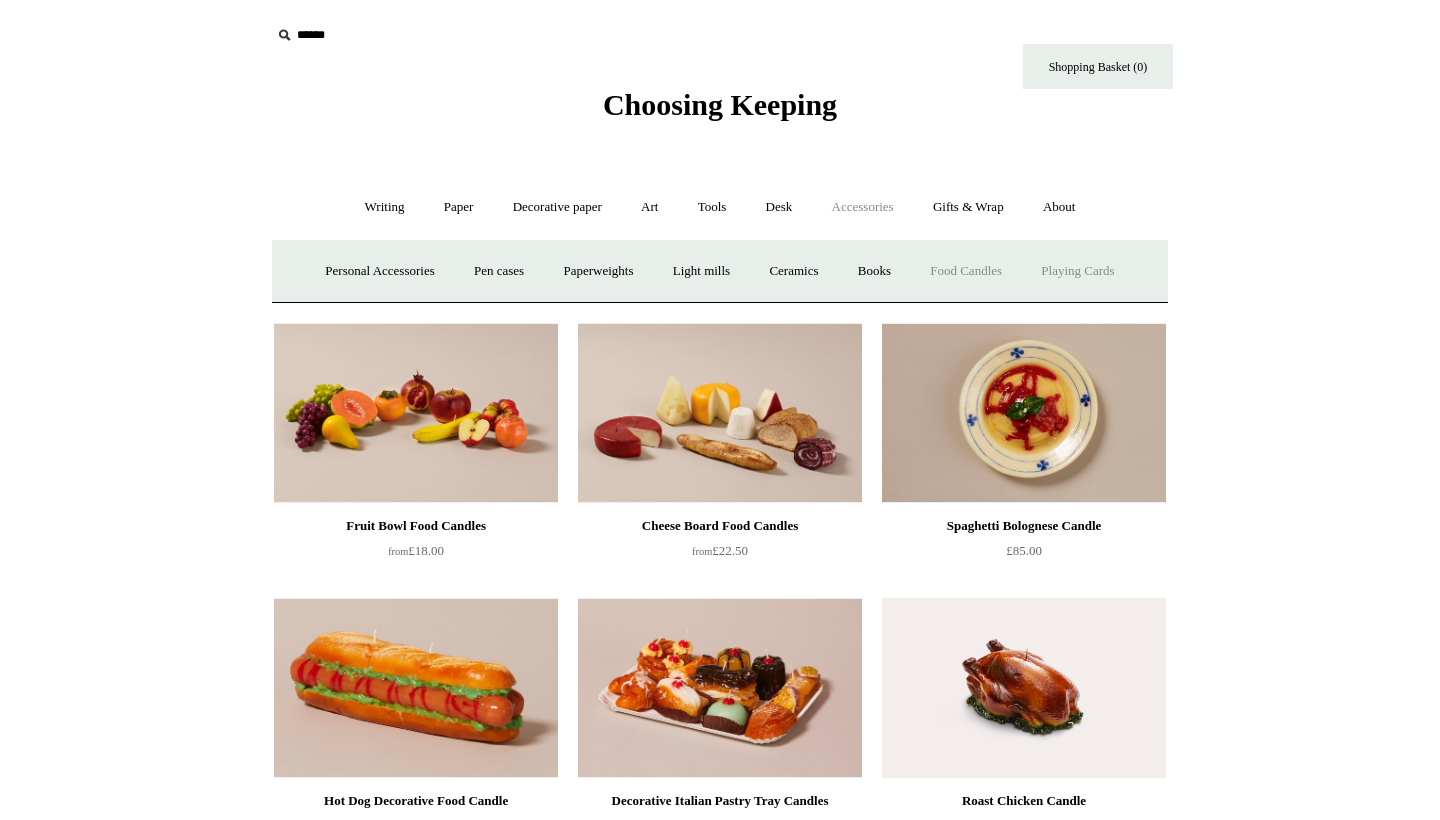 click on "Playing Cards" at bounding box center [1077, 271] 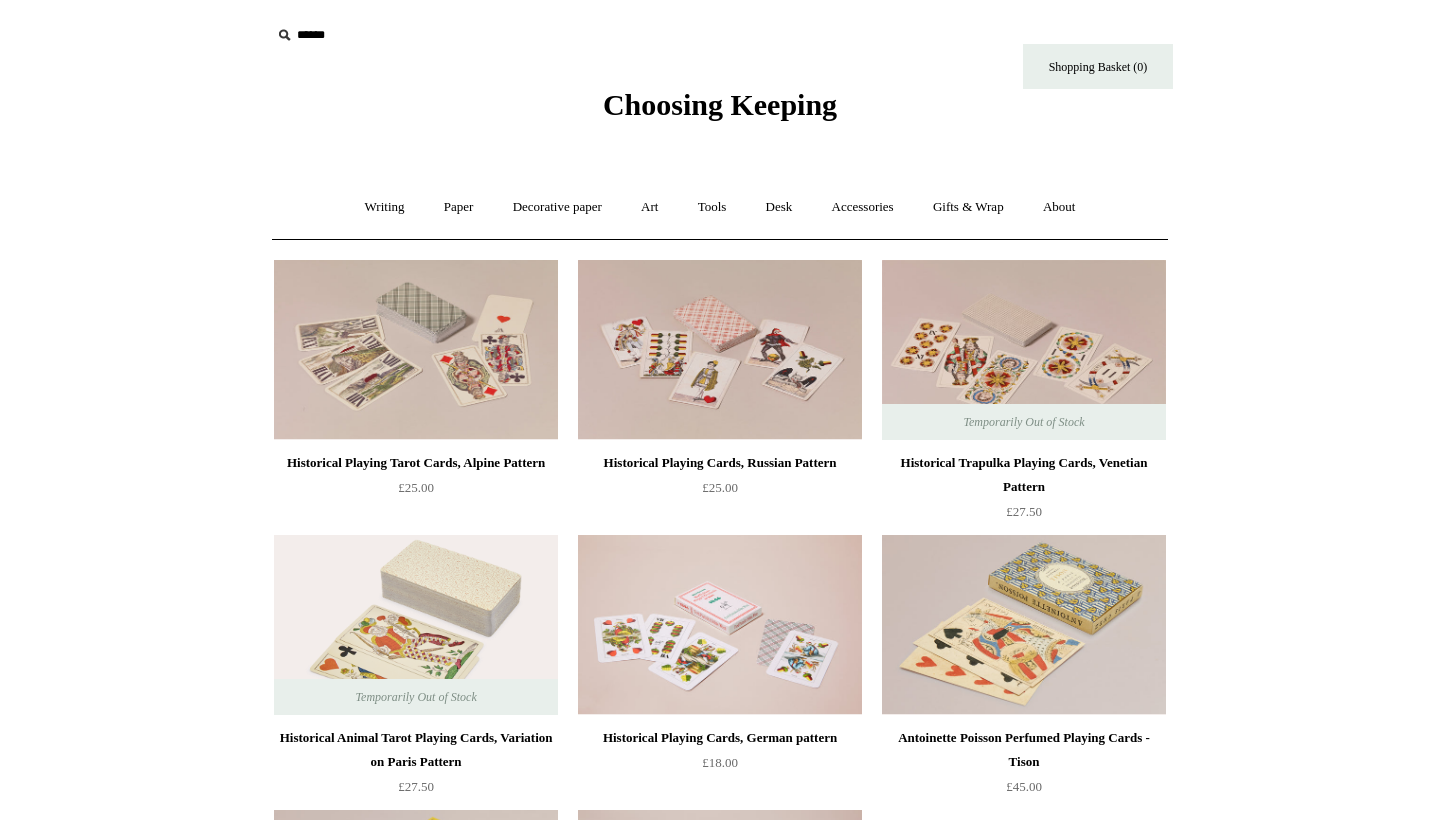 scroll, scrollTop: 0, scrollLeft: 0, axis: both 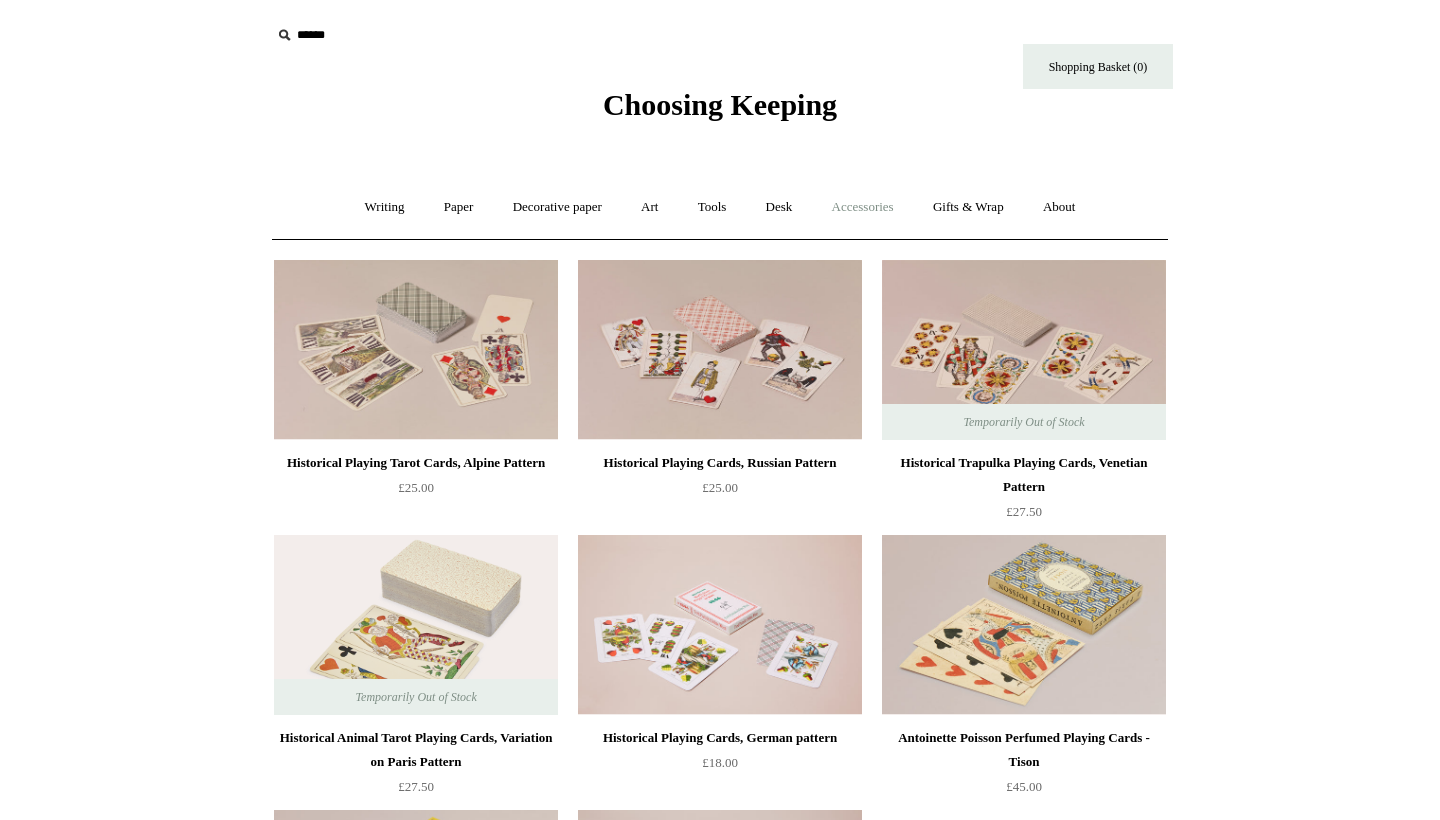 click on "Accessories +" at bounding box center (863, 207) 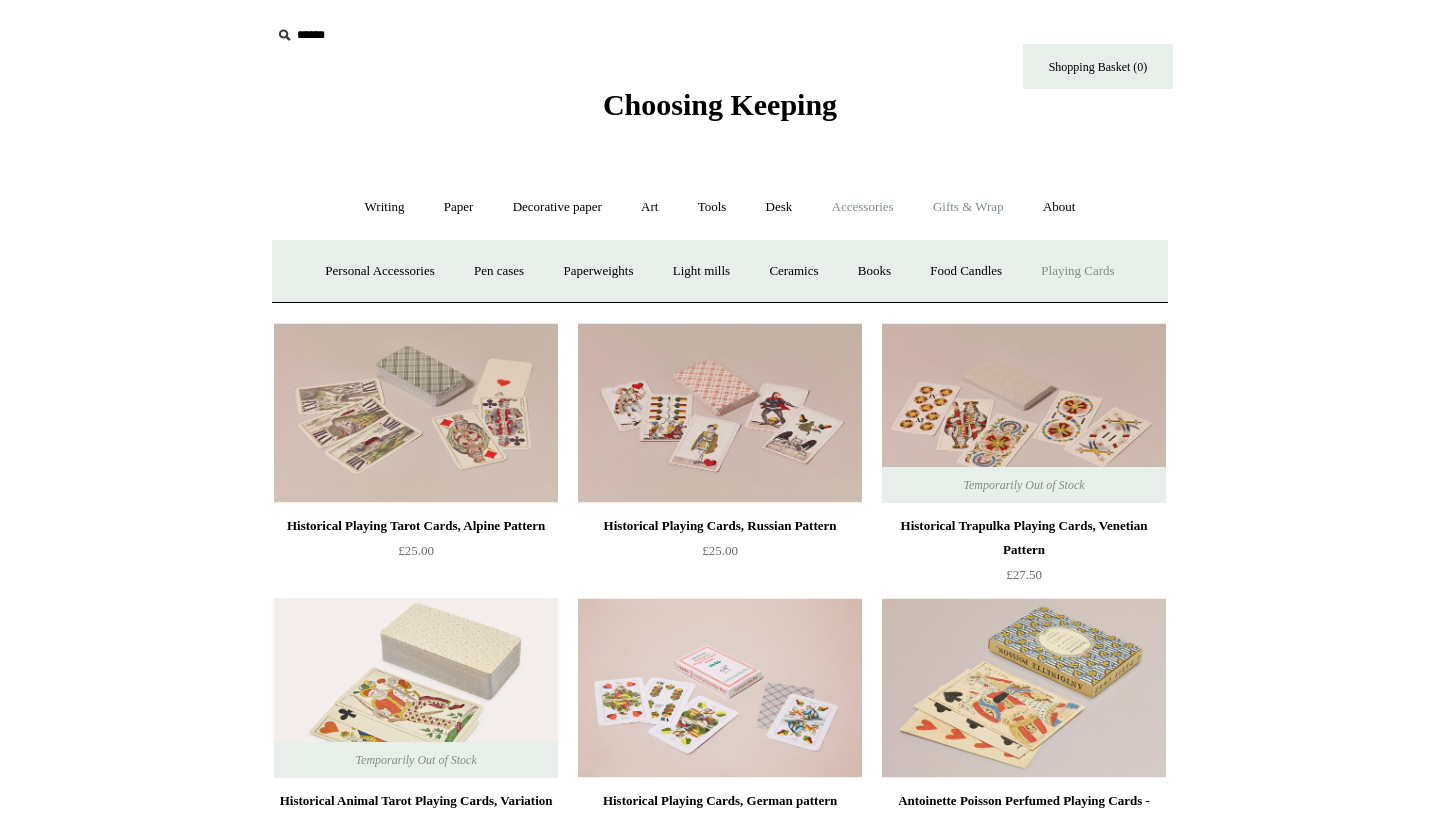 click on "Gifts & Wrap +" at bounding box center [968, 207] 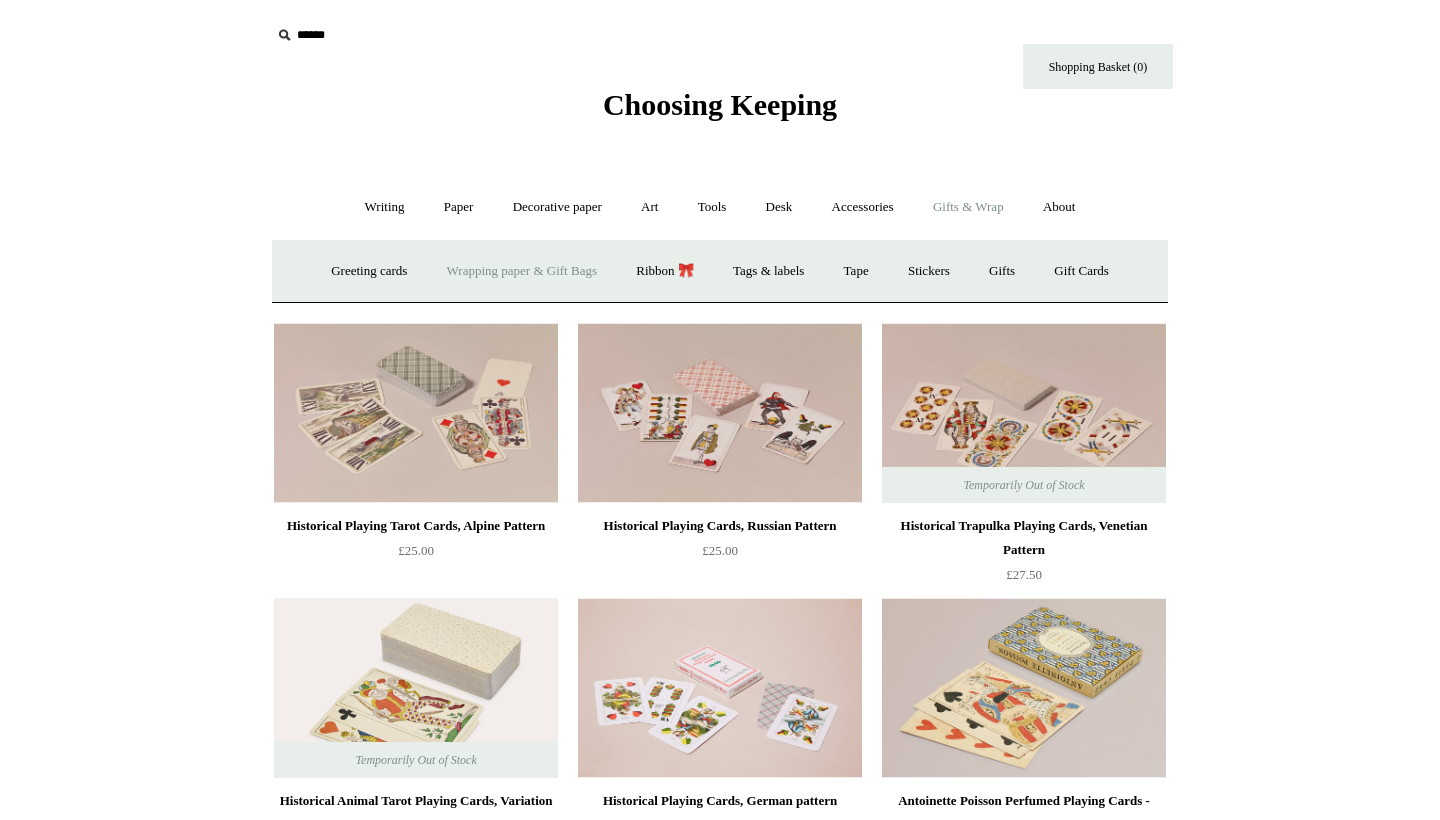 click on "Wrapping paper & Gift Bags" at bounding box center (522, 271) 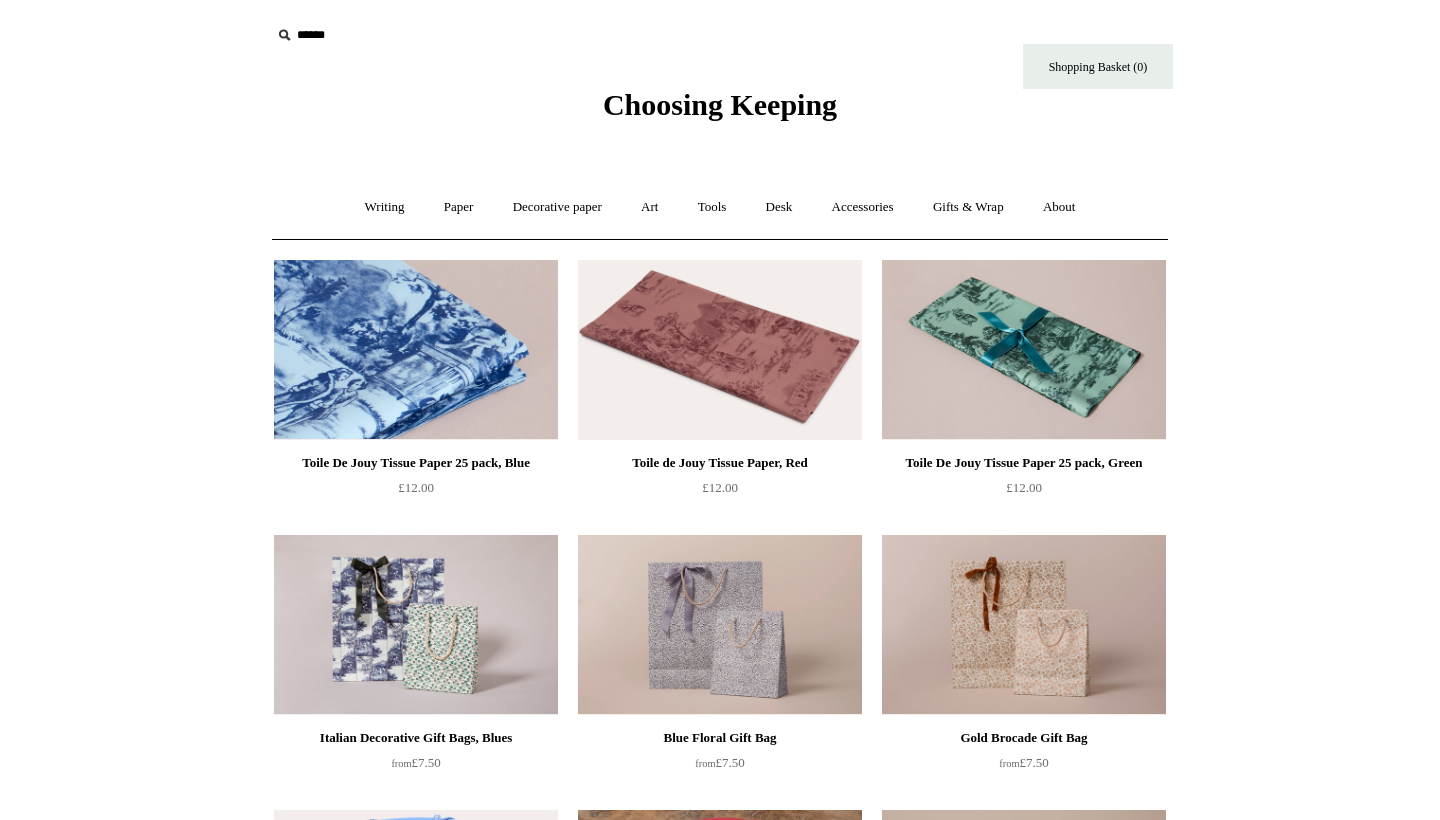 scroll, scrollTop: 0, scrollLeft: 0, axis: both 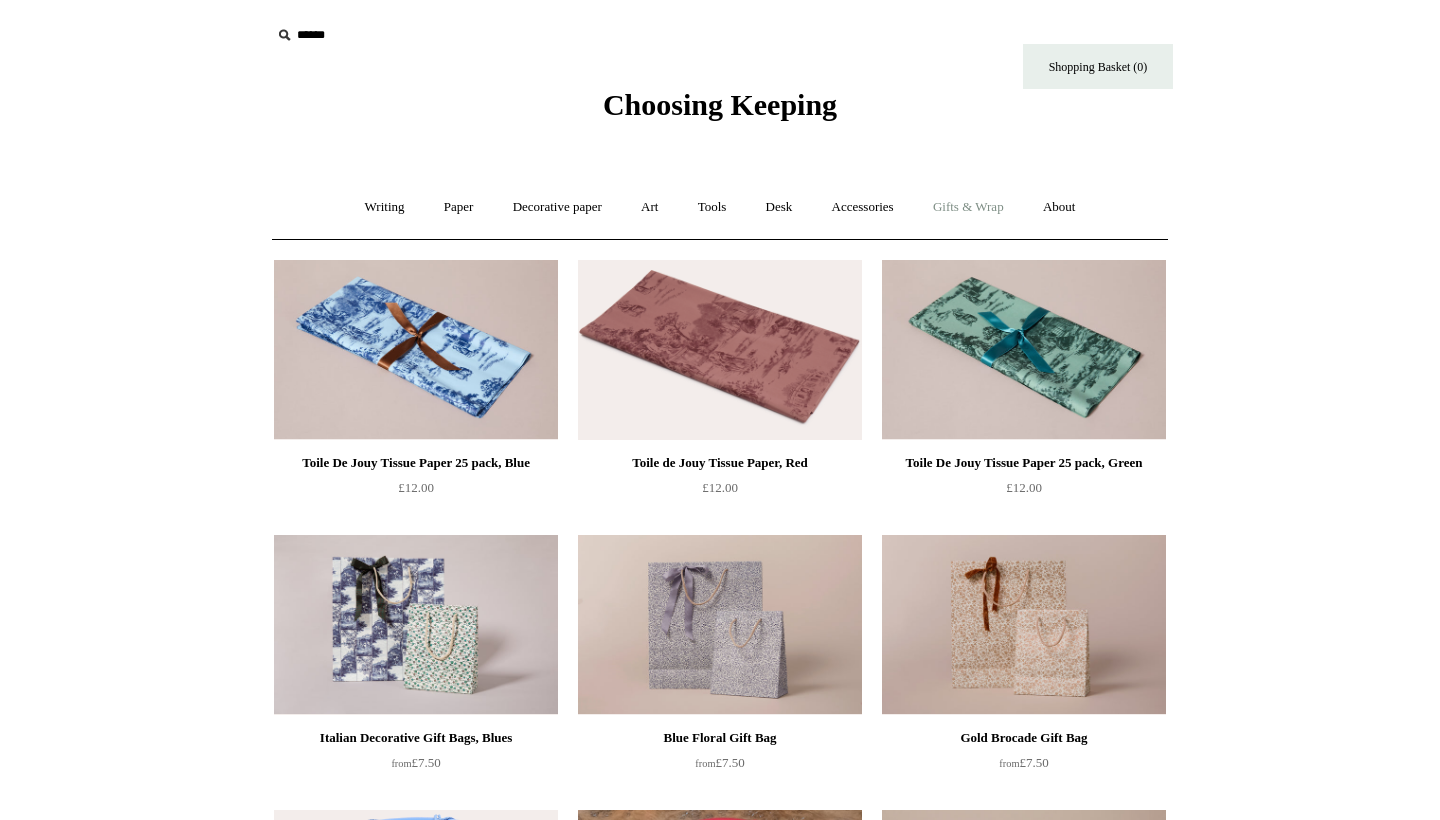 click on "Gifts & Wrap +" at bounding box center [968, 207] 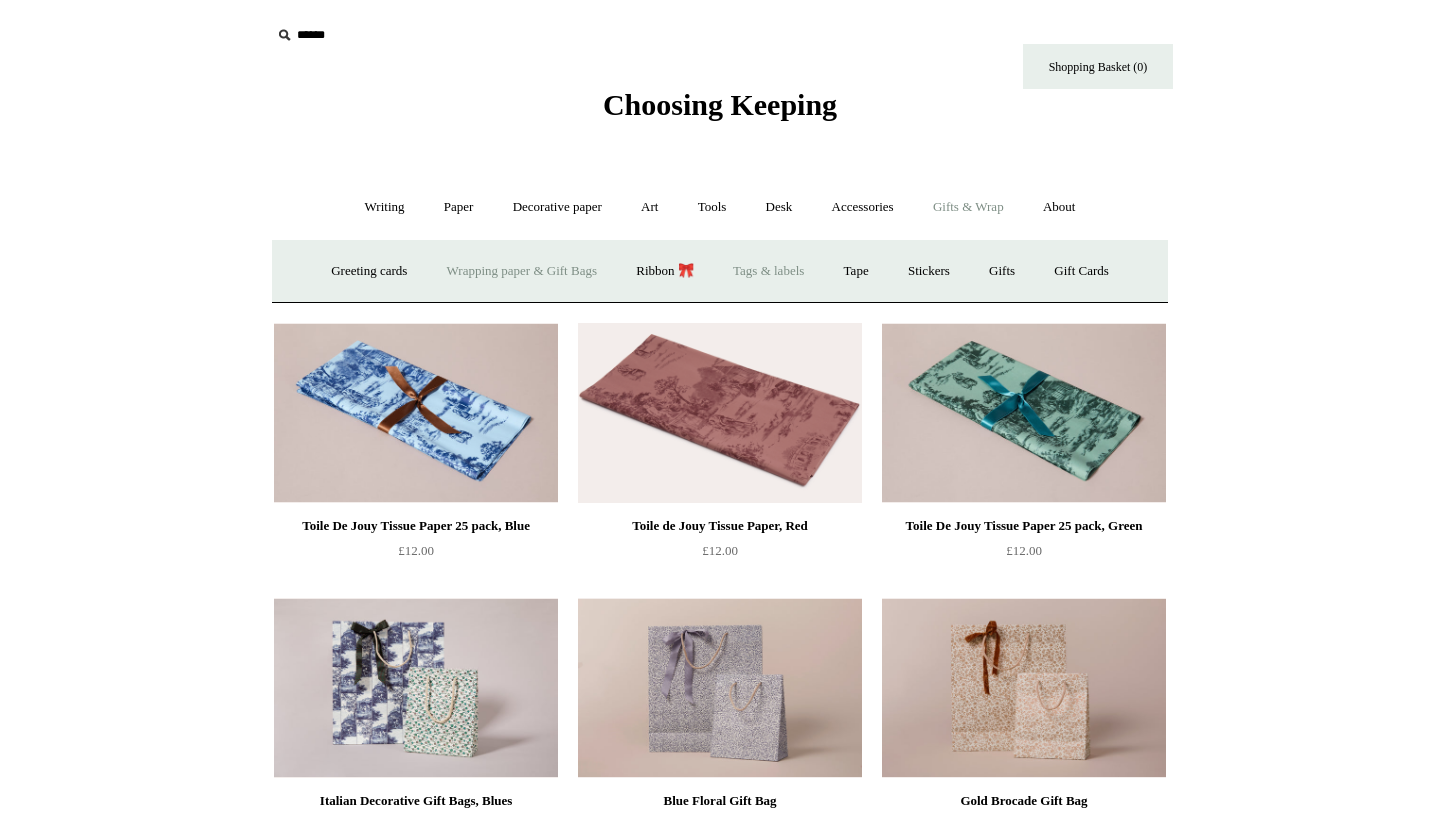 click on "Tags & labels" at bounding box center (768, 271) 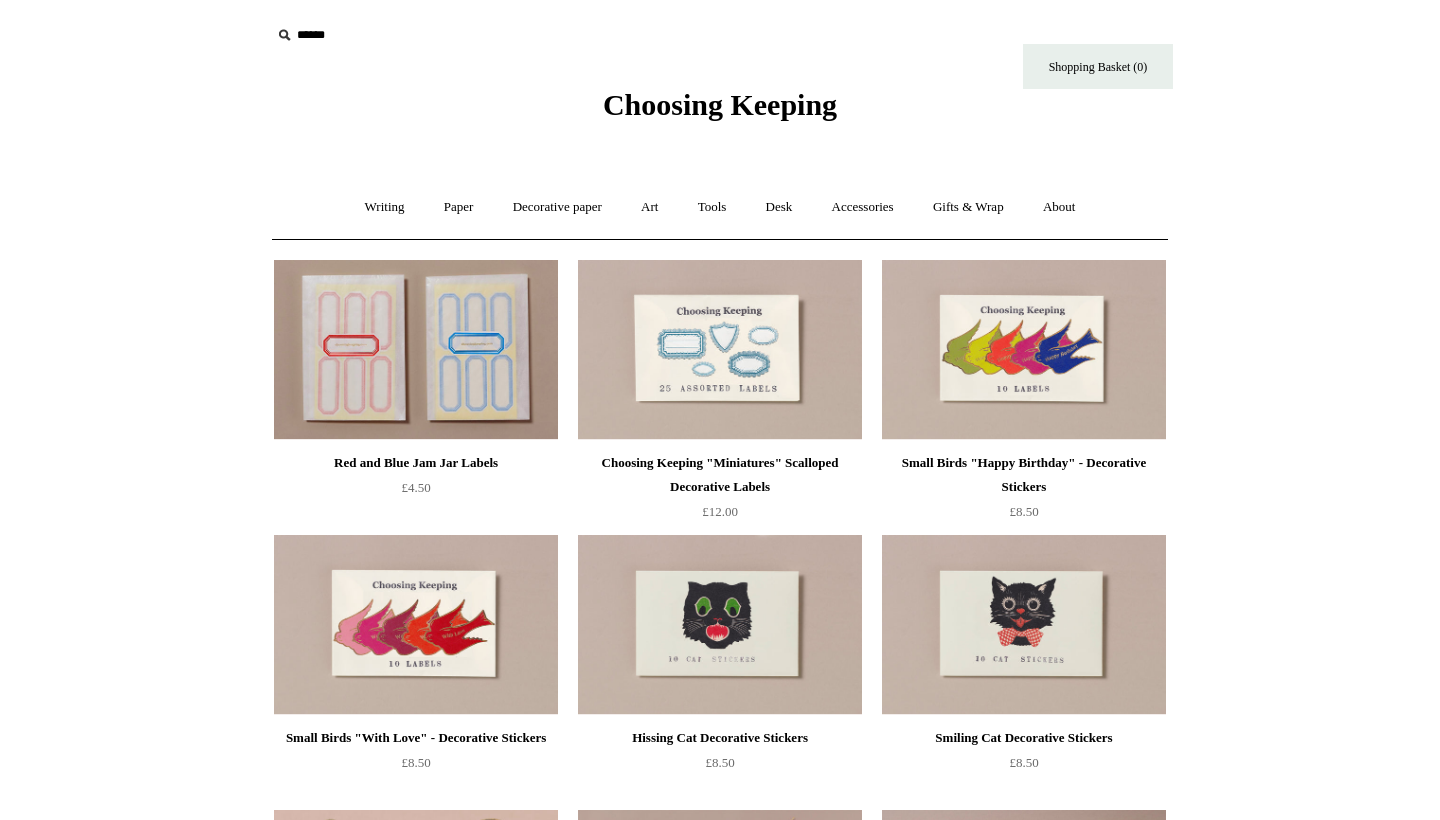 scroll, scrollTop: 0, scrollLeft: 0, axis: both 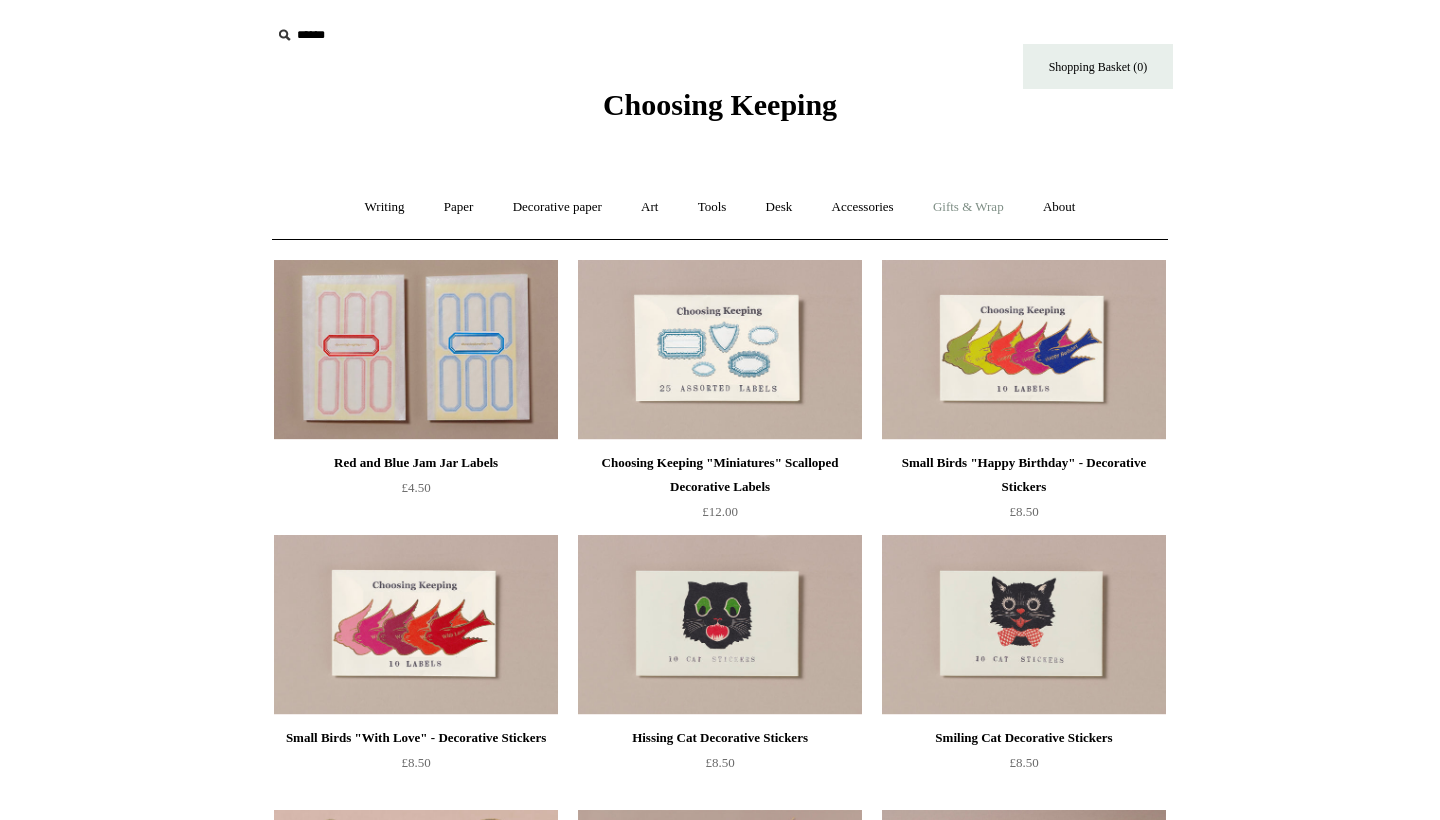 click on "Gifts & Wrap +" at bounding box center (968, 207) 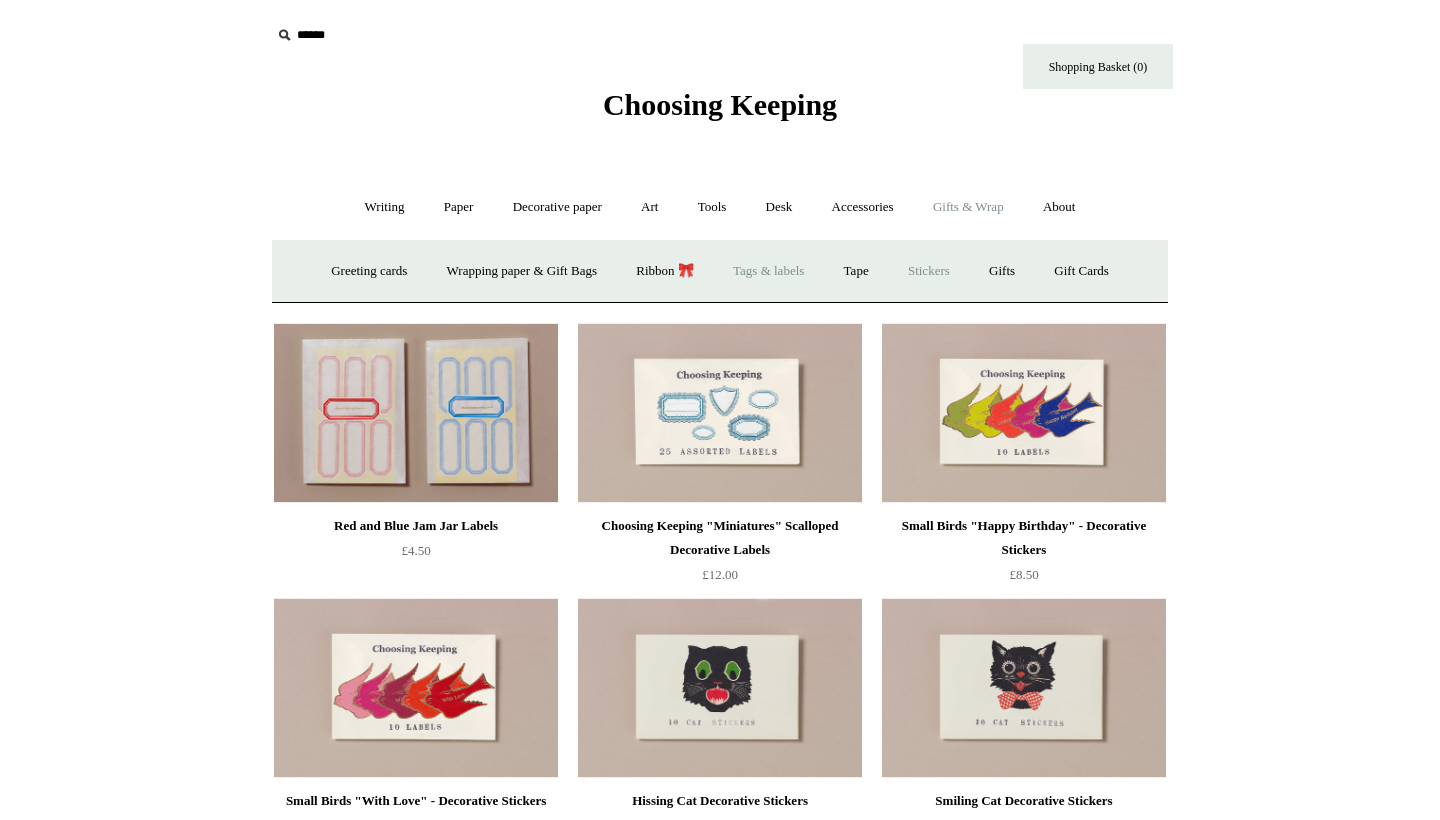 click on "Stickers" at bounding box center [929, 271] 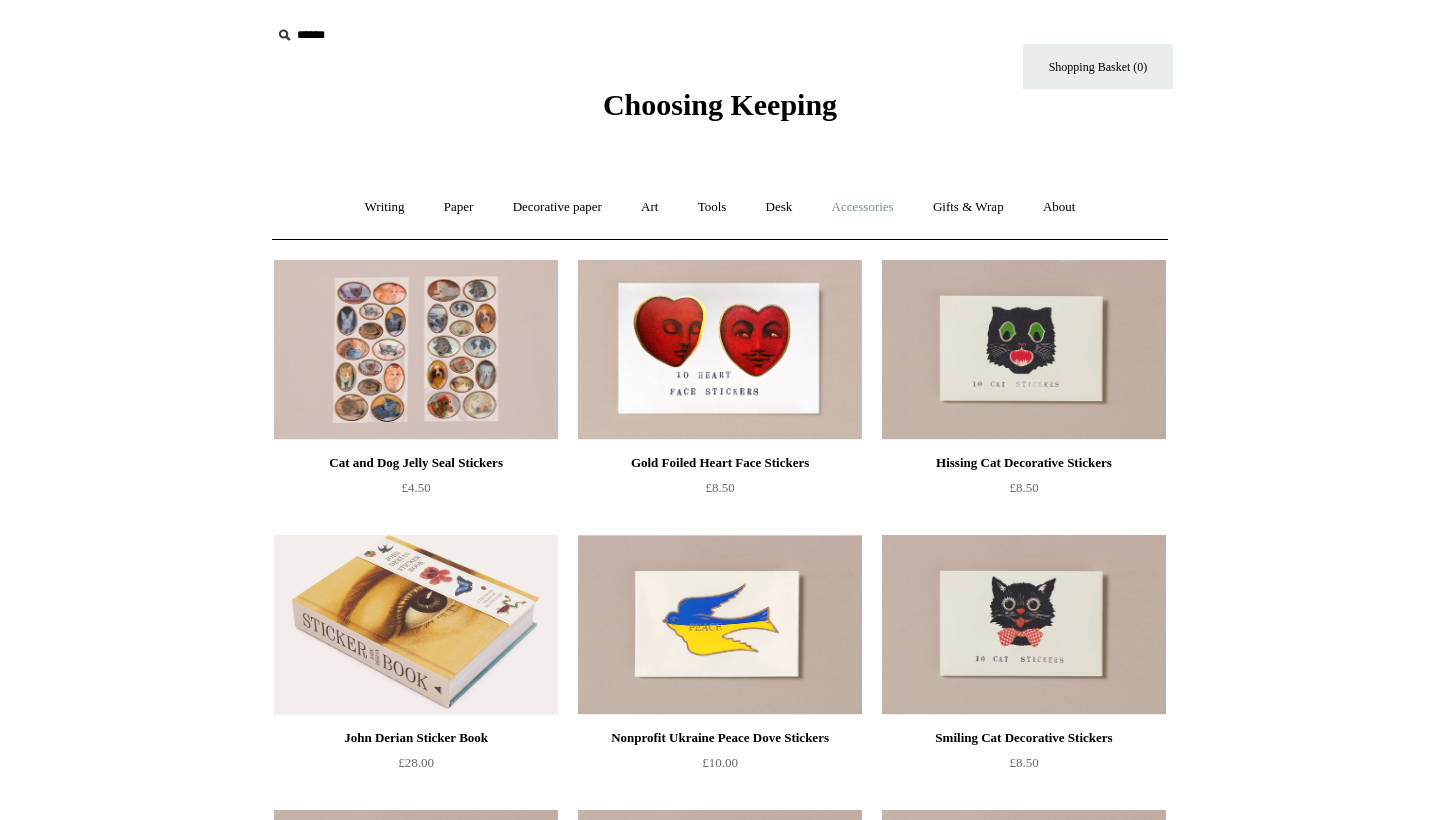 scroll, scrollTop: 0, scrollLeft: 0, axis: both 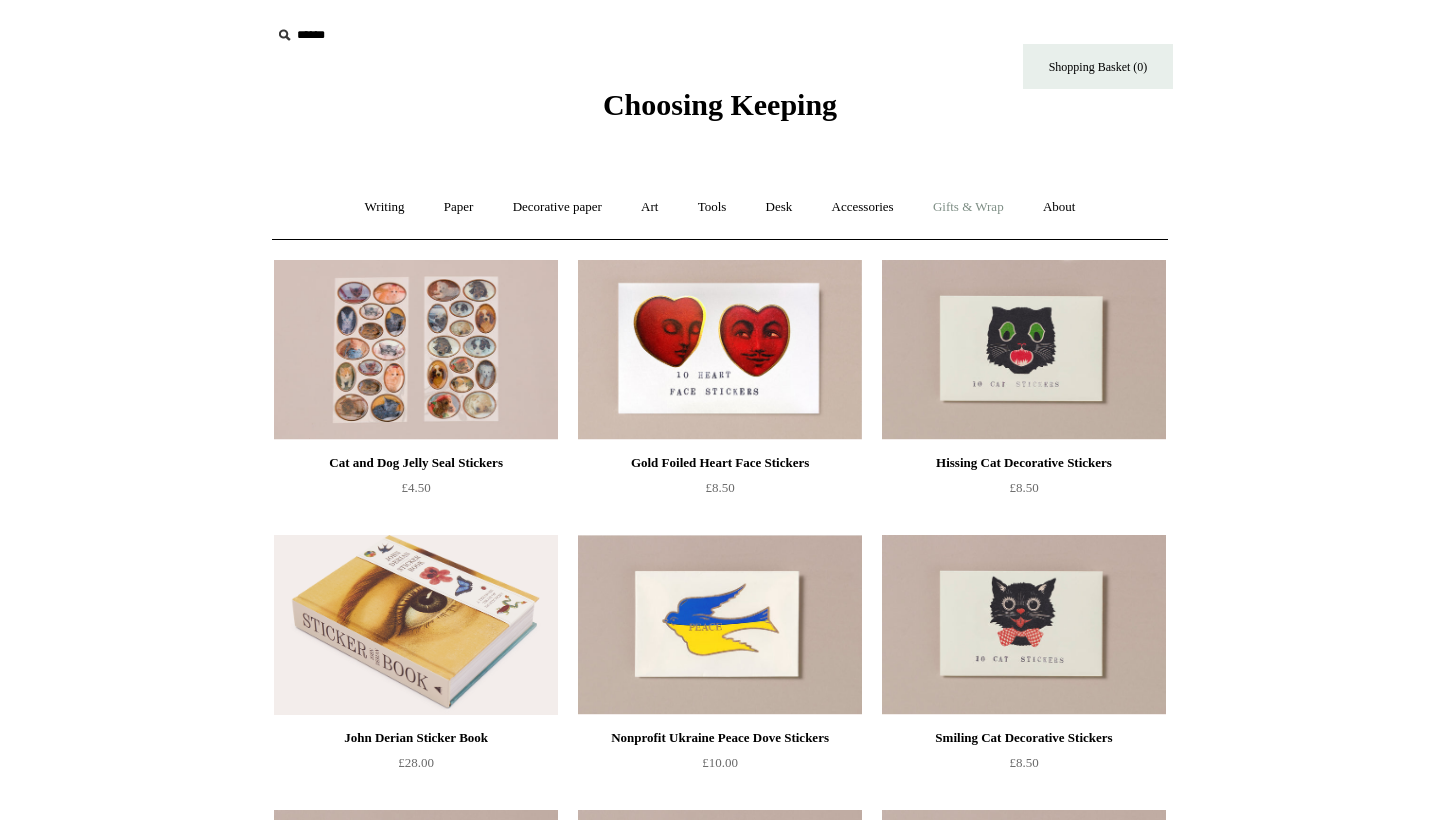 click on "Gifts & Wrap +" at bounding box center [968, 207] 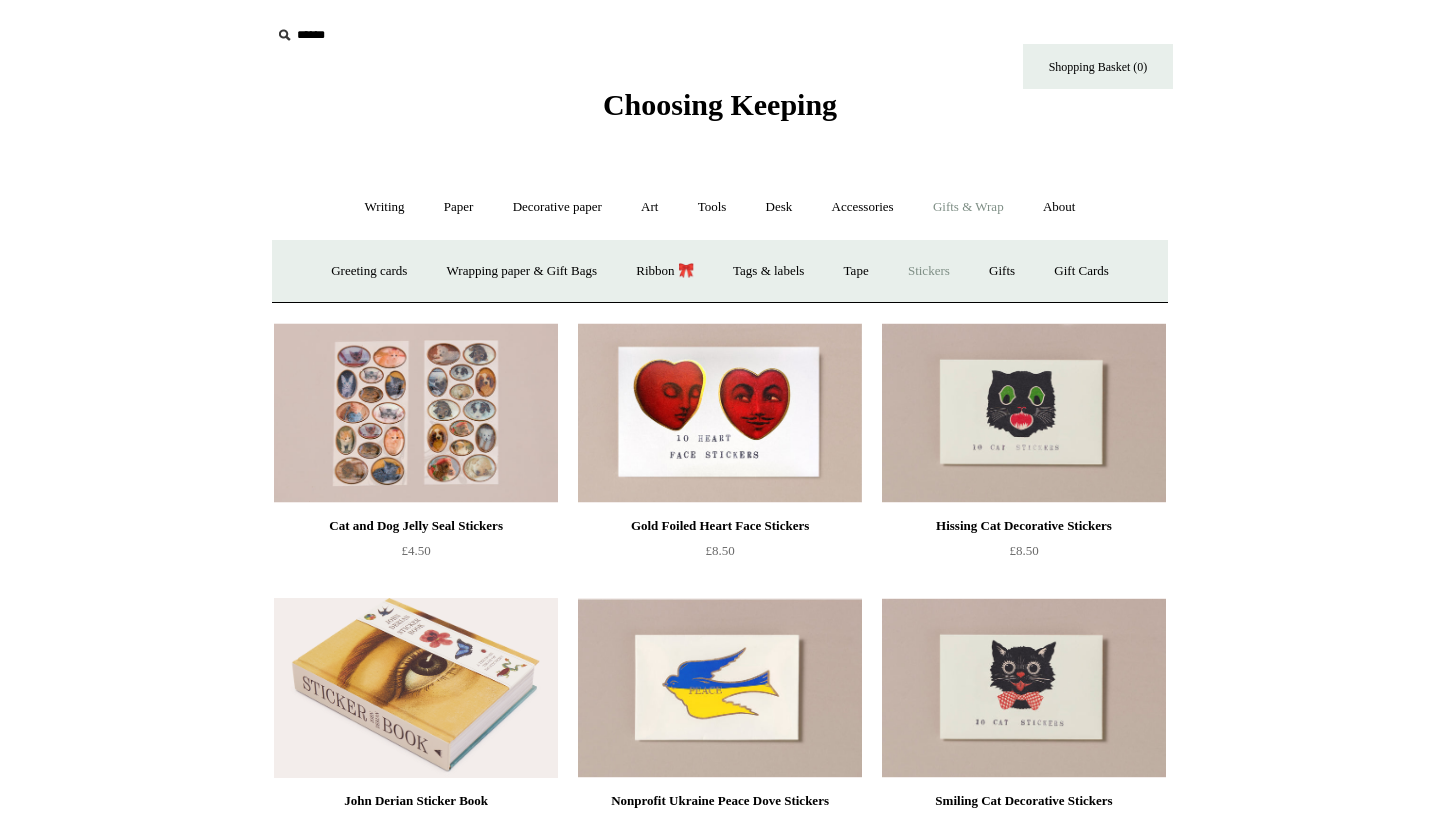 click on "Menu
Choosing Keeping
*
Shipping Information
Shopping Basket (0)
*
⤺
+ +" at bounding box center [720, 1148] 